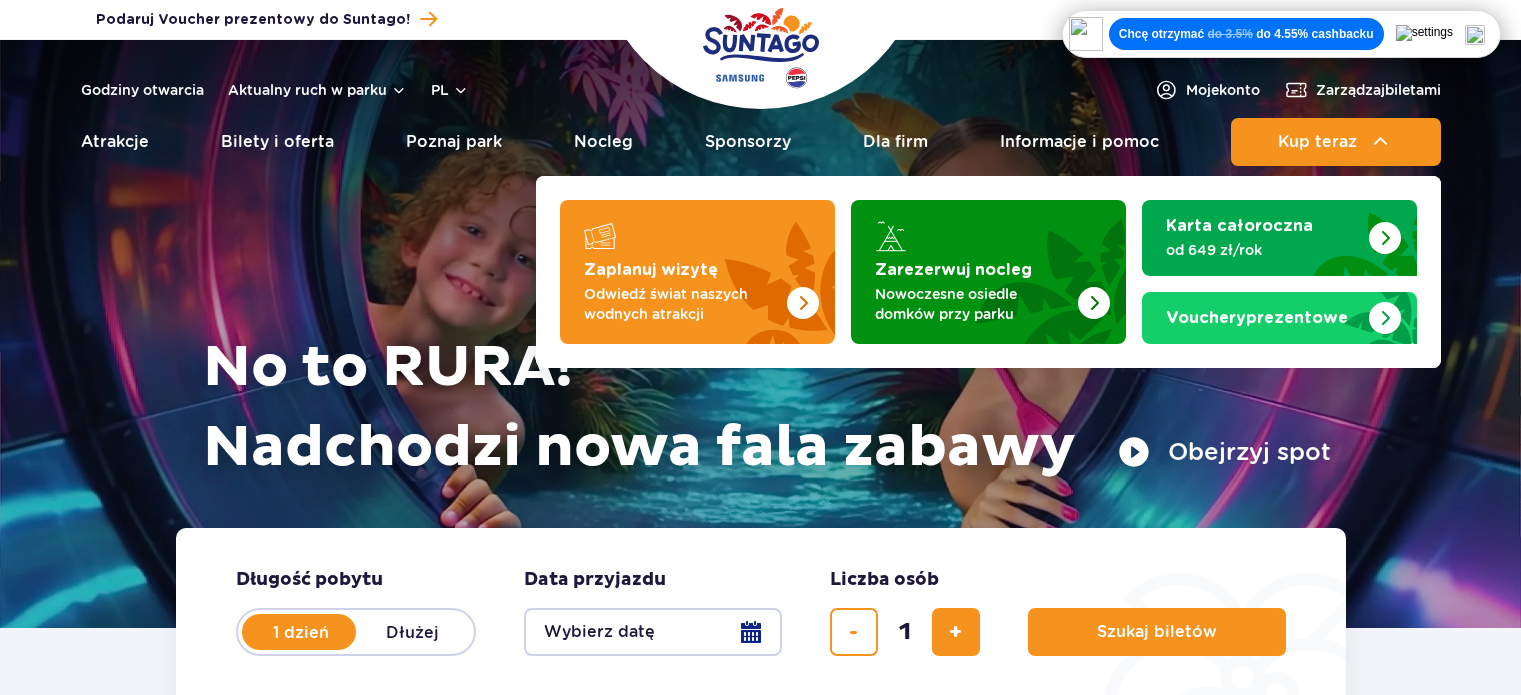 click on "Kup teraz" at bounding box center (1336, 142) 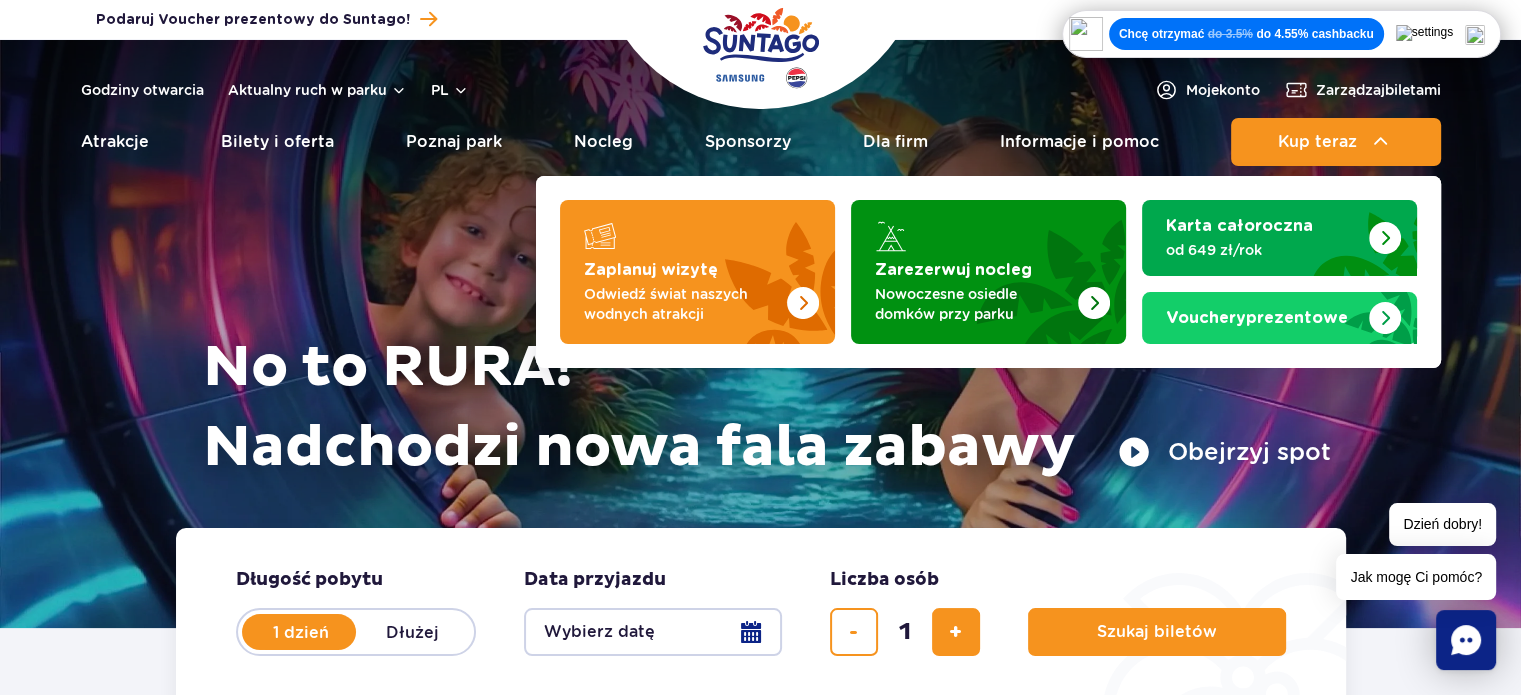 scroll, scrollTop: 0, scrollLeft: 0, axis: both 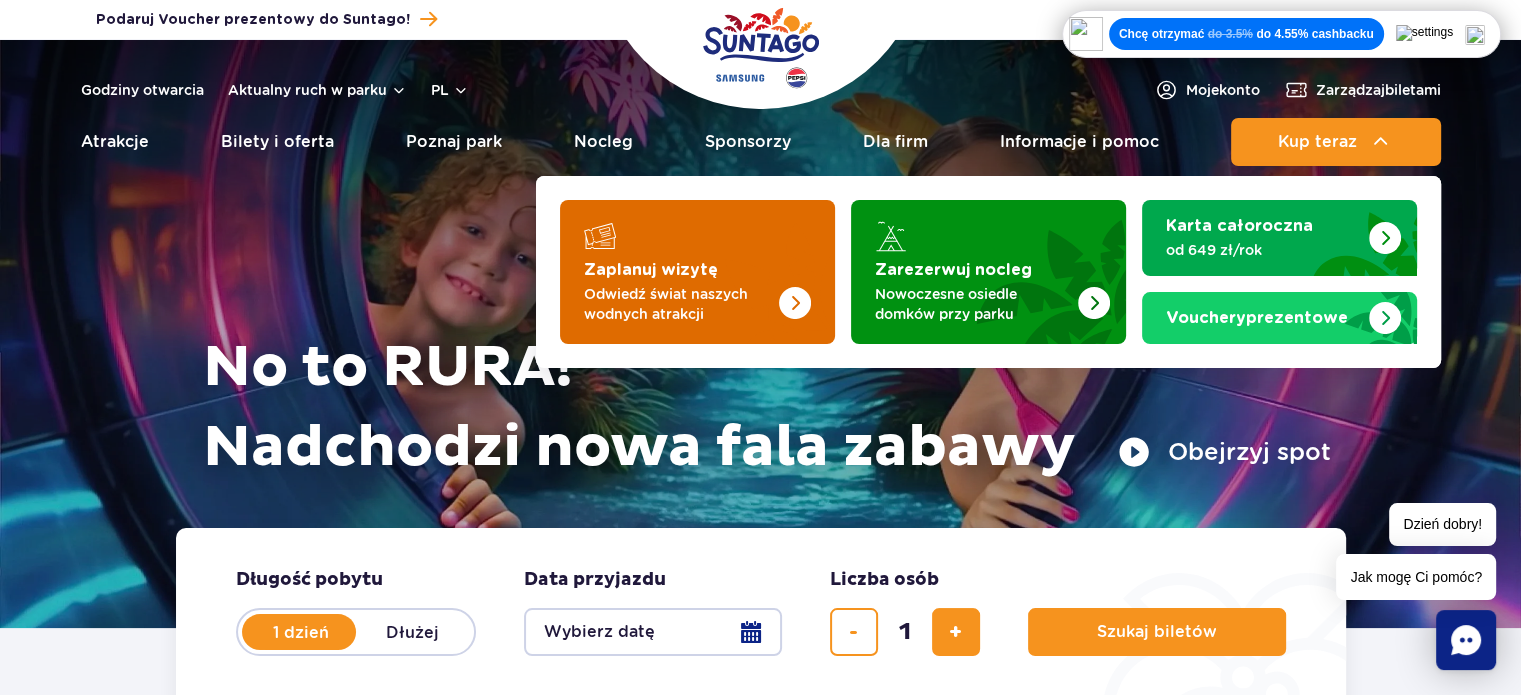click at bounding box center [755, 266] 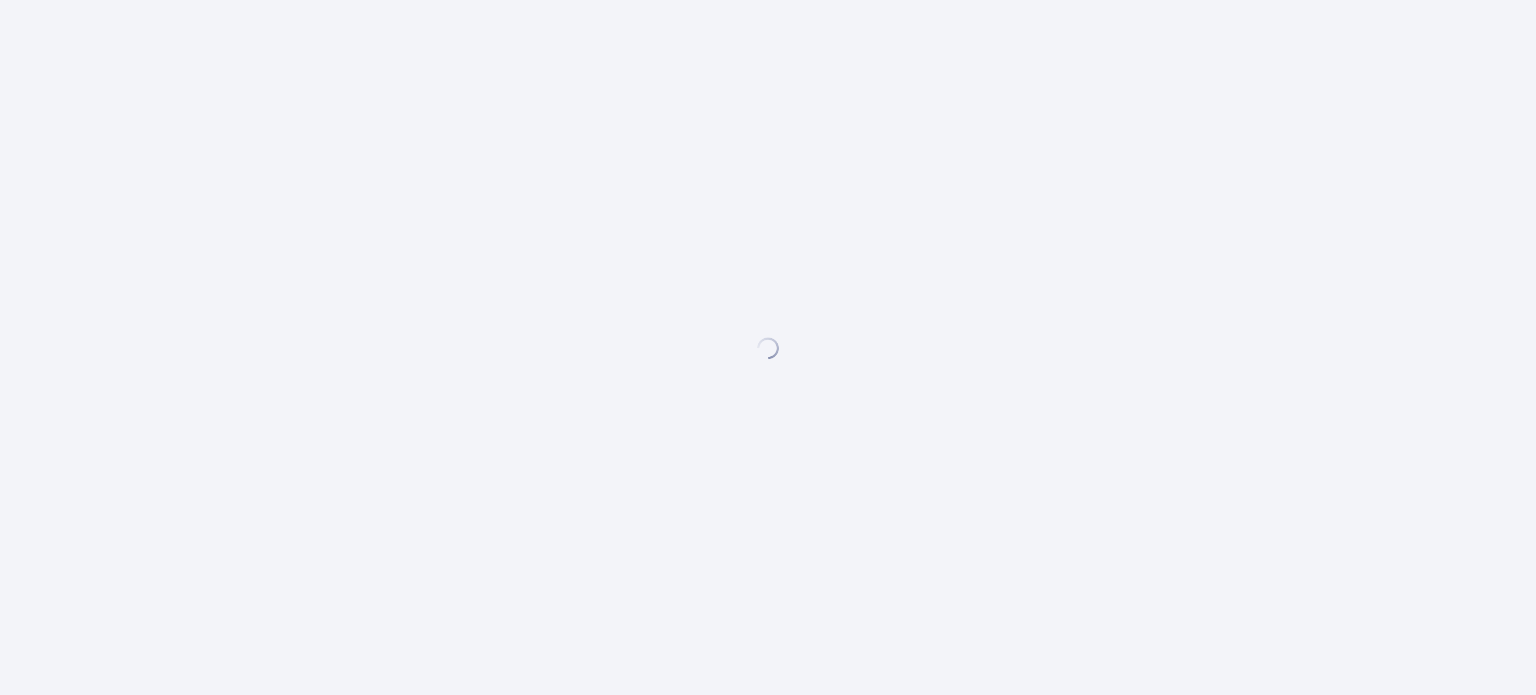 scroll, scrollTop: 0, scrollLeft: 0, axis: both 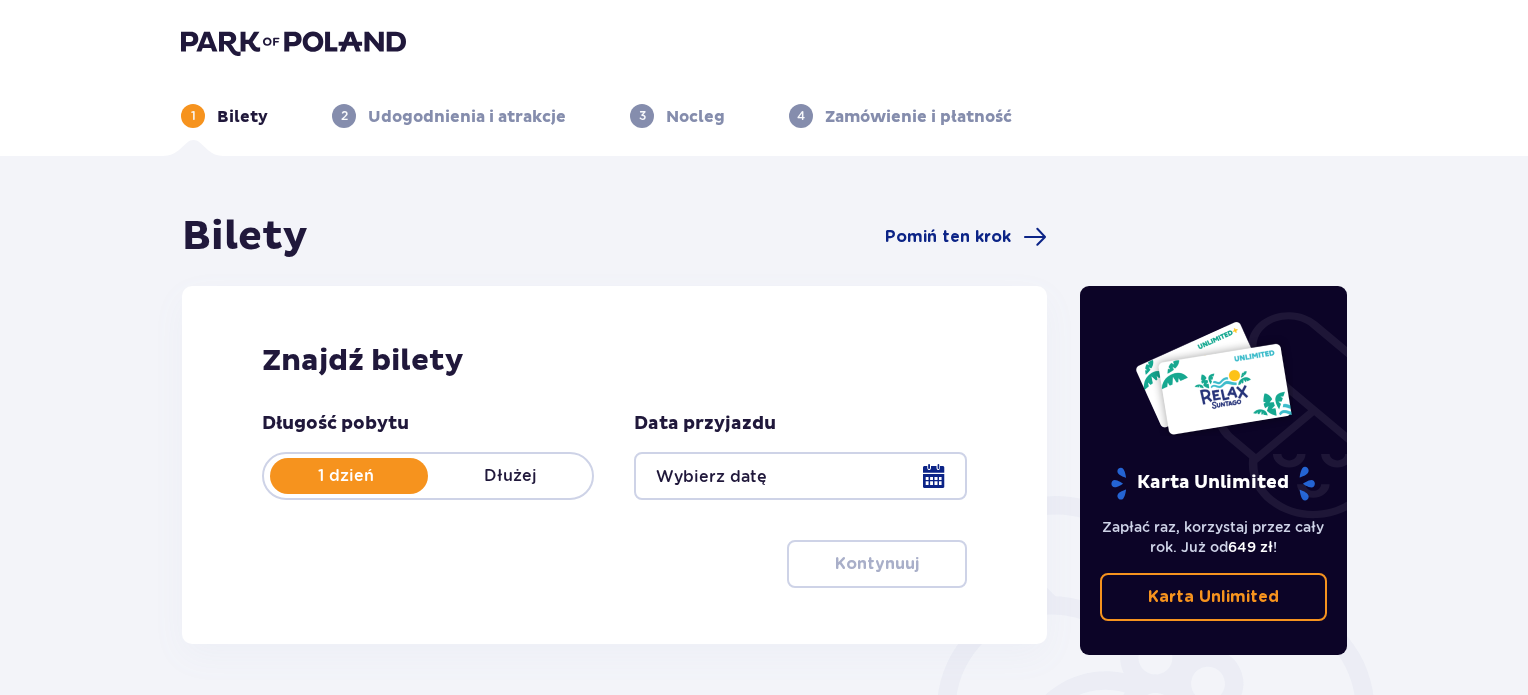 click at bounding box center (800, 476) 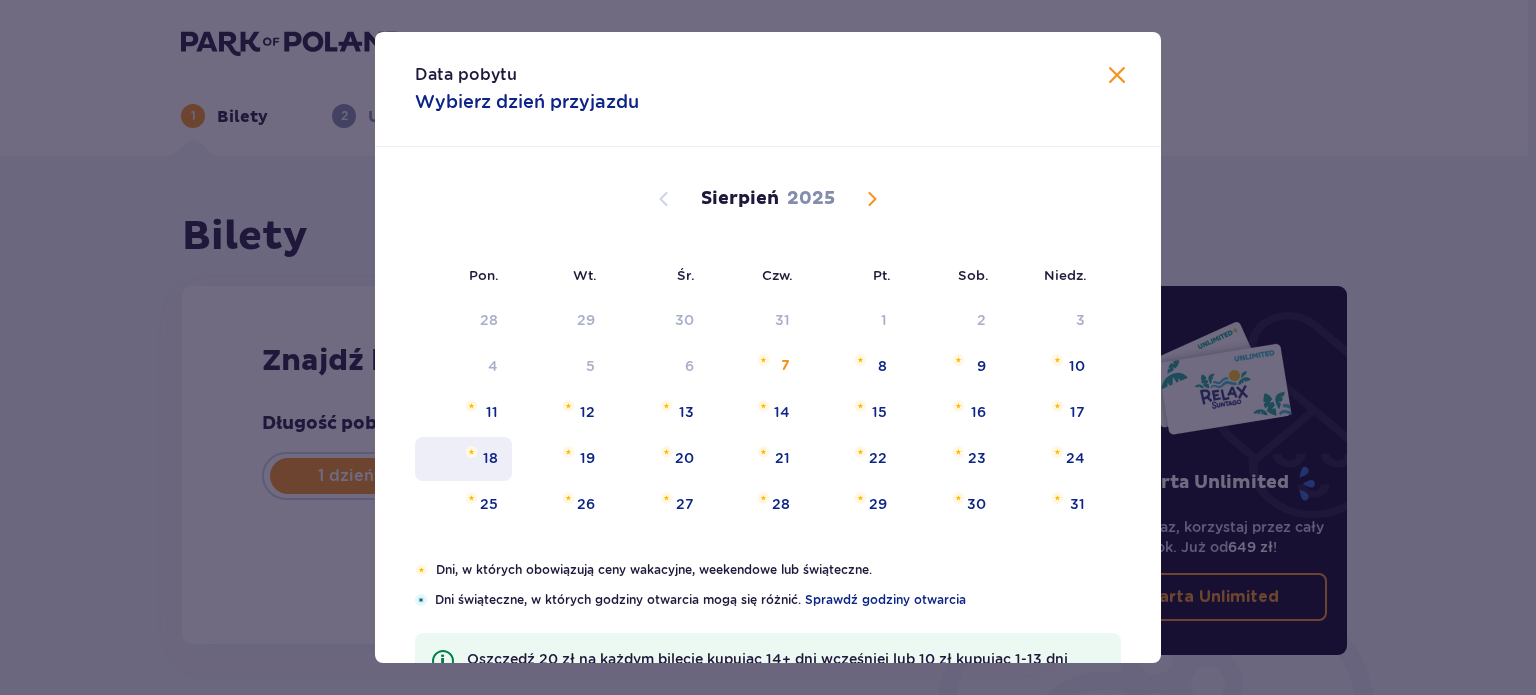 click on "18" at bounding box center [490, 458] 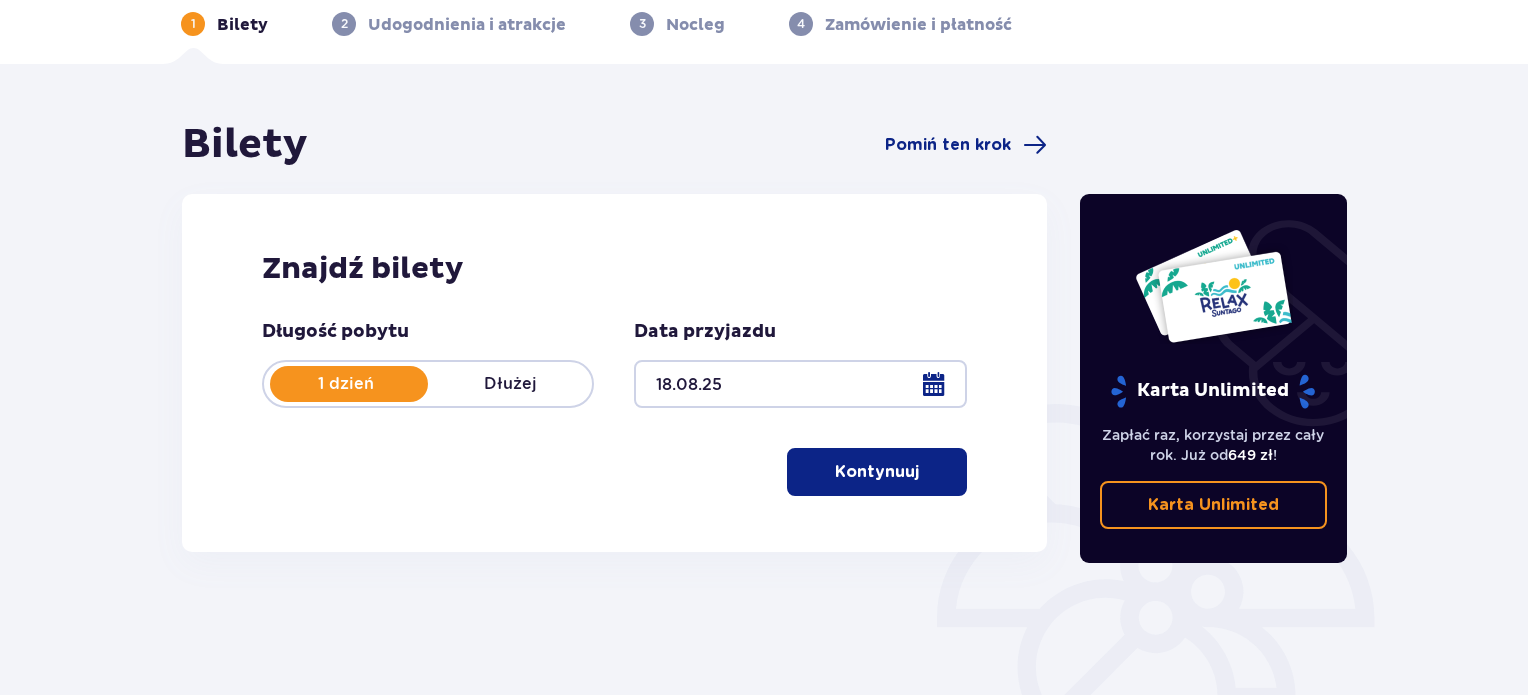 scroll, scrollTop: 96, scrollLeft: 0, axis: vertical 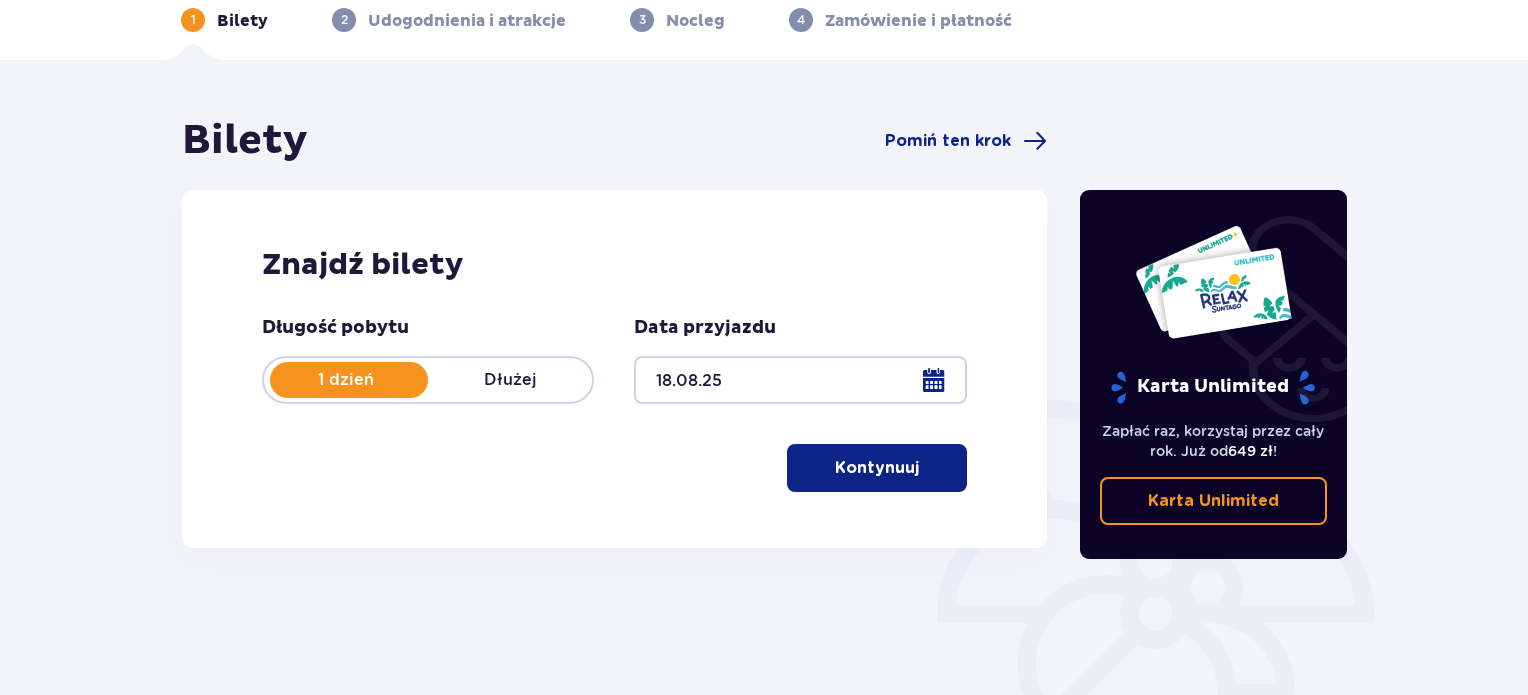 click on "Kontynuuj" at bounding box center [877, 468] 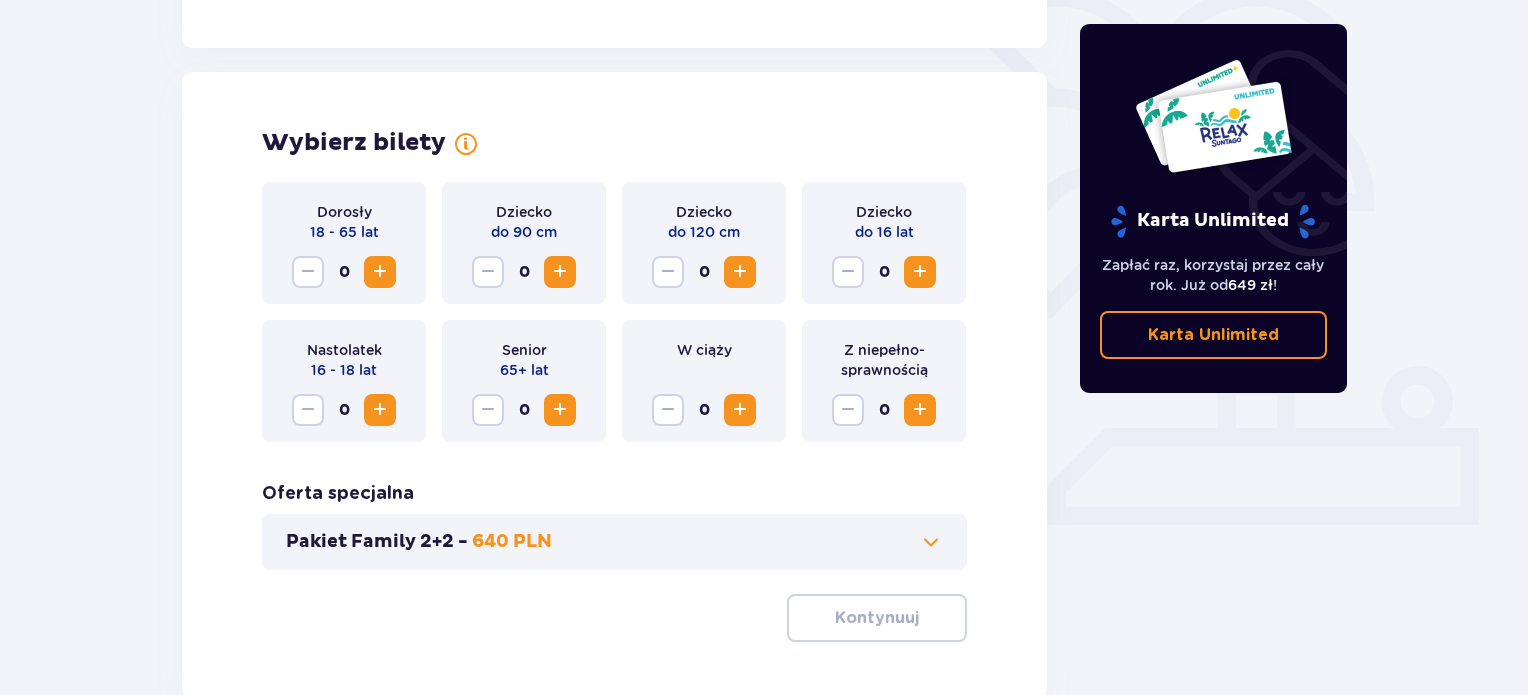 scroll, scrollTop: 556, scrollLeft: 0, axis: vertical 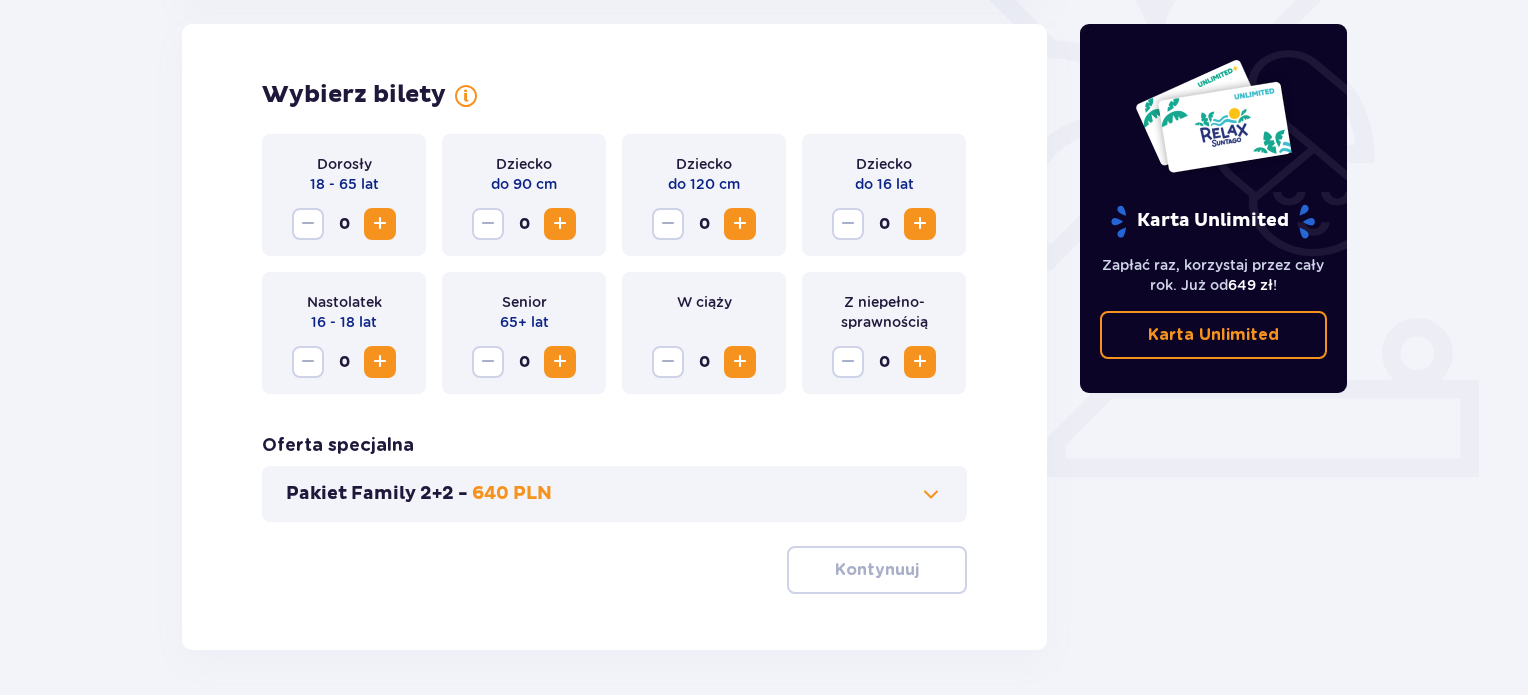 click at bounding box center (380, 224) 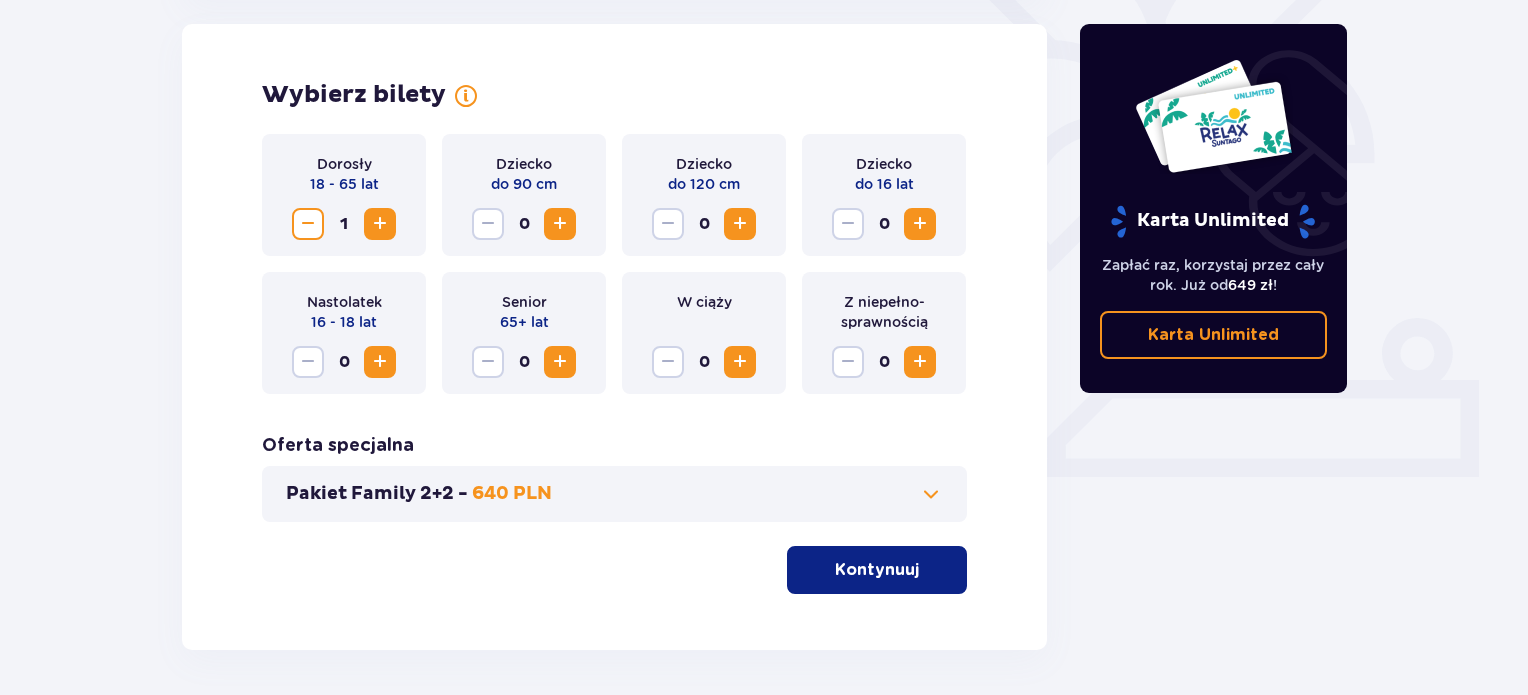 click at bounding box center (380, 224) 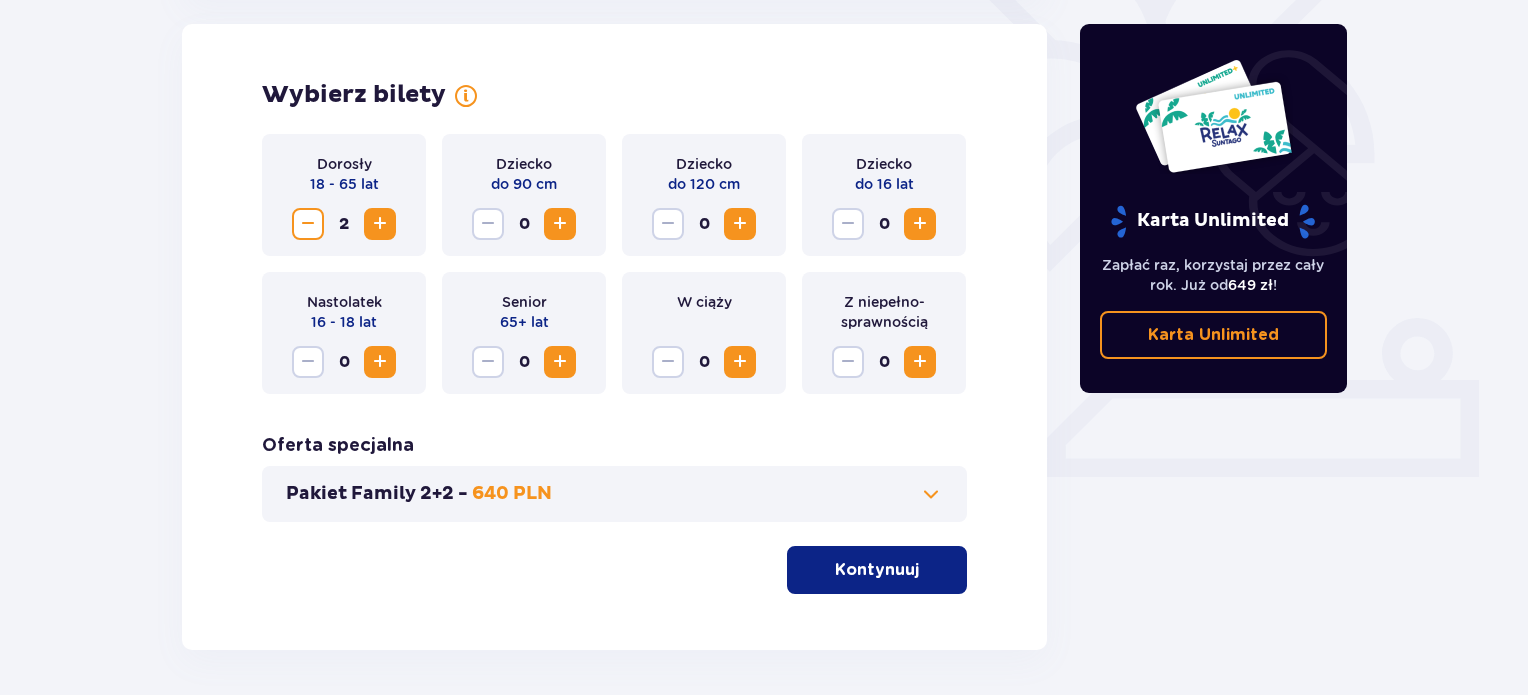 click at bounding box center [923, 570] 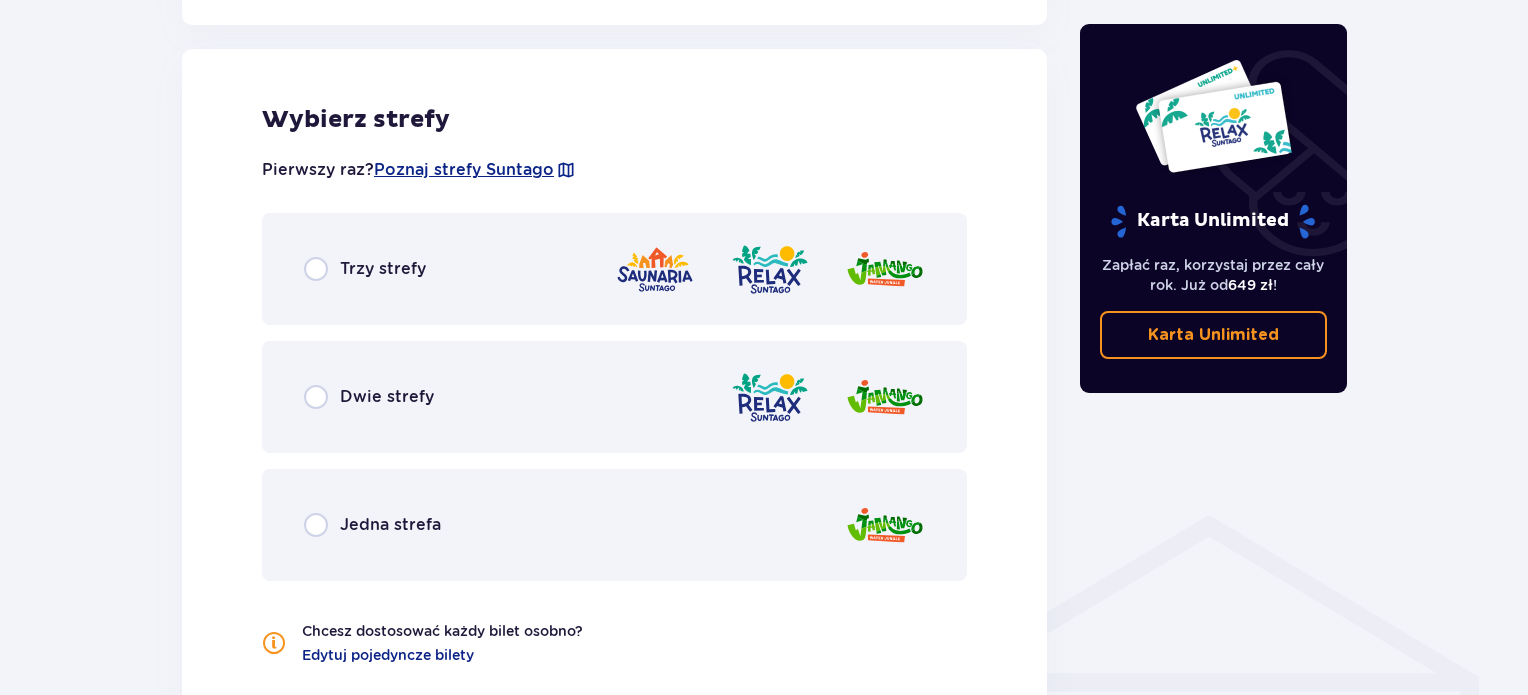 scroll, scrollTop: 1110, scrollLeft: 0, axis: vertical 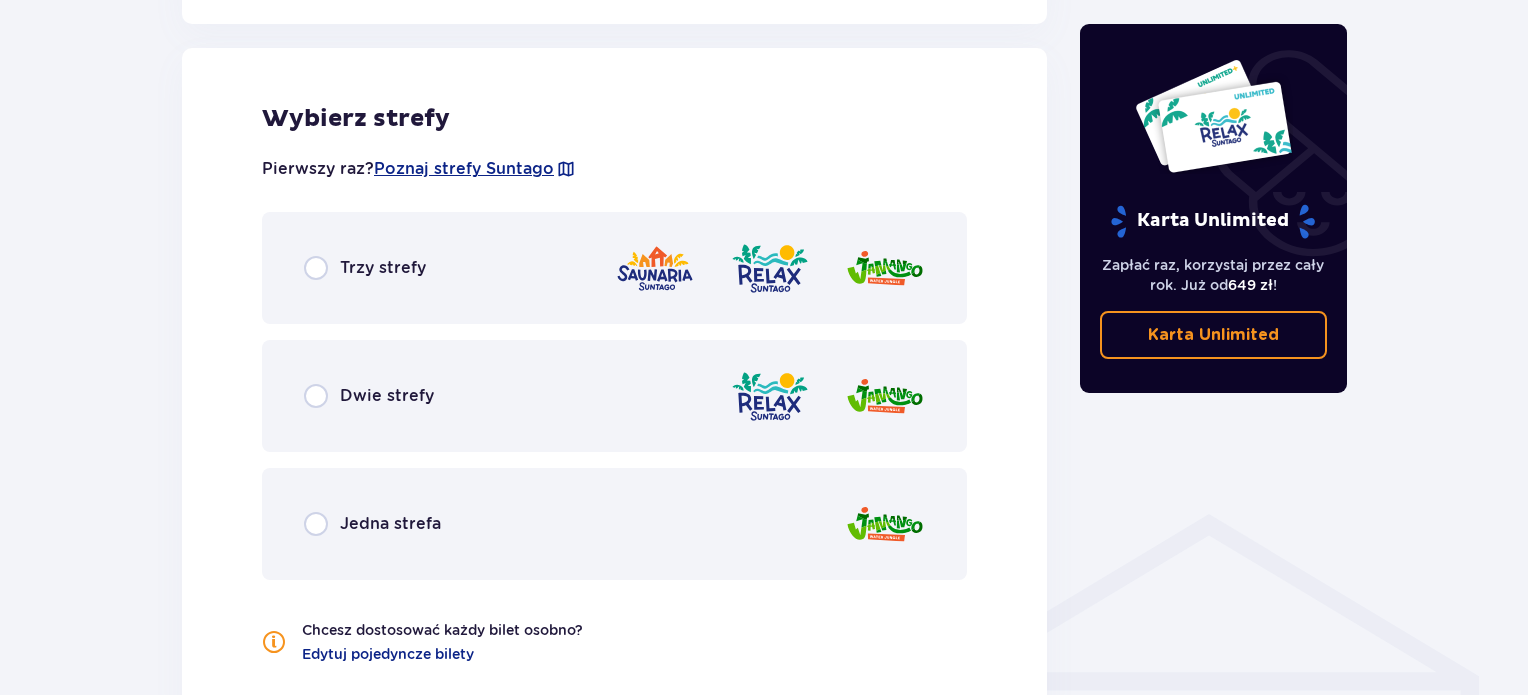 click on "Trzy strefy" at bounding box center (614, 268) 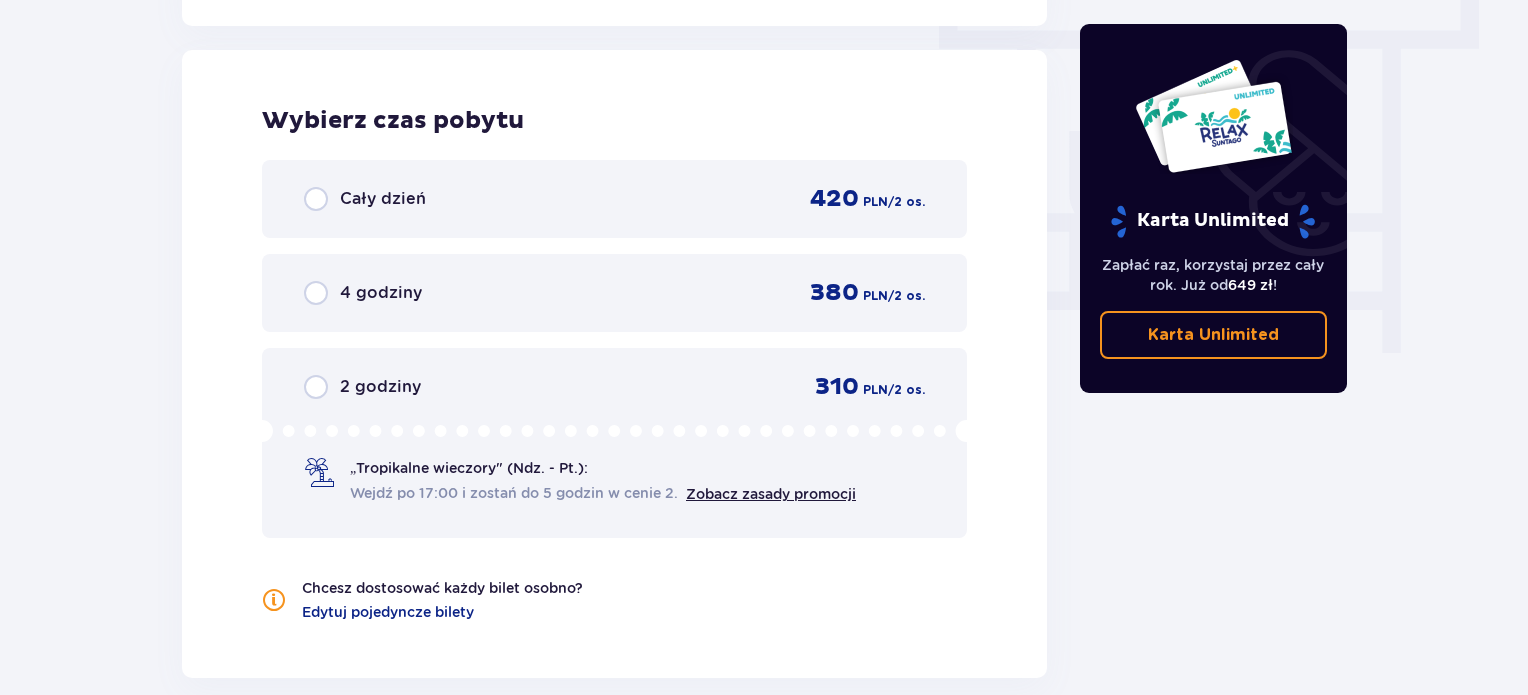 scroll, scrollTop: 1806, scrollLeft: 0, axis: vertical 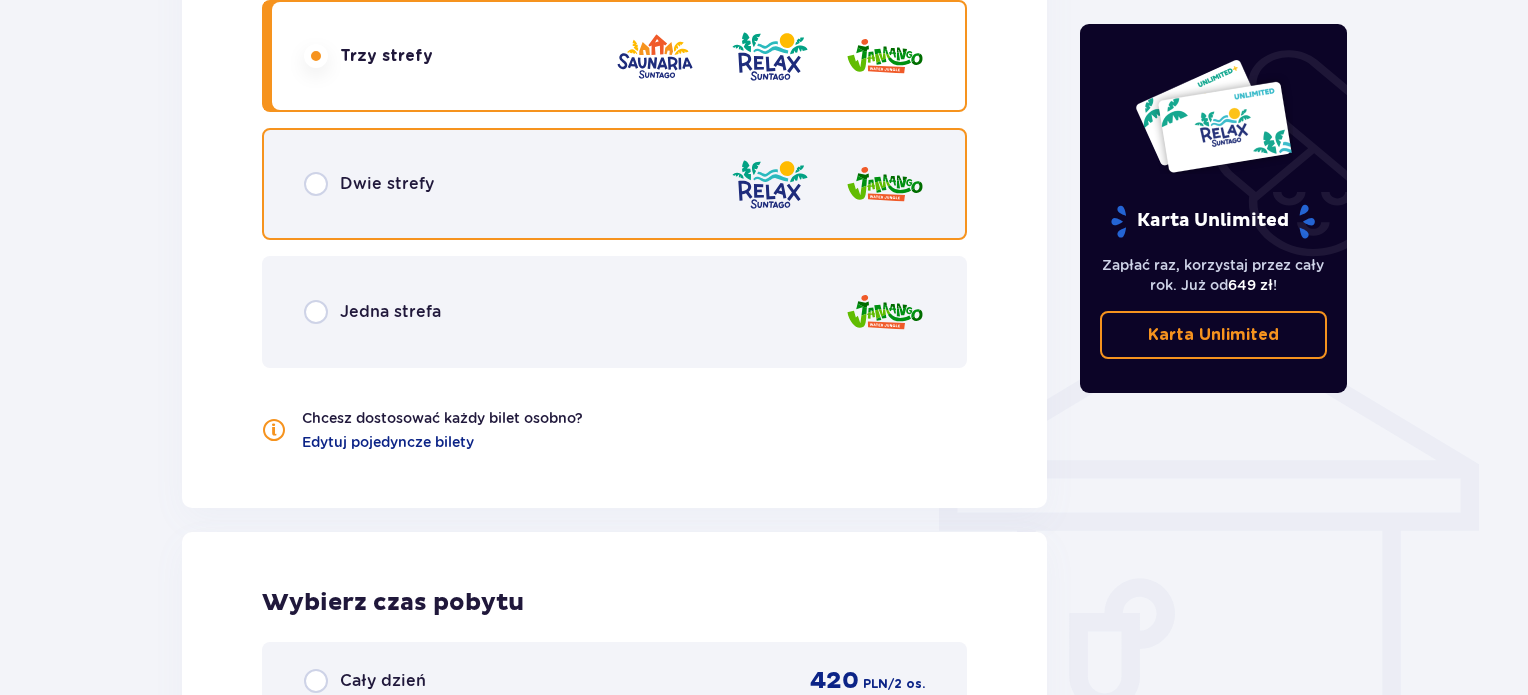 click at bounding box center (316, 184) 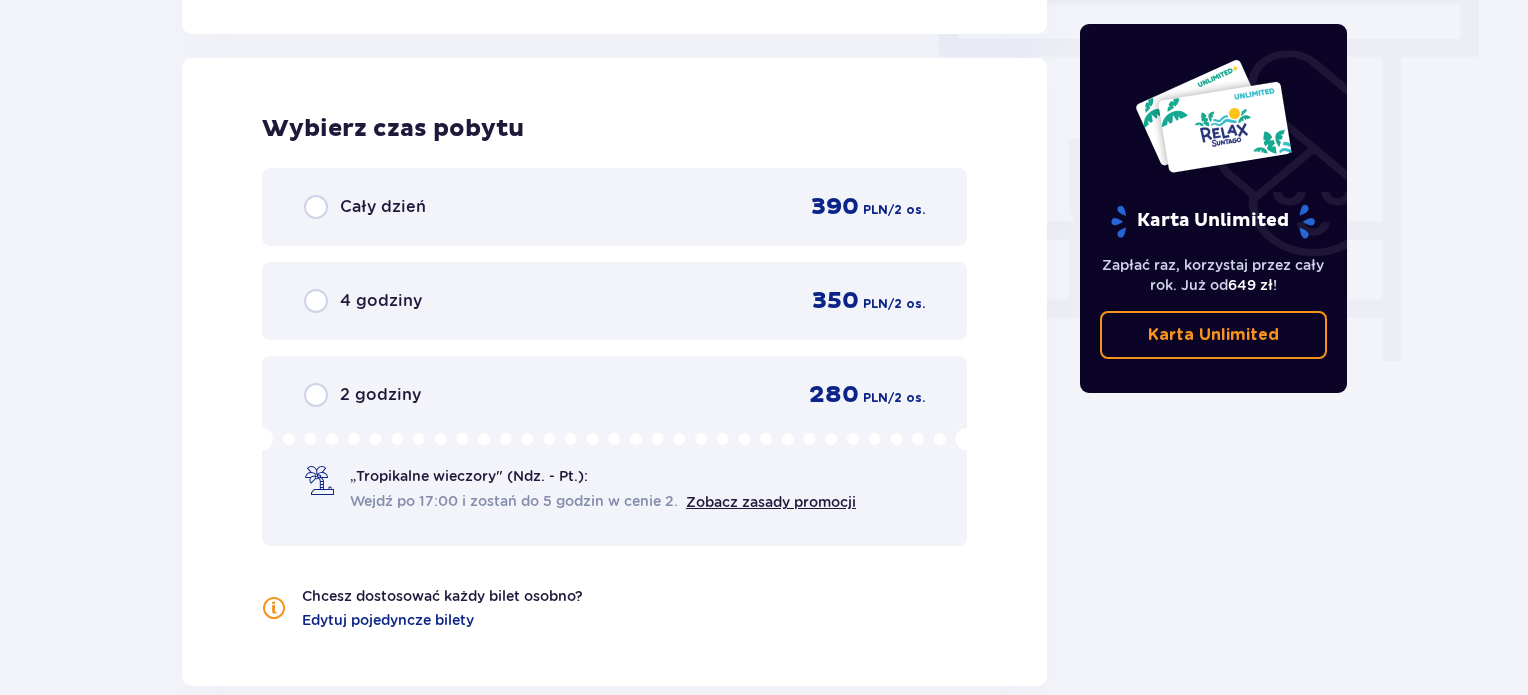 scroll, scrollTop: 1806, scrollLeft: 0, axis: vertical 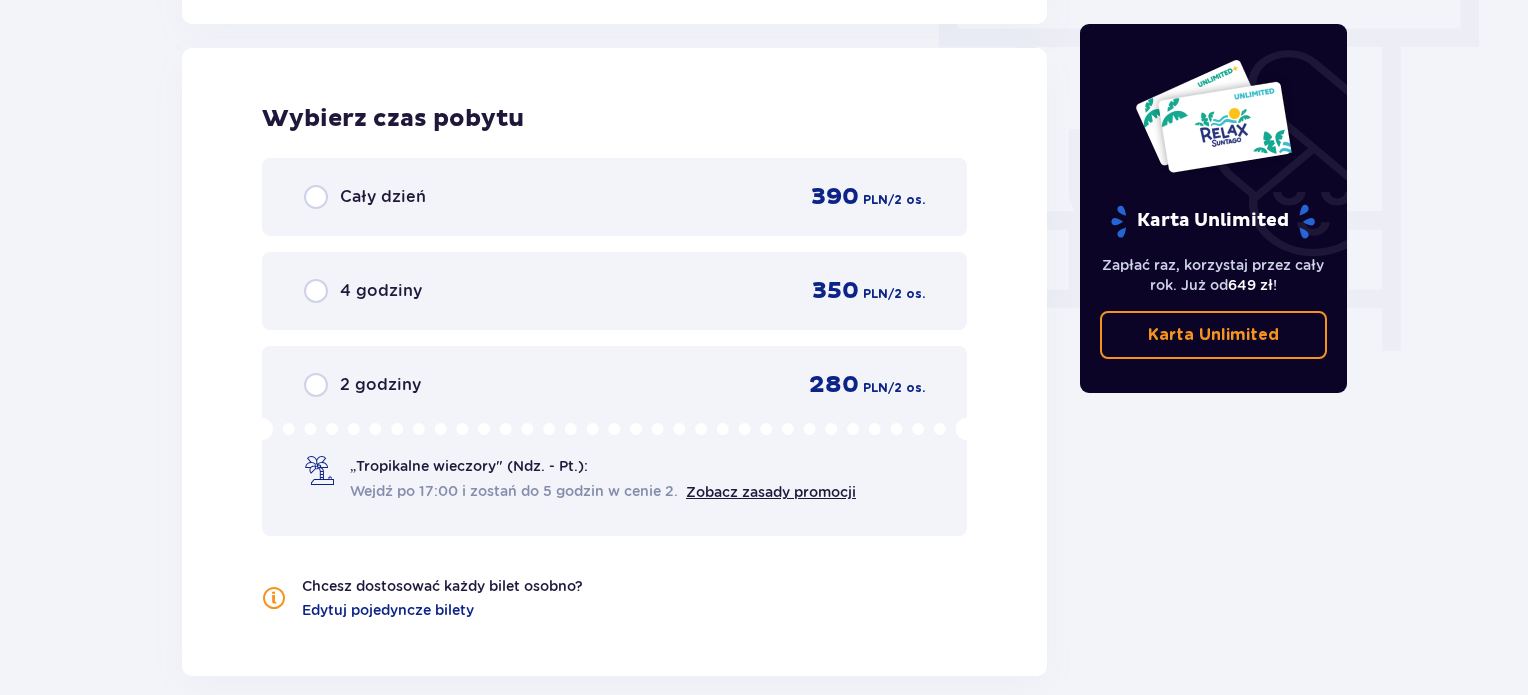 click on "Wybierz czas pobytu" at bounding box center (614, 119) 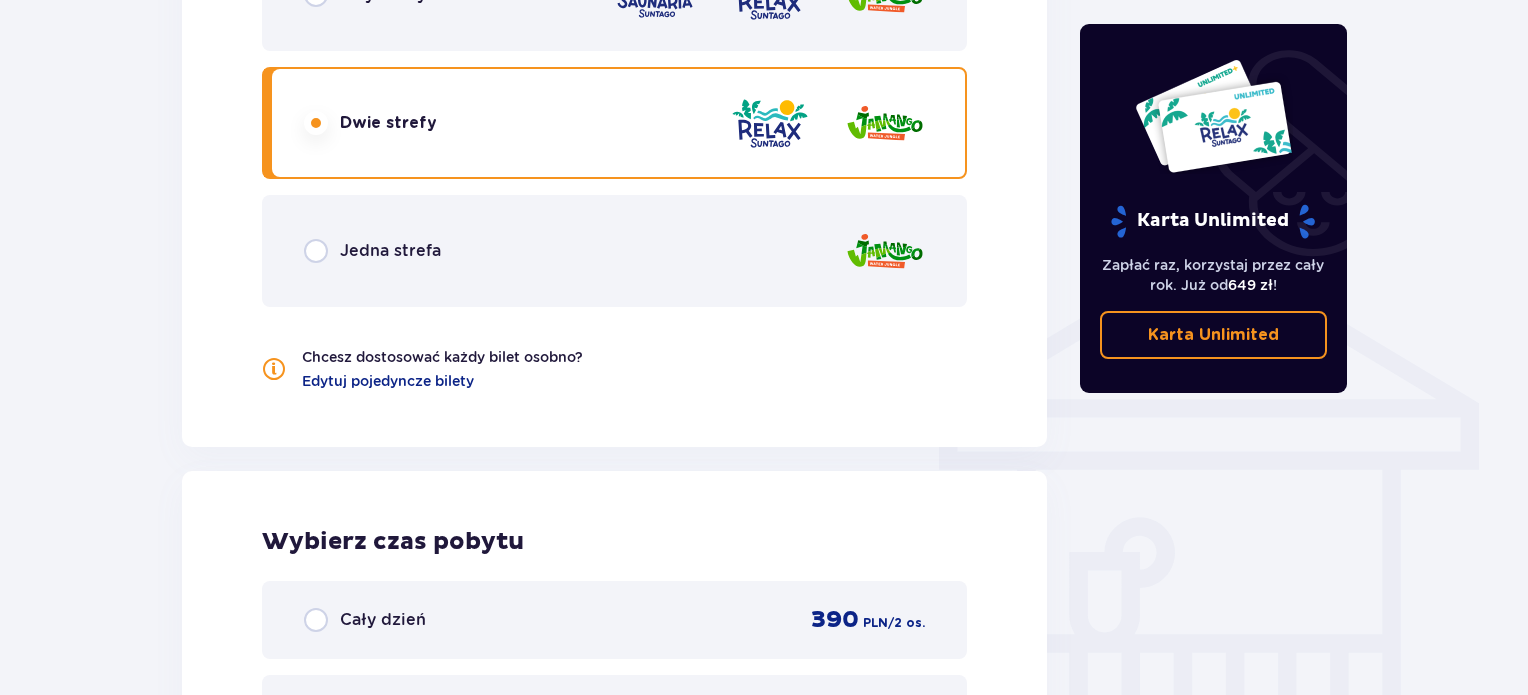 scroll, scrollTop: 1371, scrollLeft: 0, axis: vertical 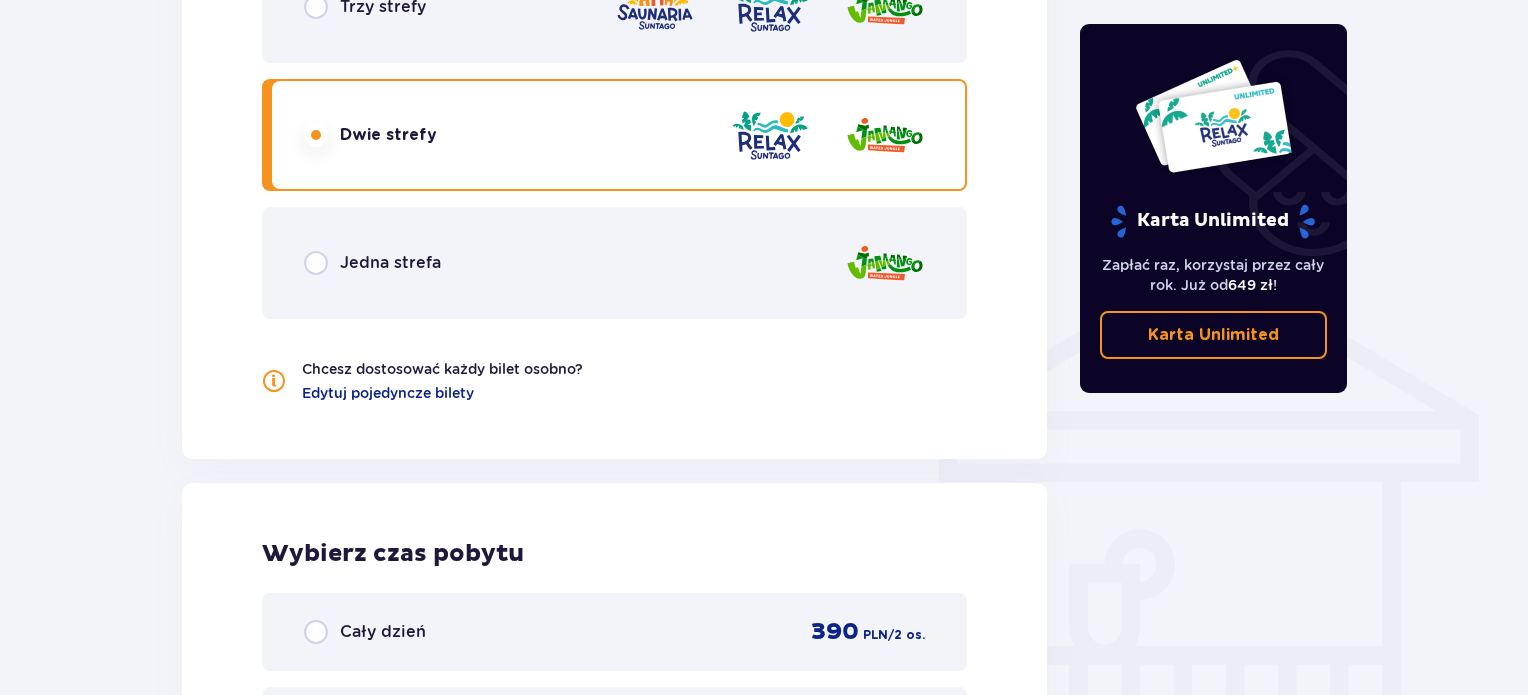 click on "Jedna strefa" at bounding box center (614, 263) 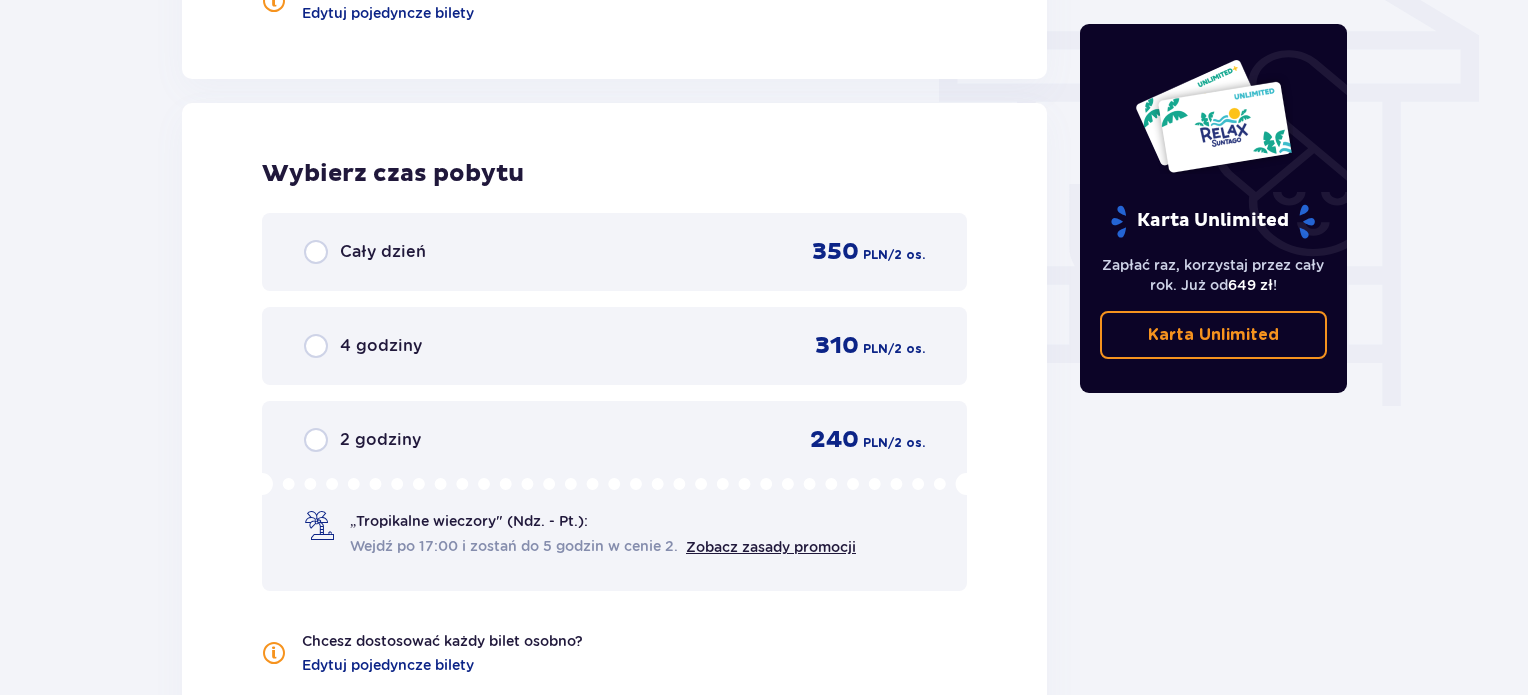 scroll, scrollTop: 1806, scrollLeft: 0, axis: vertical 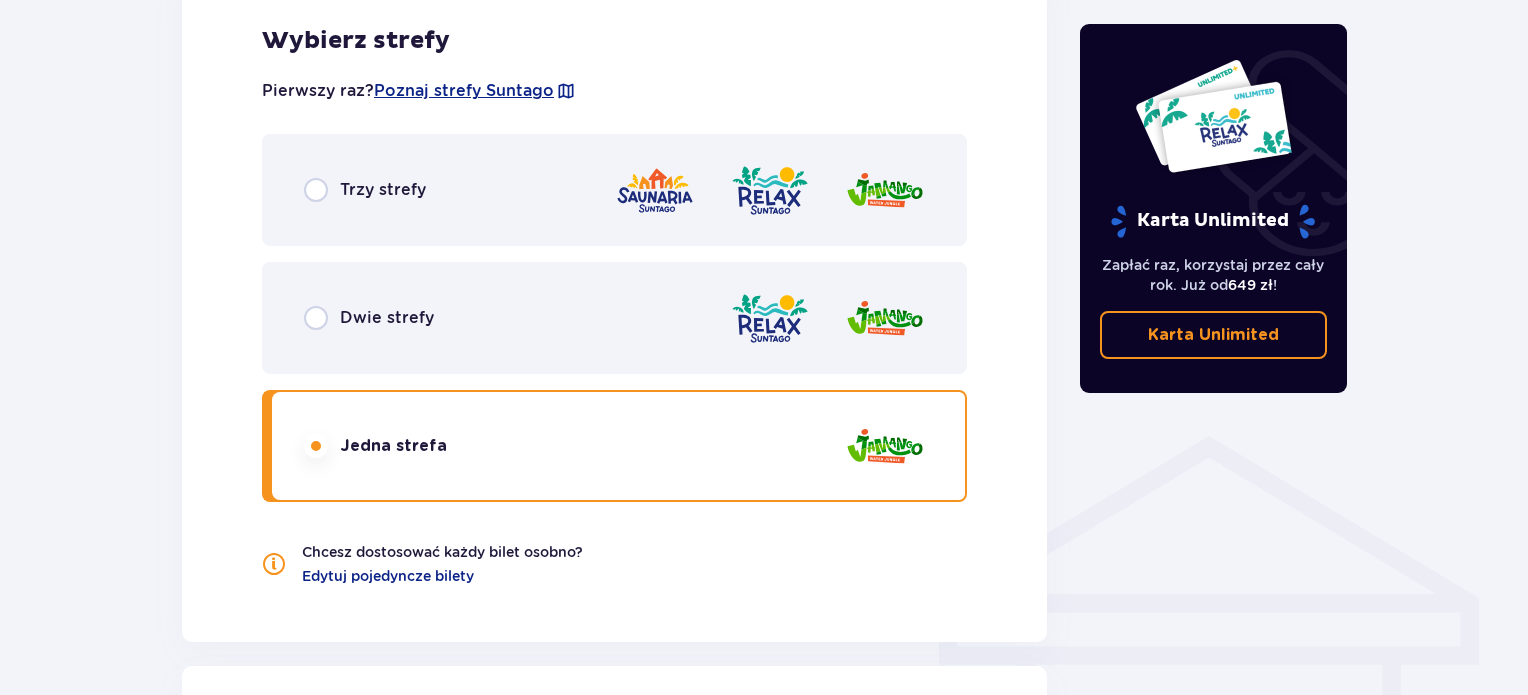 click at bounding box center [827, 318] 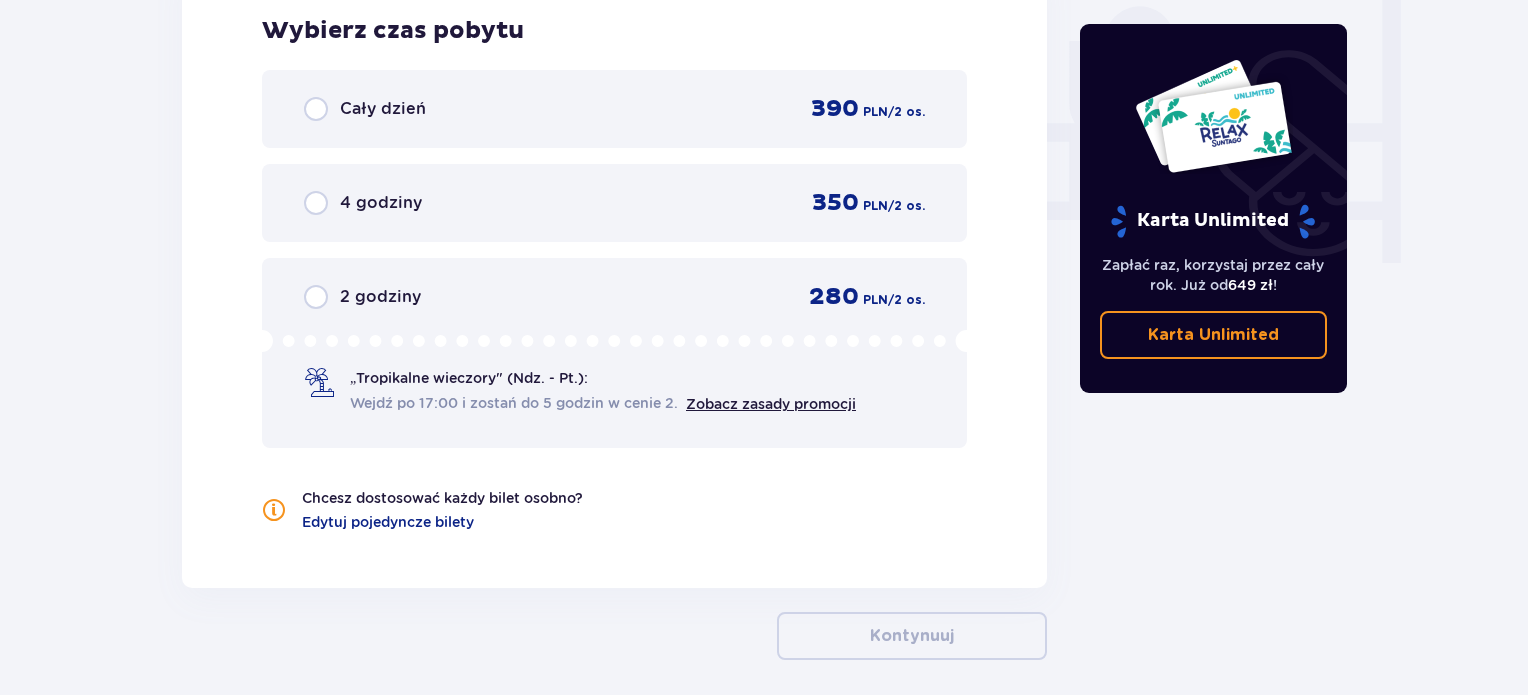 scroll, scrollTop: 1926, scrollLeft: 0, axis: vertical 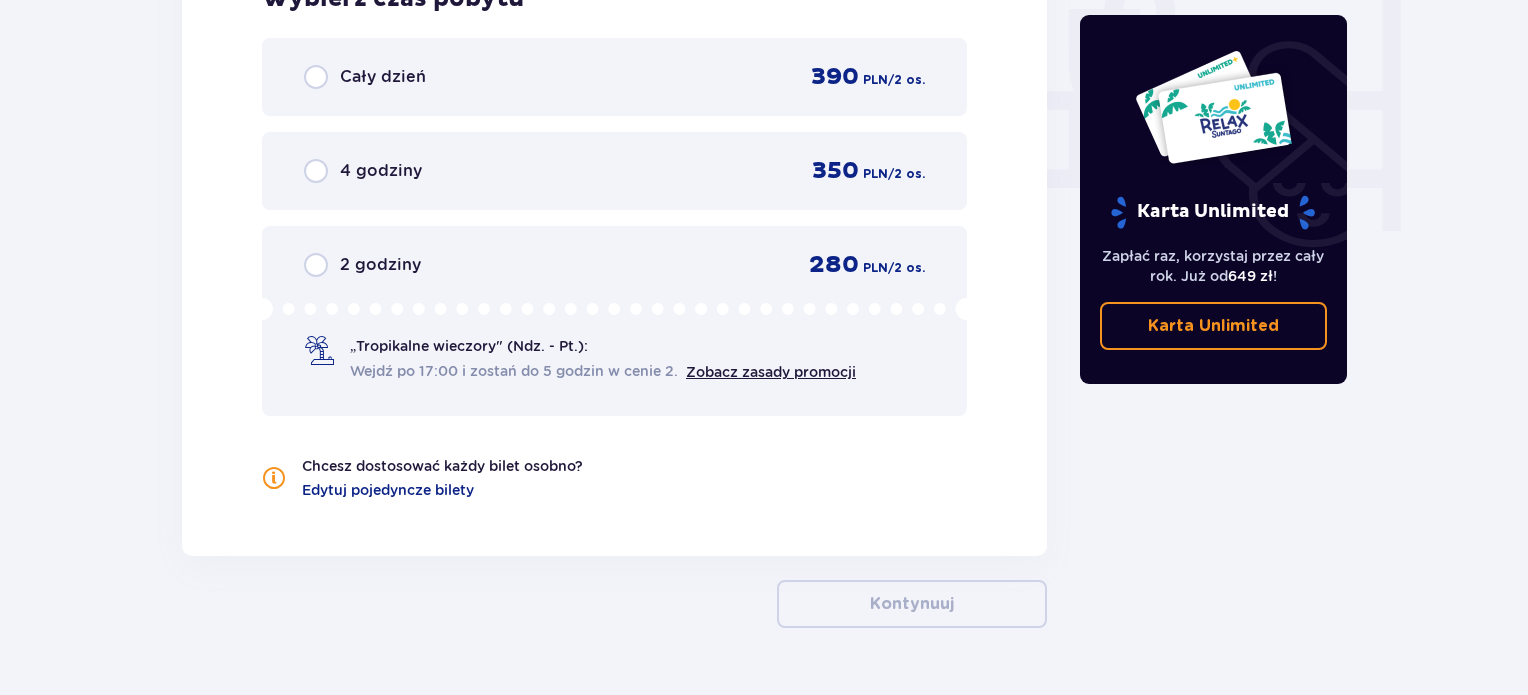 click on "Cały dzień   390 PLN / 2 os." at bounding box center [614, 77] 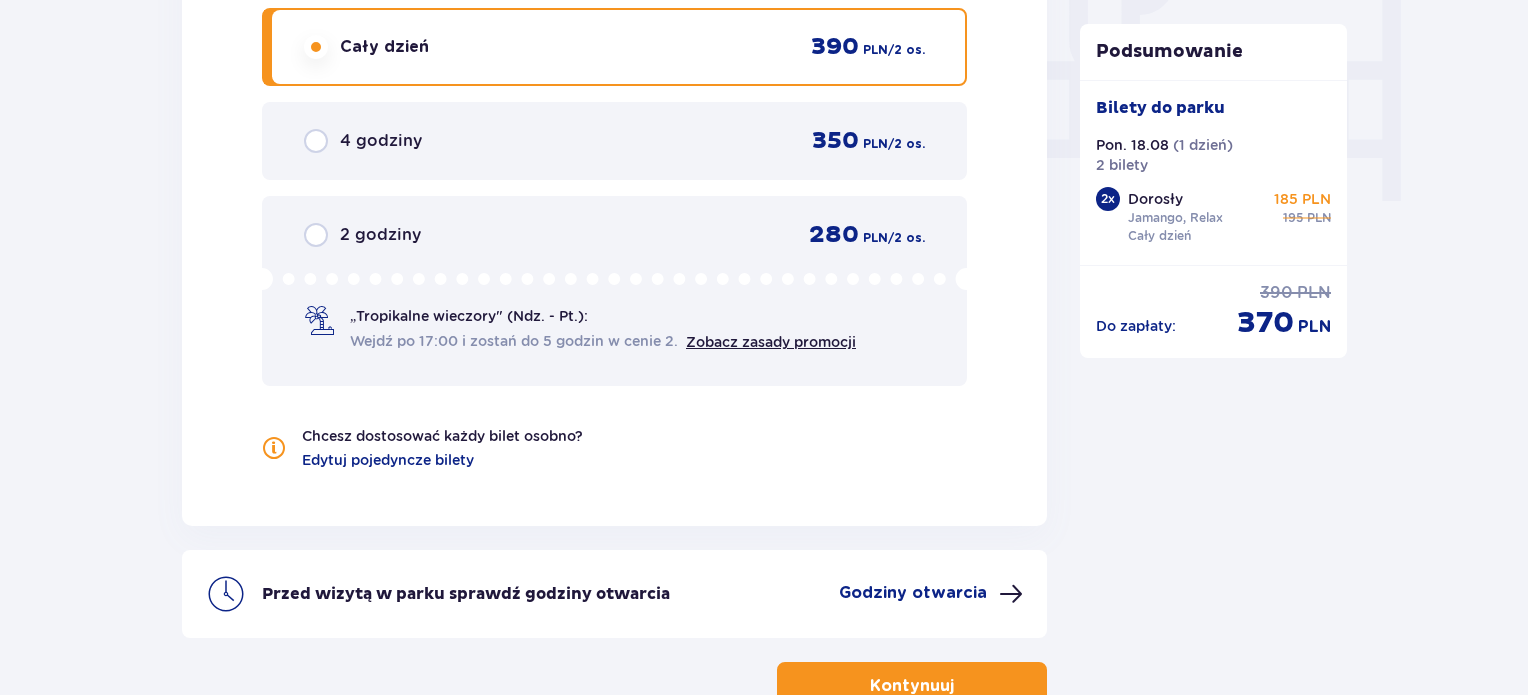 scroll, scrollTop: 2088, scrollLeft: 0, axis: vertical 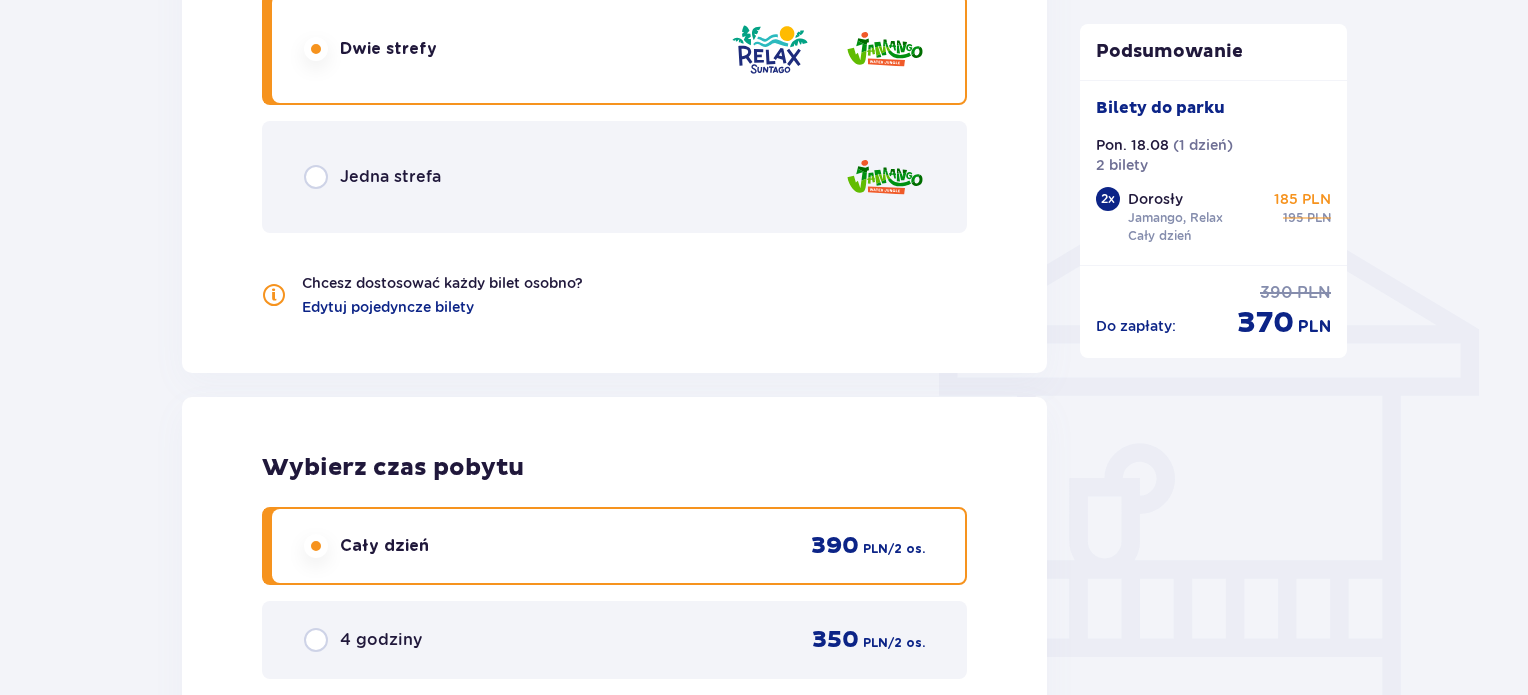click on "Jedna strefa" at bounding box center [614, 177] 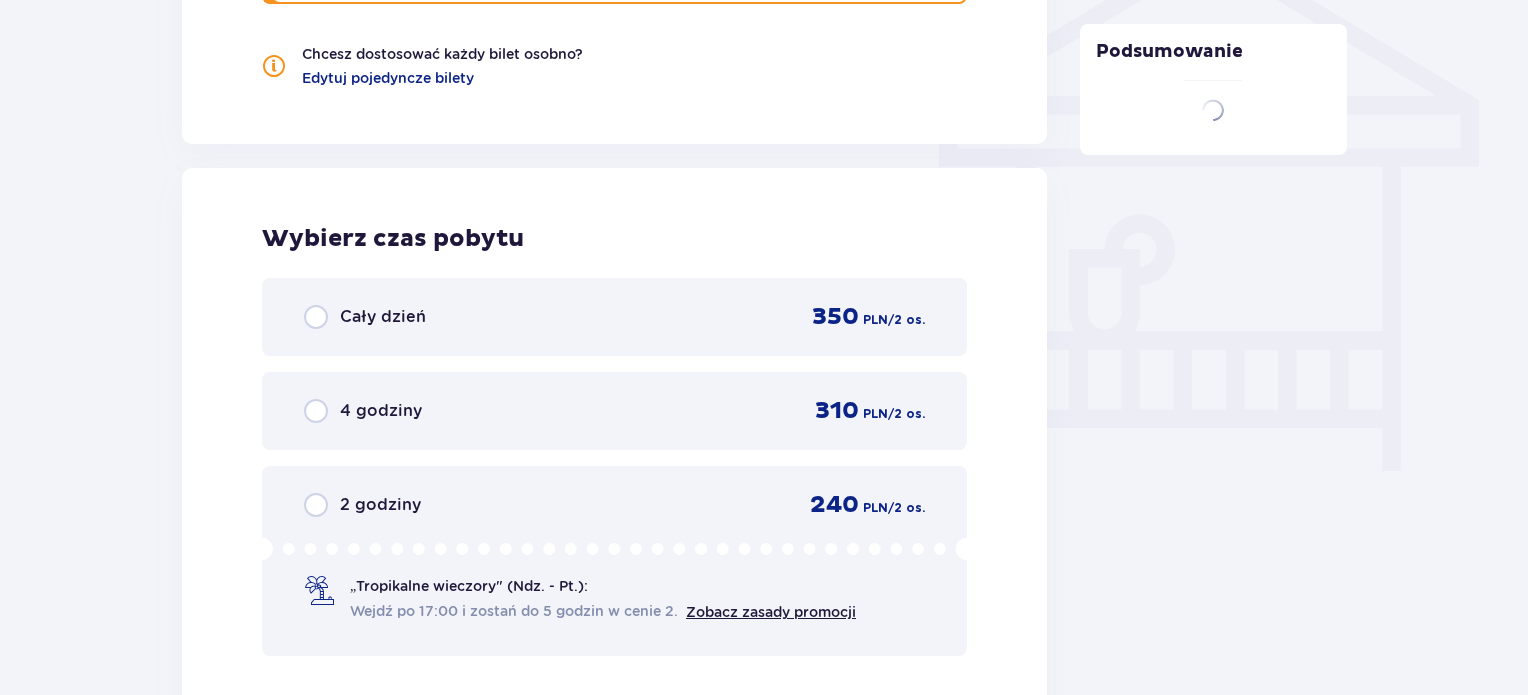 scroll, scrollTop: 1806, scrollLeft: 0, axis: vertical 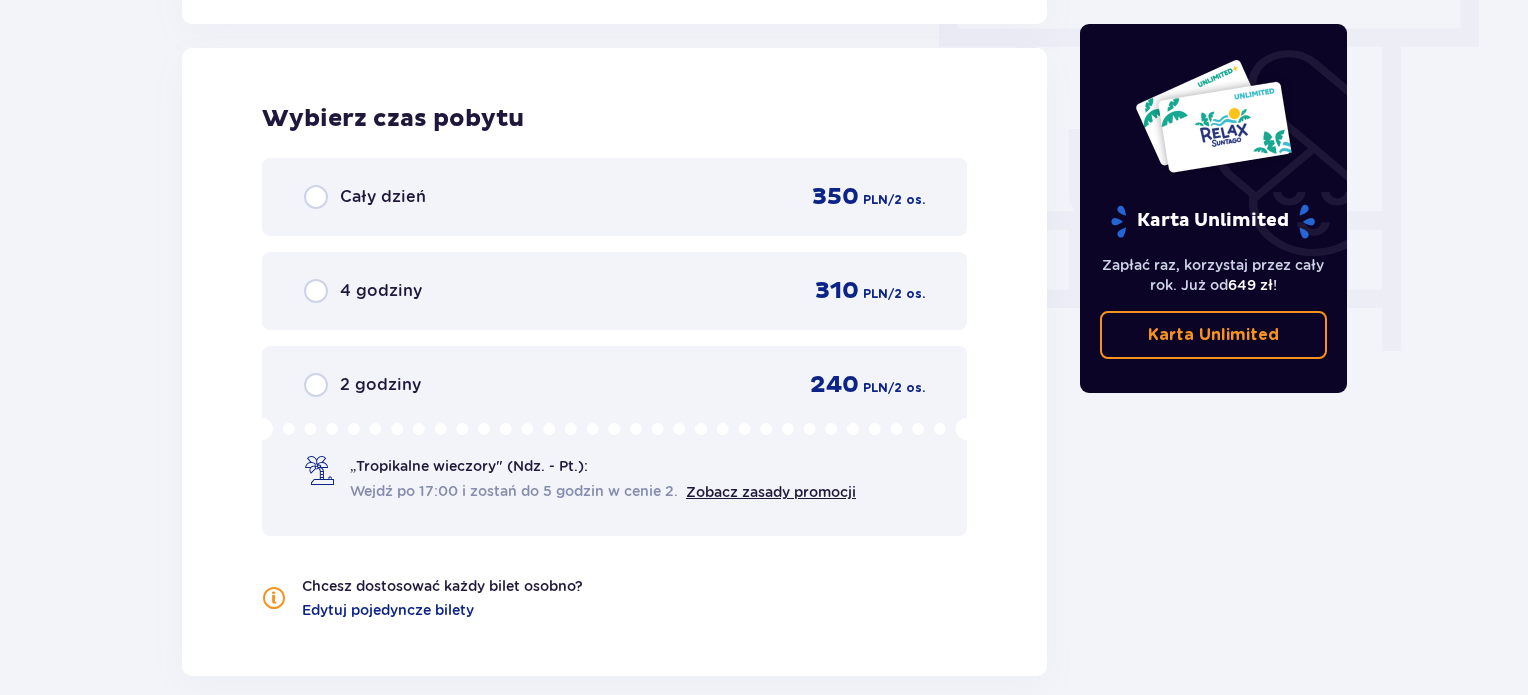 click on "Cały dzień   350 PLN / 2 os." at bounding box center (614, 197) 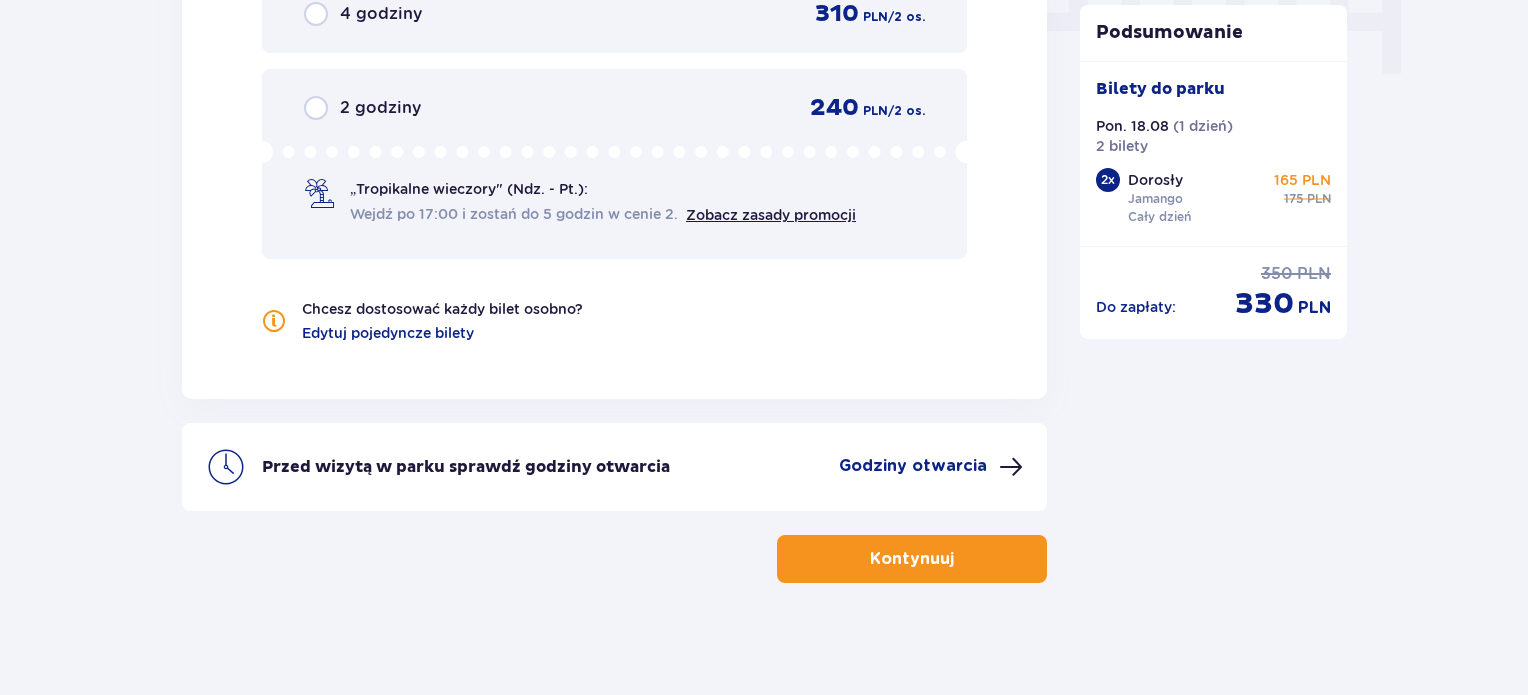 scroll, scrollTop: 2088, scrollLeft: 0, axis: vertical 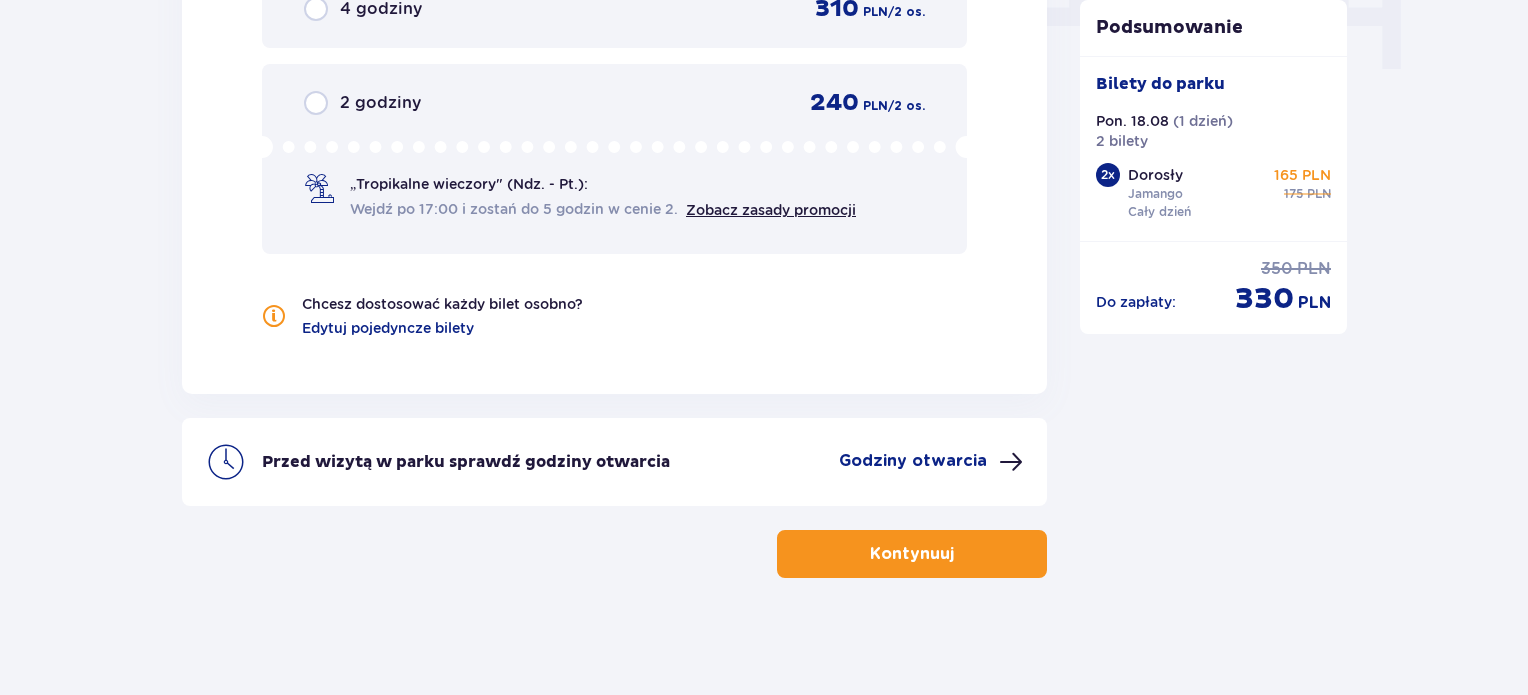 click on "Bilety Pomiń ten krok Znajdź bilety Długość pobytu 1 dzień Dłużej Data przyjazdu 18.08.25 Wybierz bilety Dorosły 18 - 65 lat 2 Dziecko do 90 cm 0 Dziecko do 120 cm 0 Dziecko do 16 lat 0 Nastolatek 16 - 18 lat 0 Senior 65+ lat 0 W ciąży 0 Z niepełno­sprawnością 0 Oferta specjalna Pakiet Family 2+2 -  640 PLN Wybierz strefy Pierwszy raz?  Poznaj strefy Suntago Trzy strefy Dwie strefy Jedna strefa Chcesz dostosować każdy bilet osobno? Edytuj pojedyncze bilety Wybierz czas pobytu Cały dzień   350 PLN / 2 os. 4 godziny   310 PLN / 2 os. 2 godziny   240 PLN / 2 os. „Tropikalne wieczory" (Ndz. - Pt.): Wejdź po 17:00 i zostań do 5 godzin w cenie 2. Zobacz zasady promocji Chcesz dostosować każdy bilet osobno? Edytuj pojedyncze bilety Przed wizytą w parku sprawdź godziny otwarcia Godziny otwarcia Kontynuuj Podsumowanie Bilety do parku Pon. 18.08   ( 1 dzień ) 2 bilety 2 x Dorosły Jamango Cały dzień 165 PLN 175 PLN Do zapłaty : 350 PLN 330 PLN" at bounding box center [764, -617] 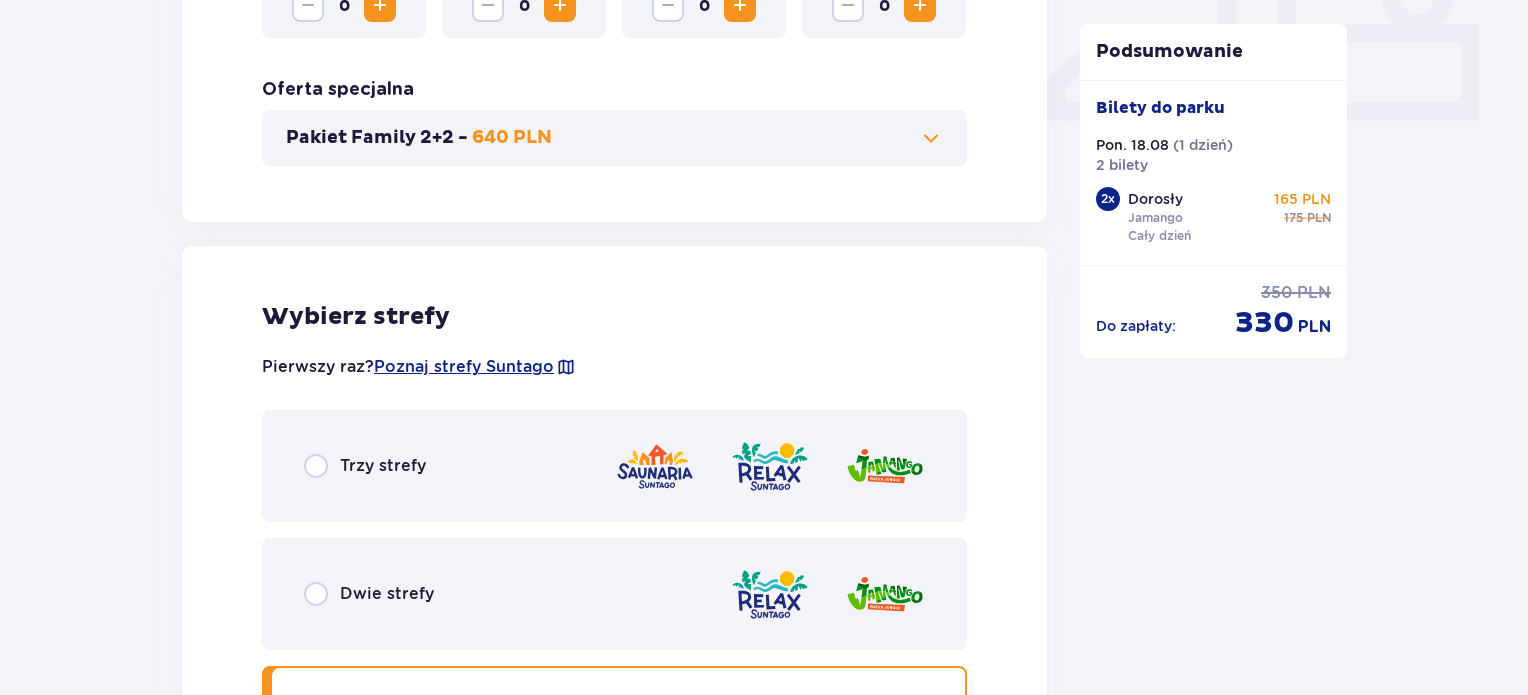 scroll, scrollTop: 928, scrollLeft: 0, axis: vertical 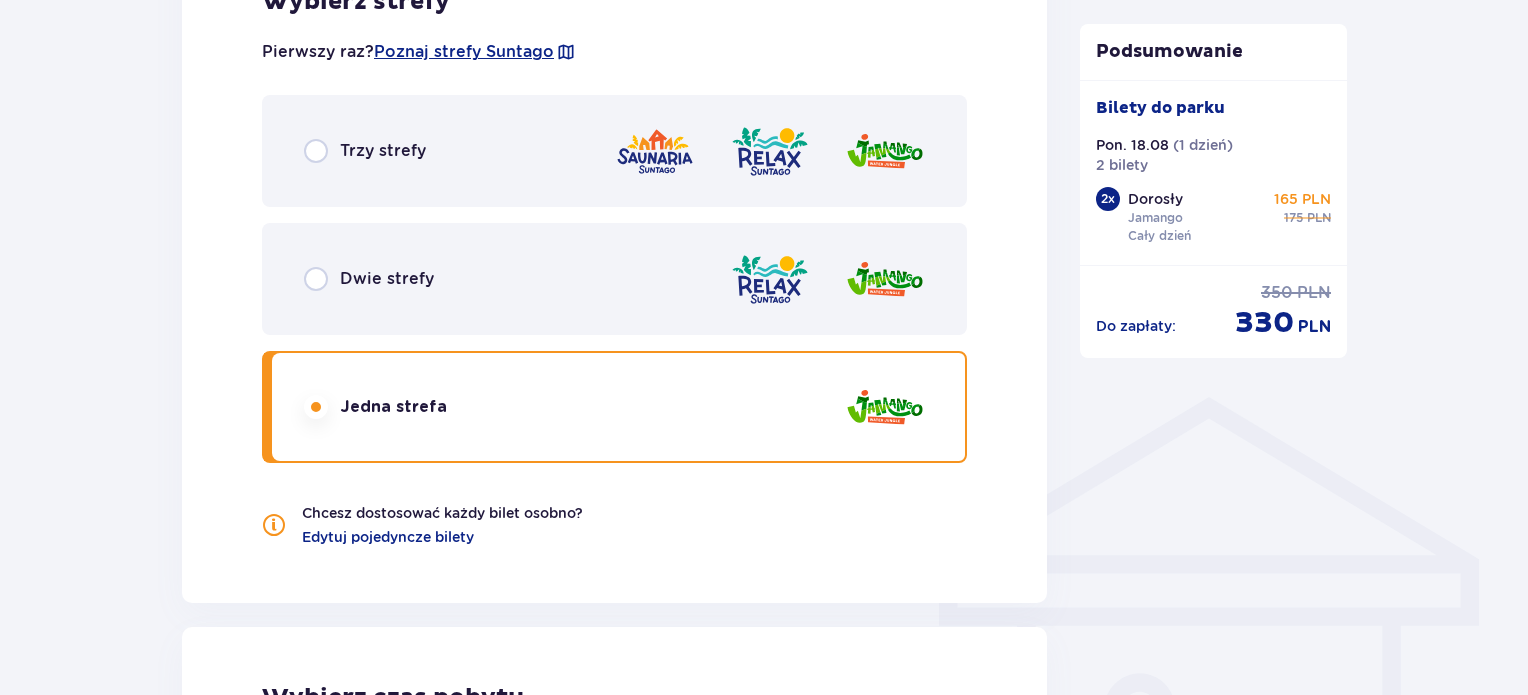click at bounding box center [885, 279] 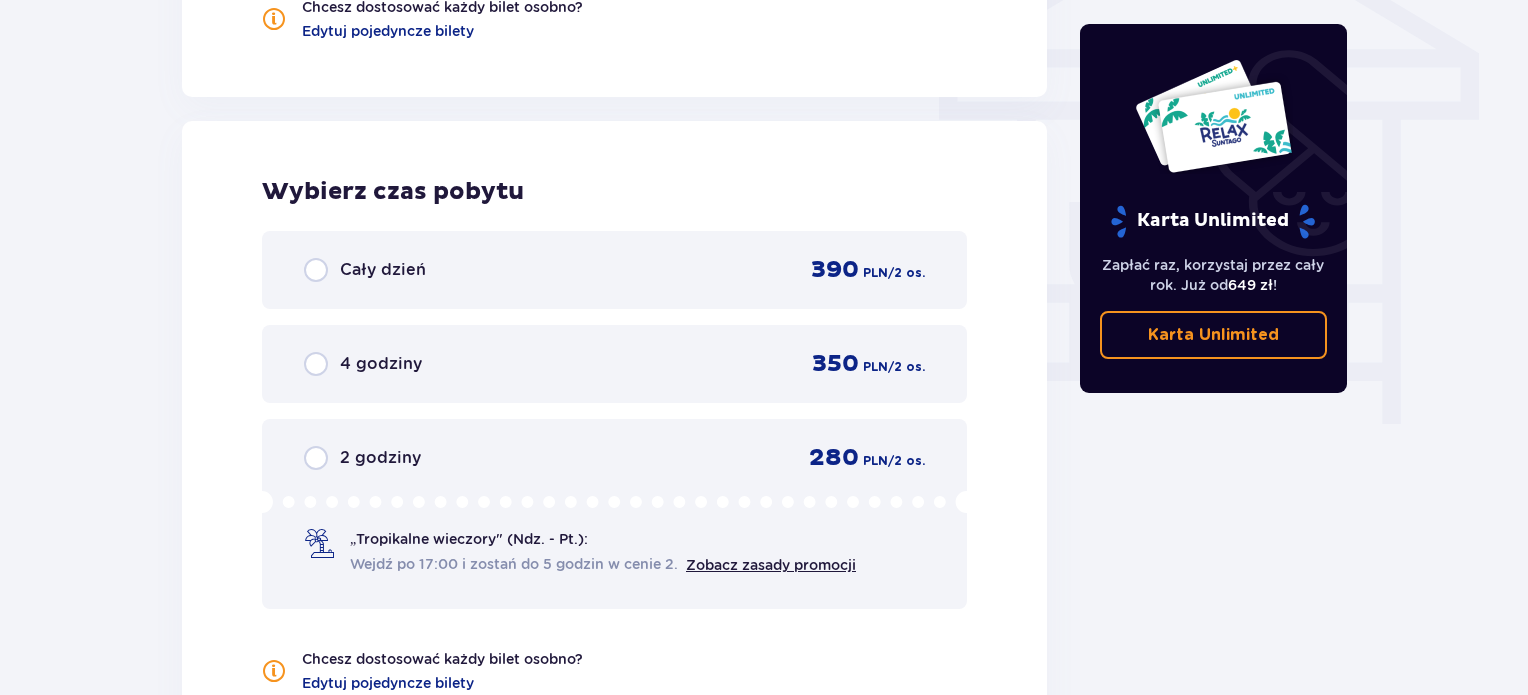 scroll, scrollTop: 1806, scrollLeft: 0, axis: vertical 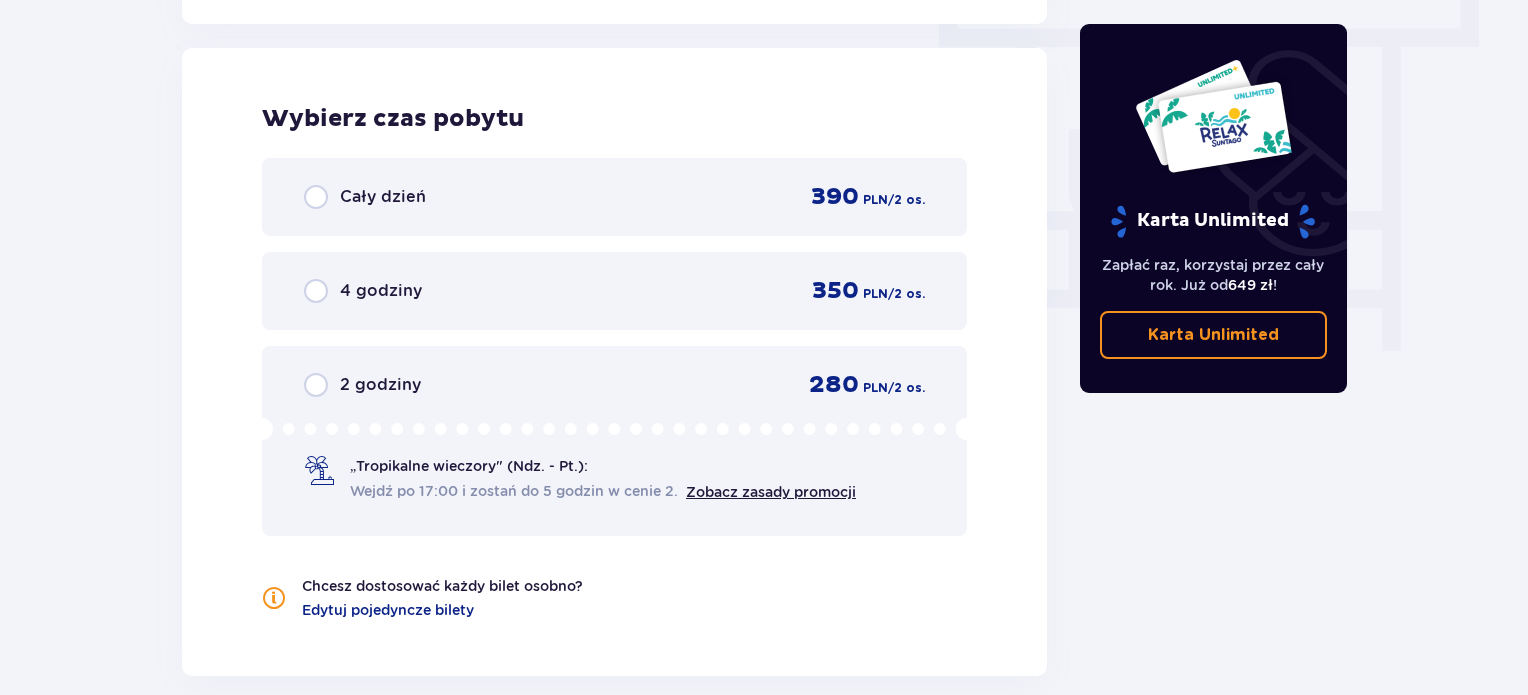 click on "Cały dzień   390 PLN / 2 os." at bounding box center (614, 197) 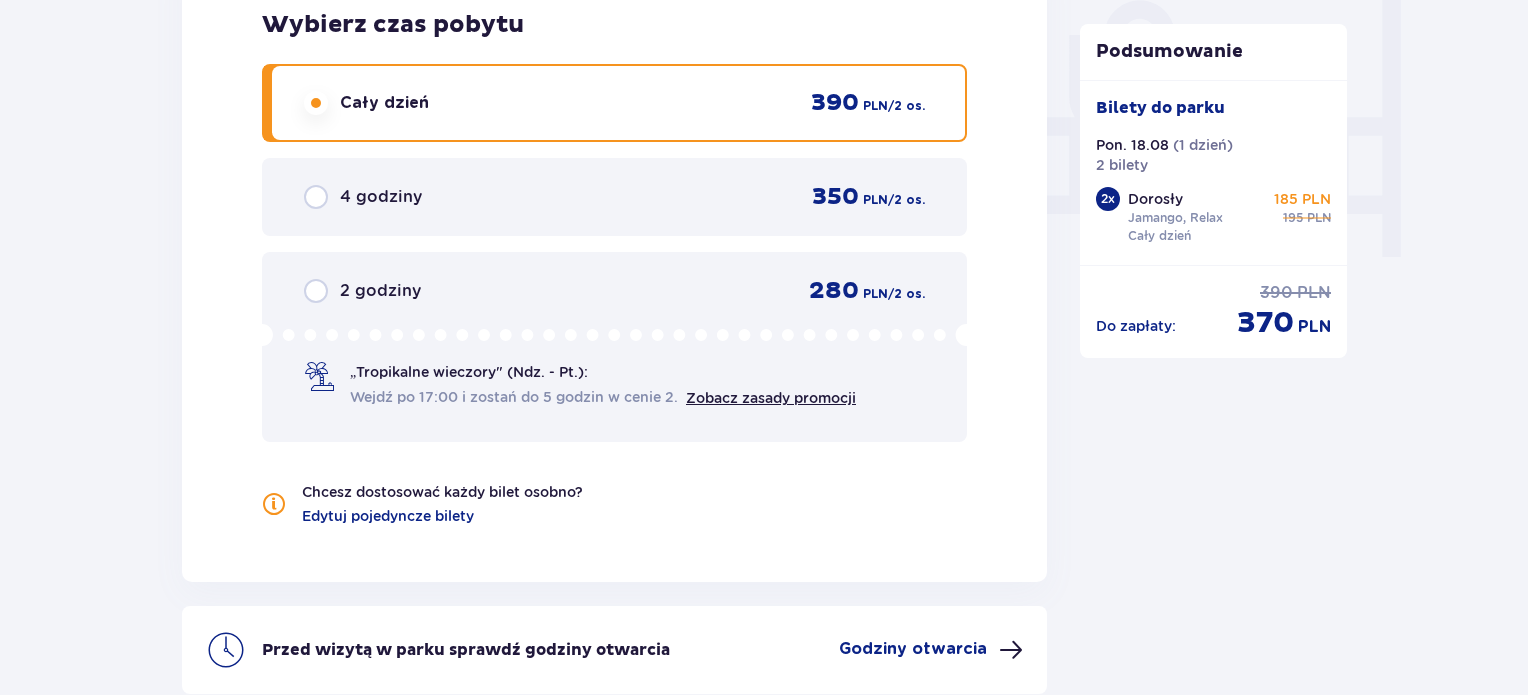scroll, scrollTop: 2088, scrollLeft: 0, axis: vertical 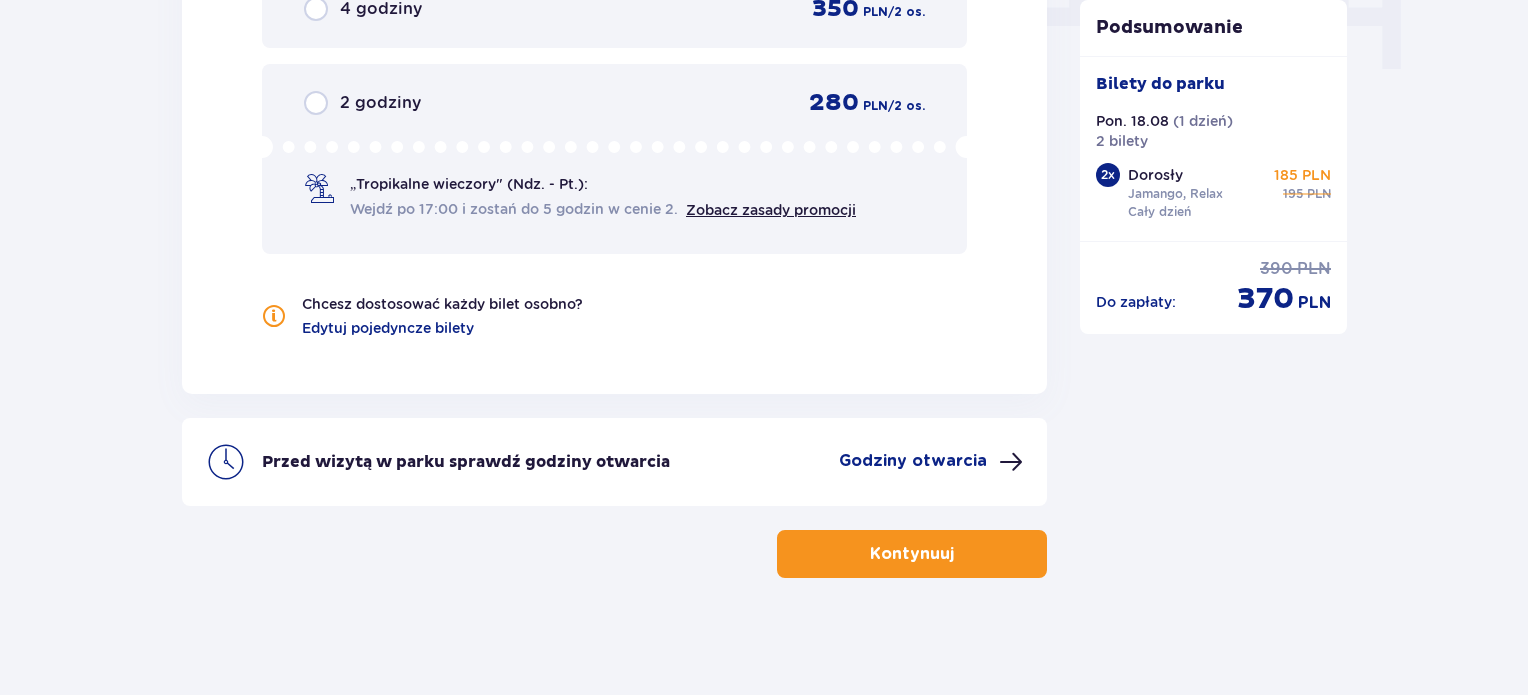 click at bounding box center [958, 554] 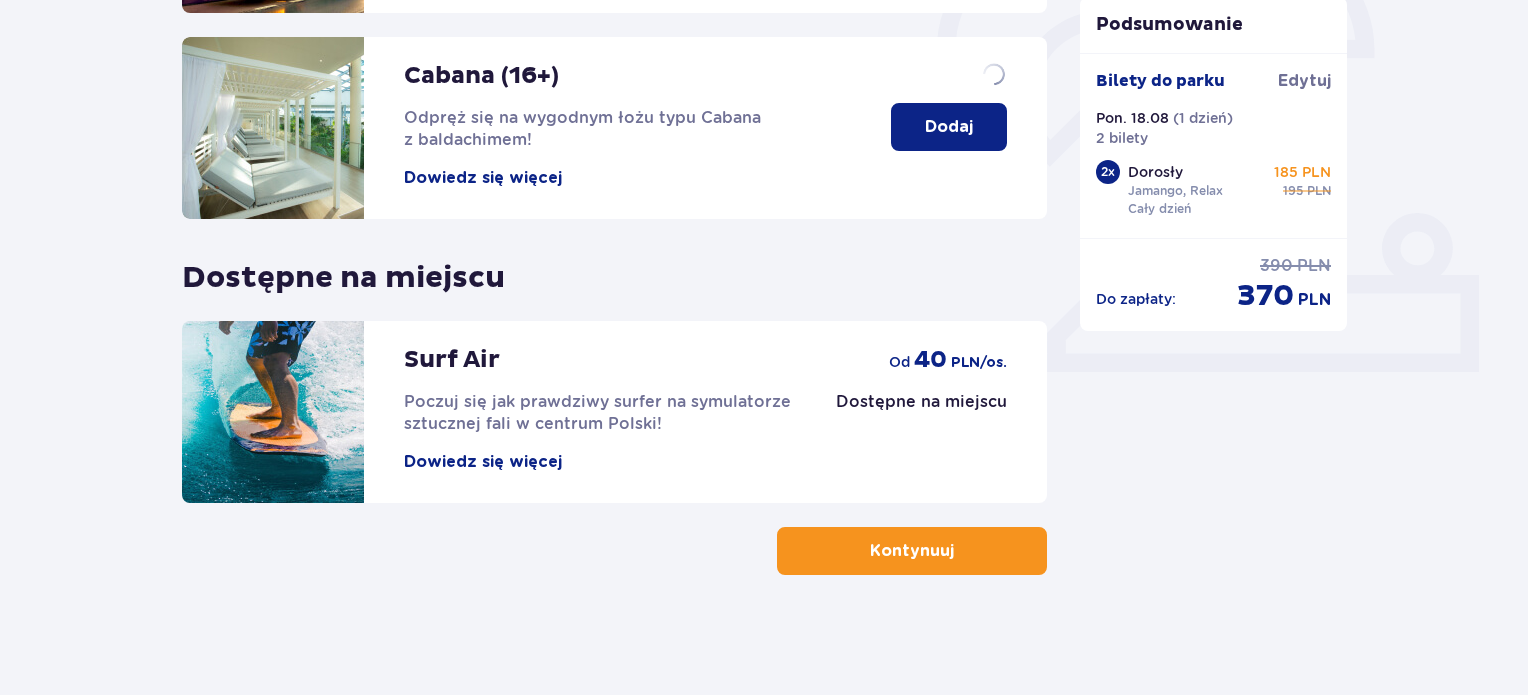 scroll, scrollTop: 0, scrollLeft: 0, axis: both 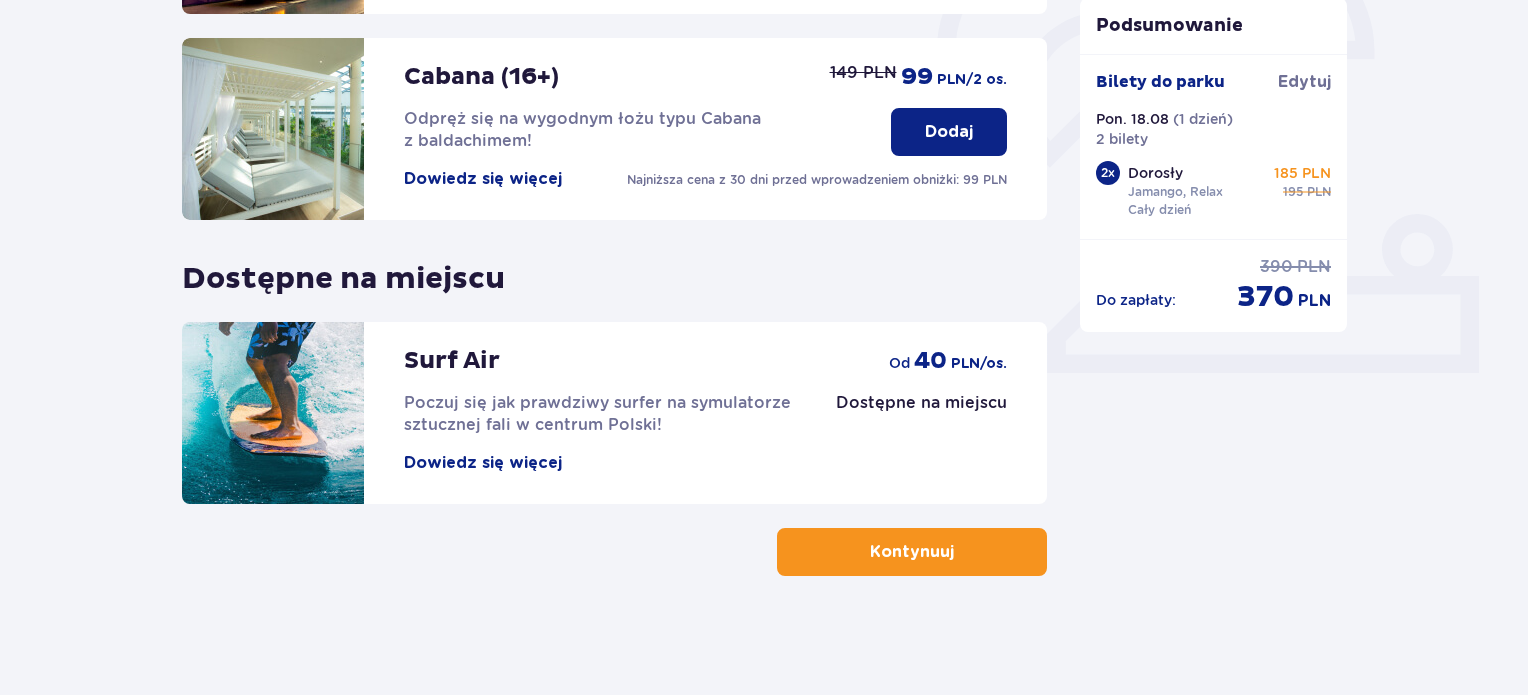 click on "Kontynuuj" at bounding box center (912, 552) 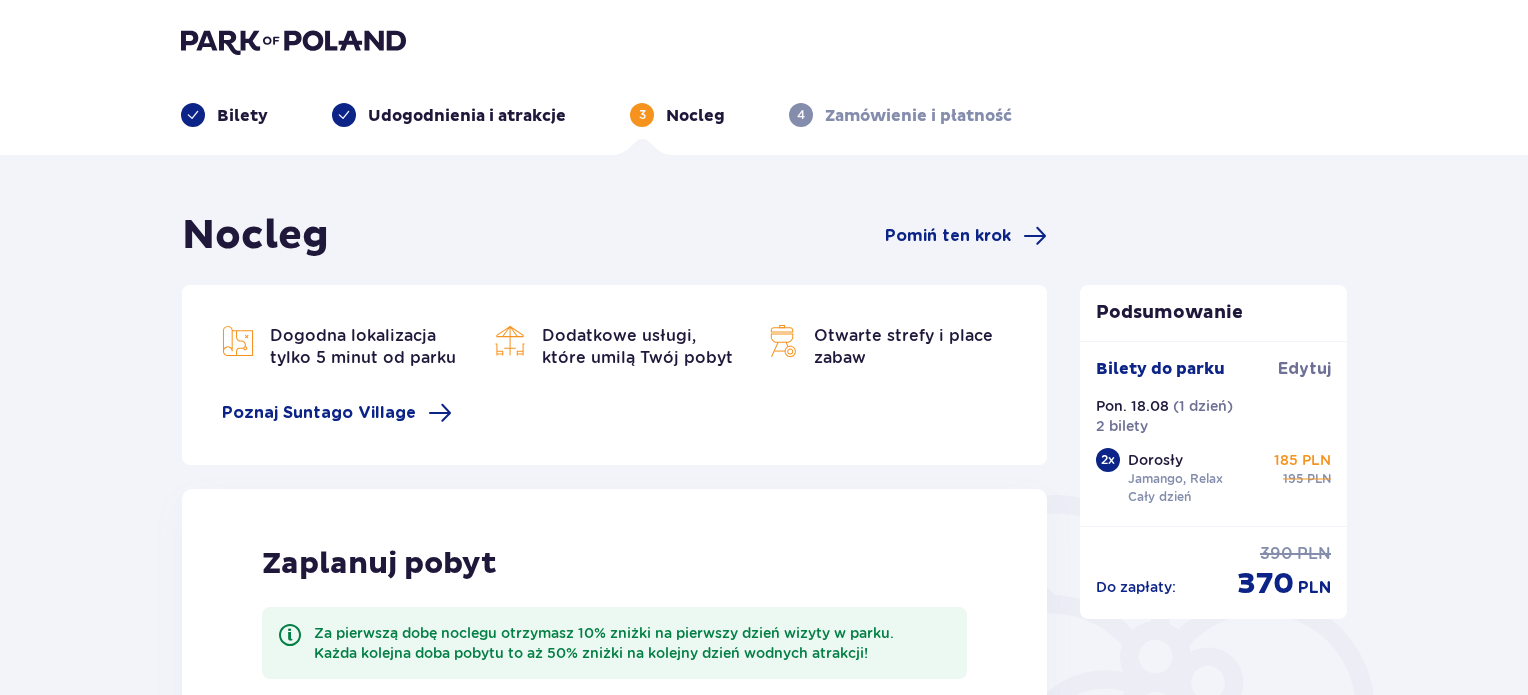 scroll, scrollTop: 0, scrollLeft: 0, axis: both 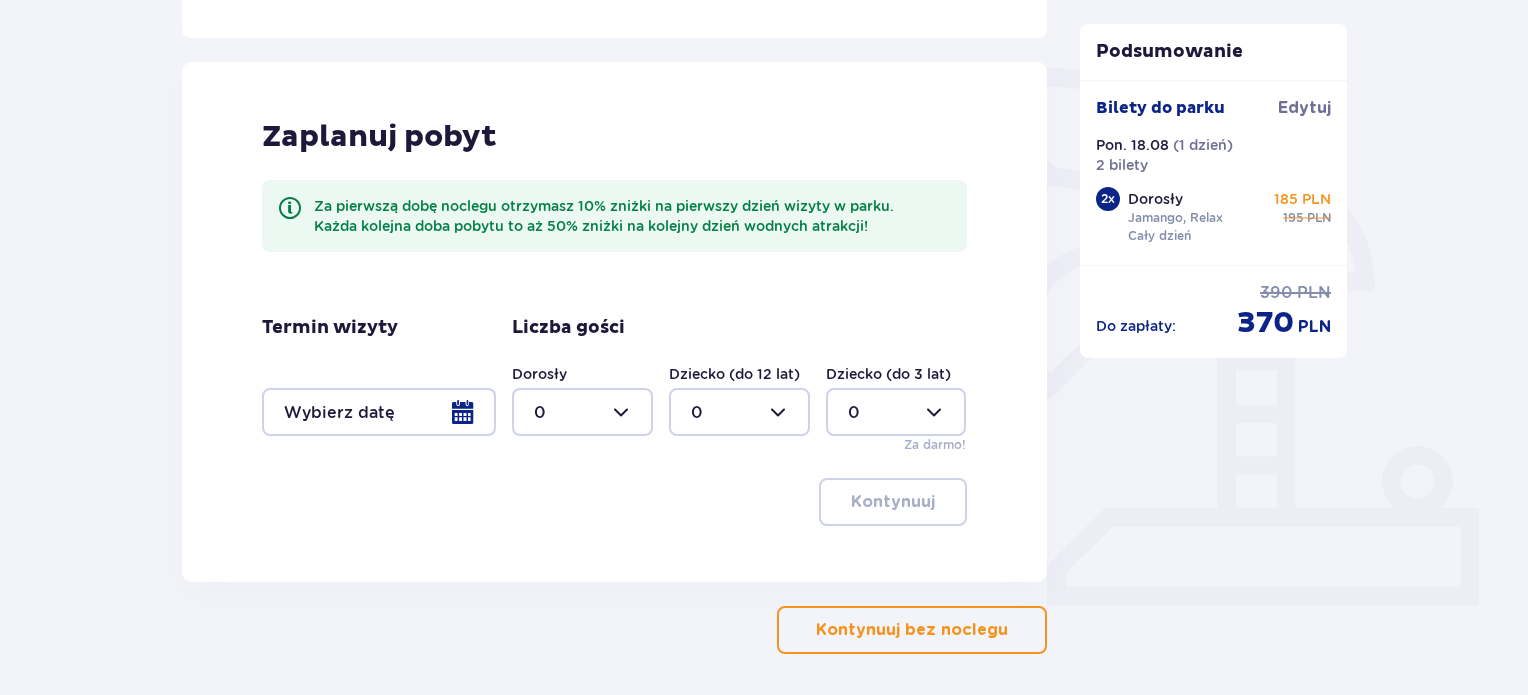click on "Kontynuuj bez noclegu" at bounding box center (912, 630) 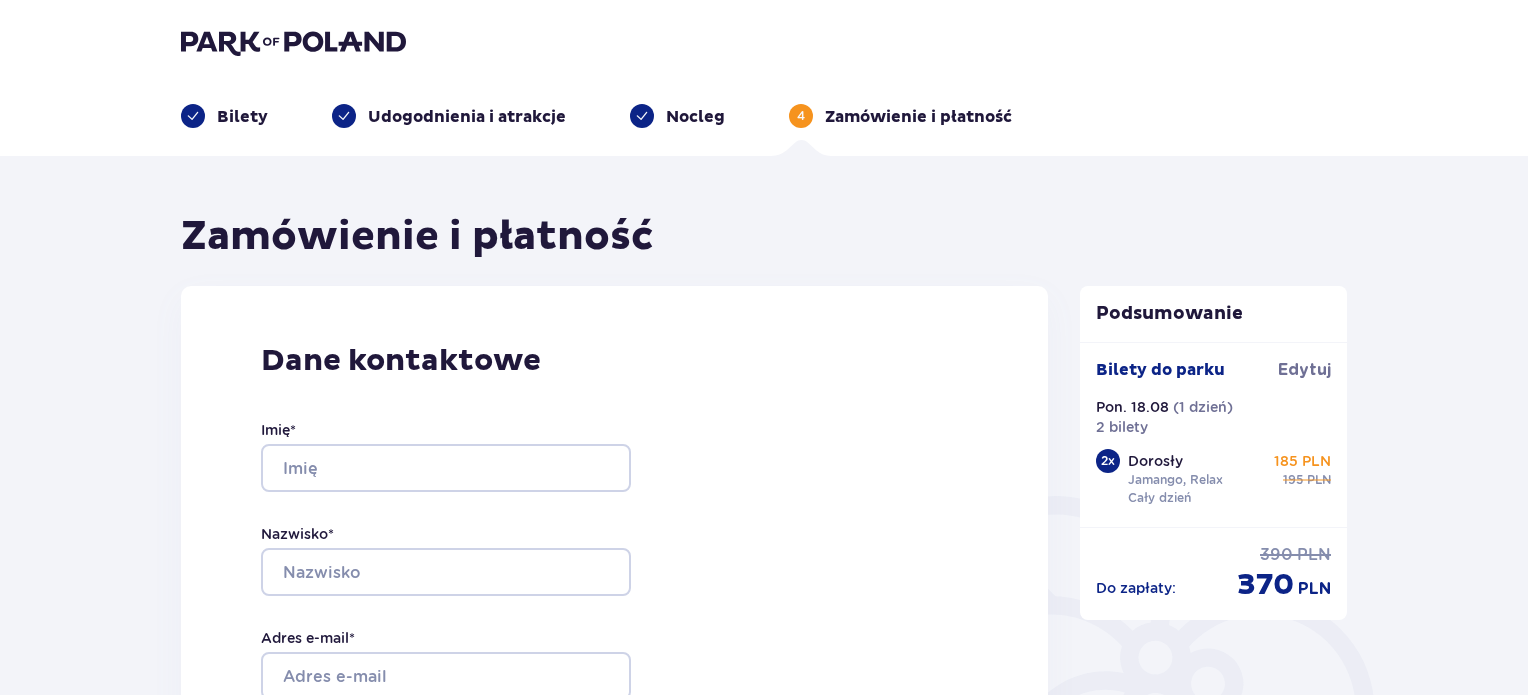 scroll, scrollTop: 0, scrollLeft: 0, axis: both 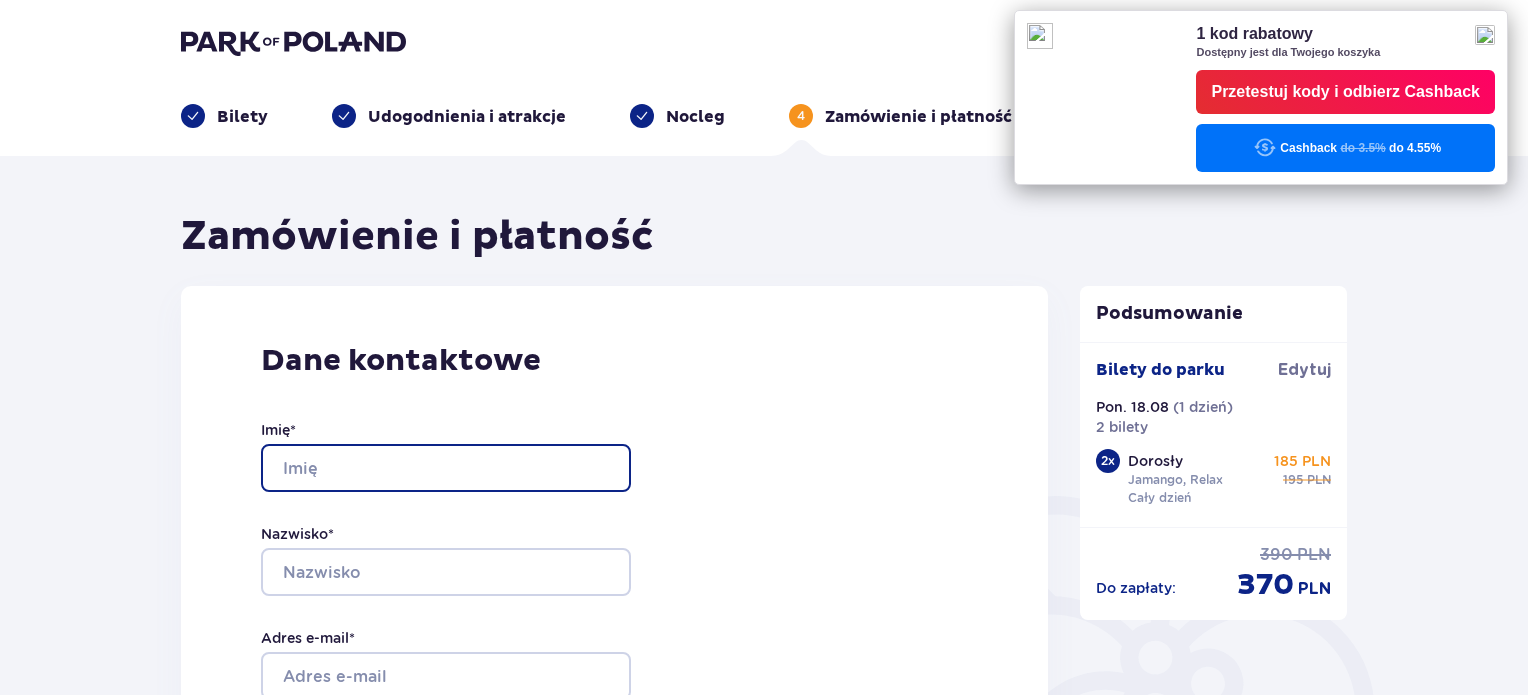 click on "Imię *" at bounding box center [446, 468] 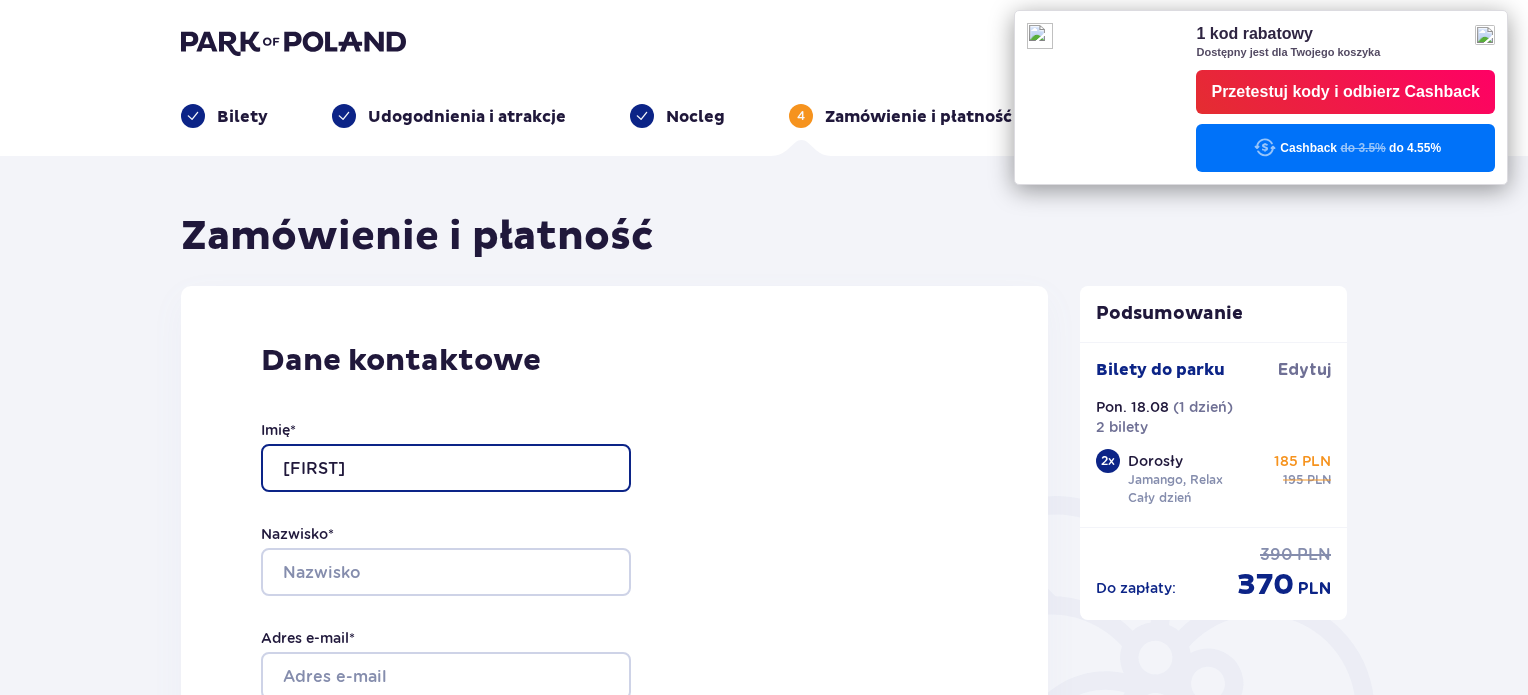 type on "Zofia" 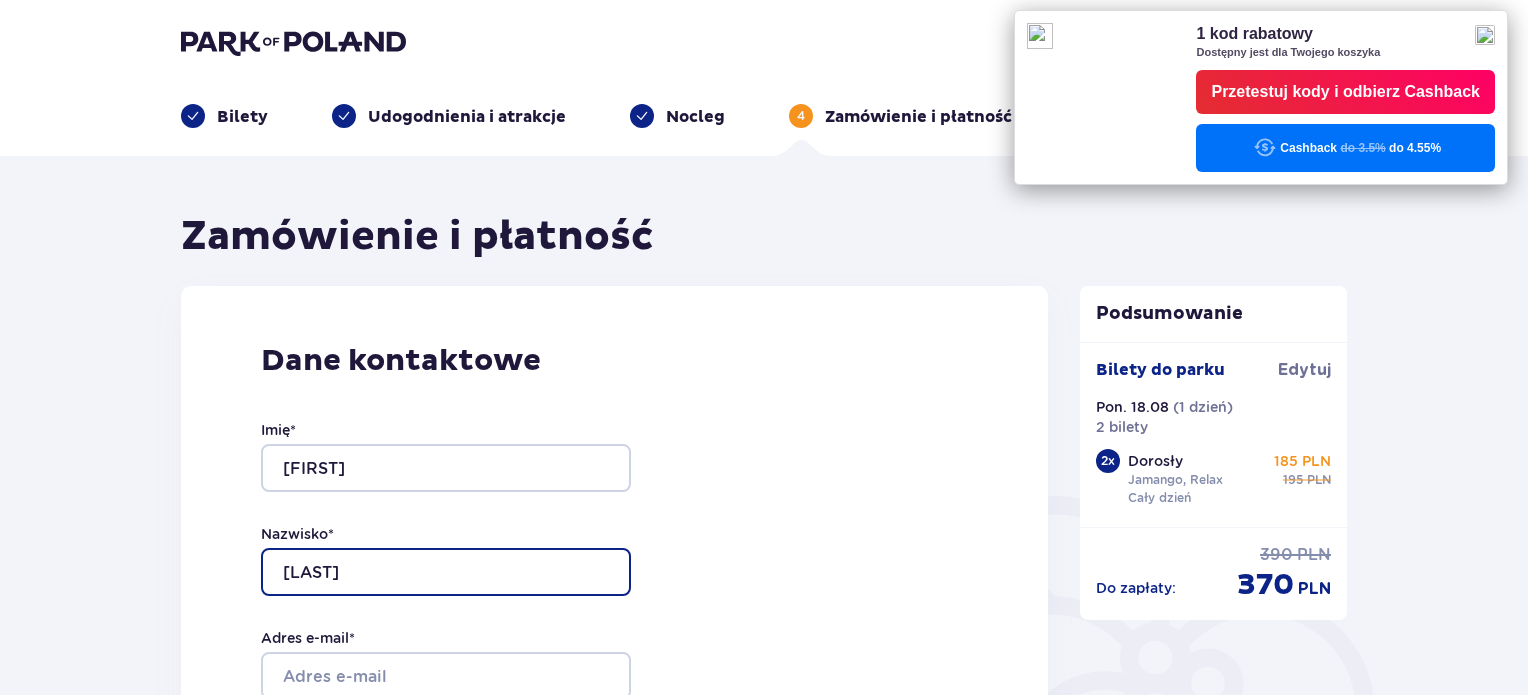 type on "Witkowska" 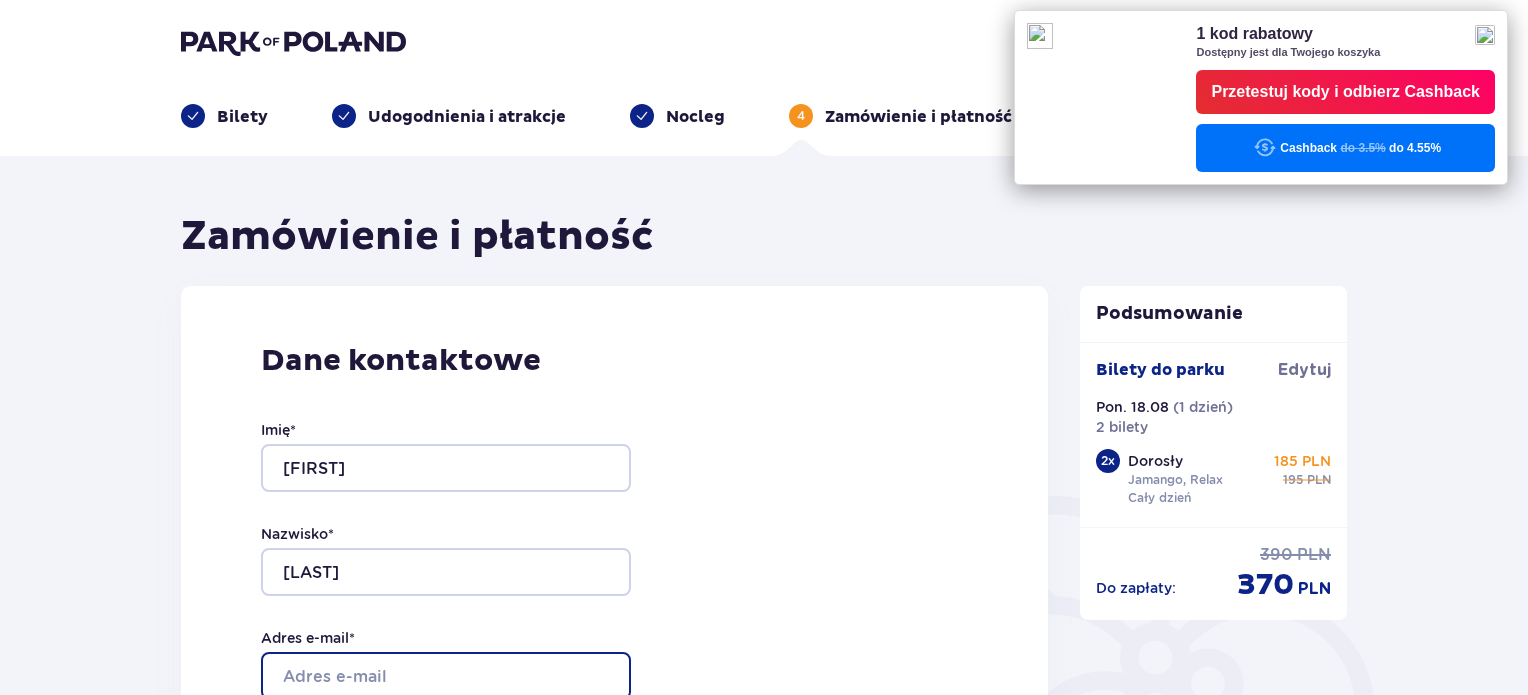 scroll, scrollTop: 4, scrollLeft: 0, axis: vertical 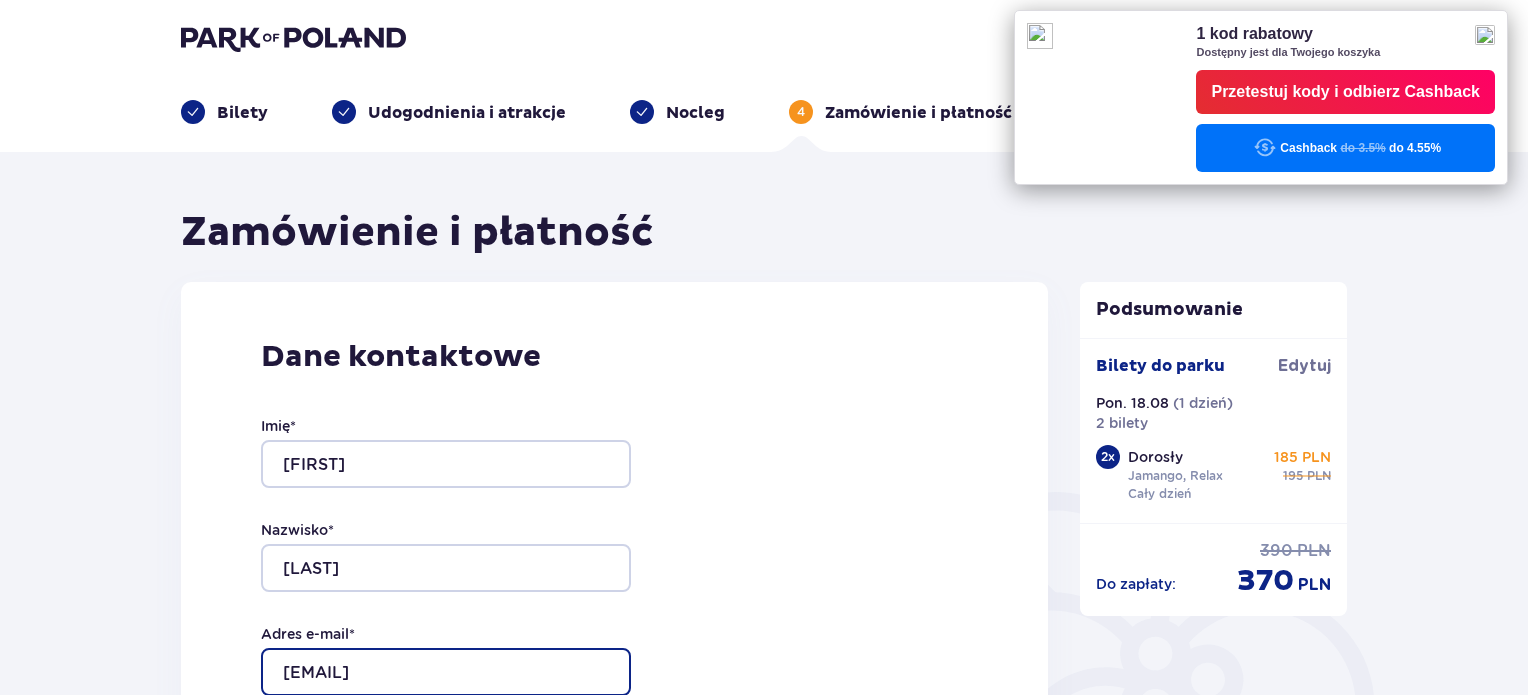 type on "witkowskazosia16@gmail.com" 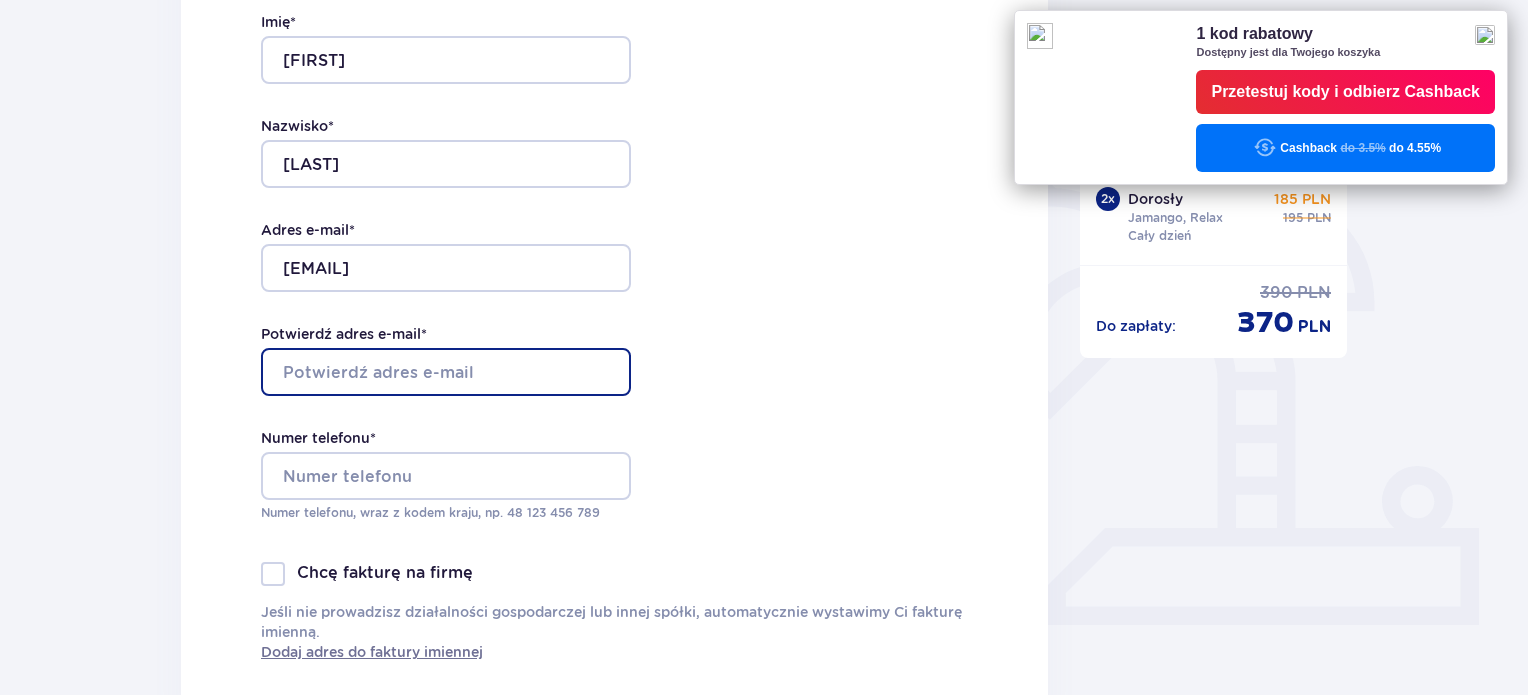 scroll, scrollTop: 432, scrollLeft: 0, axis: vertical 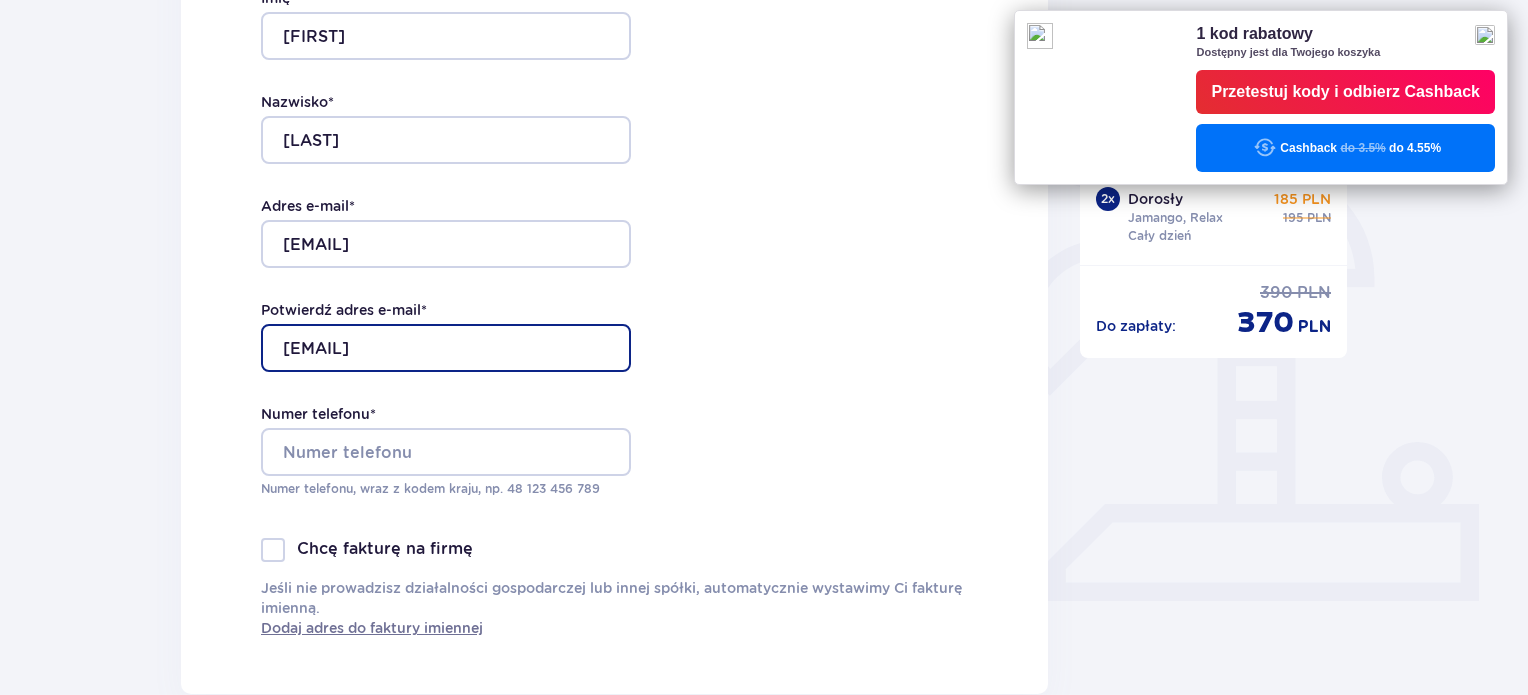 type on "witkowskazosia16@gmail.com" 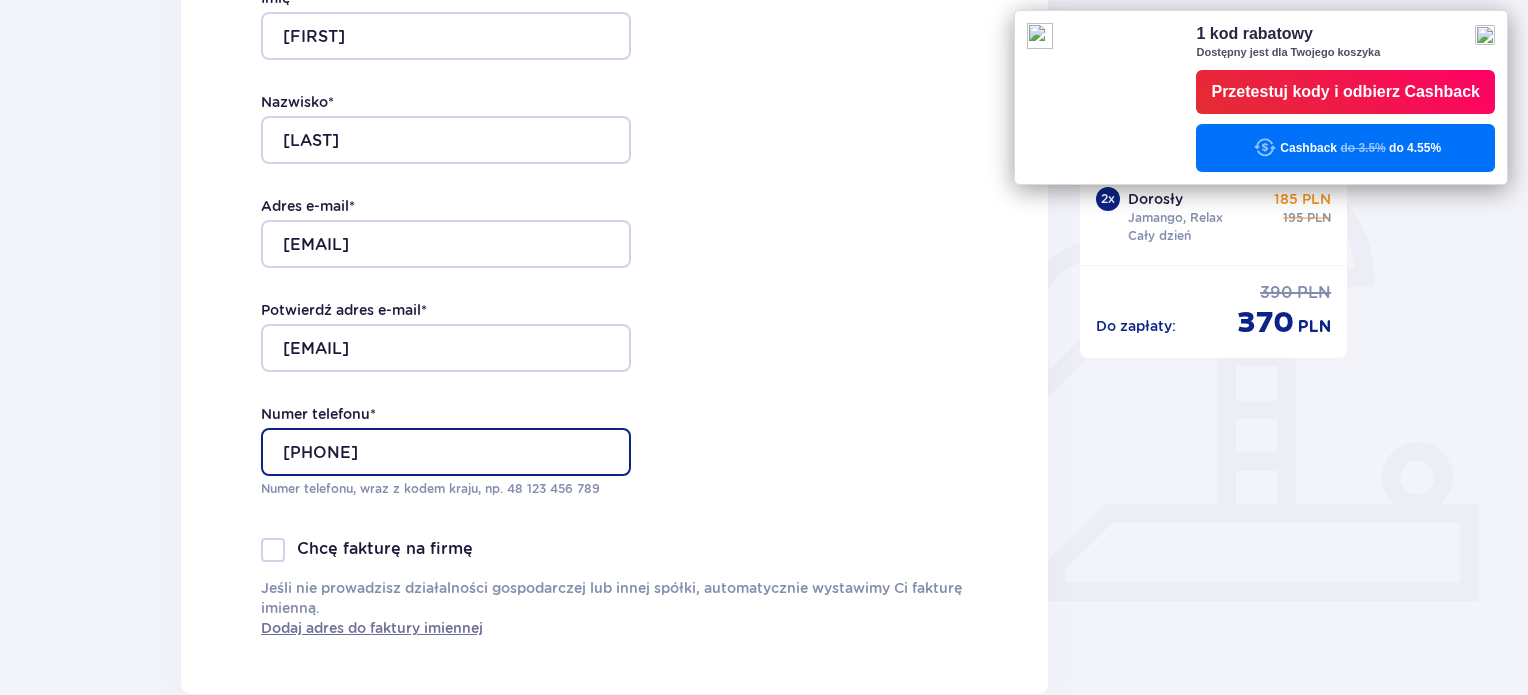 type on "692782861" 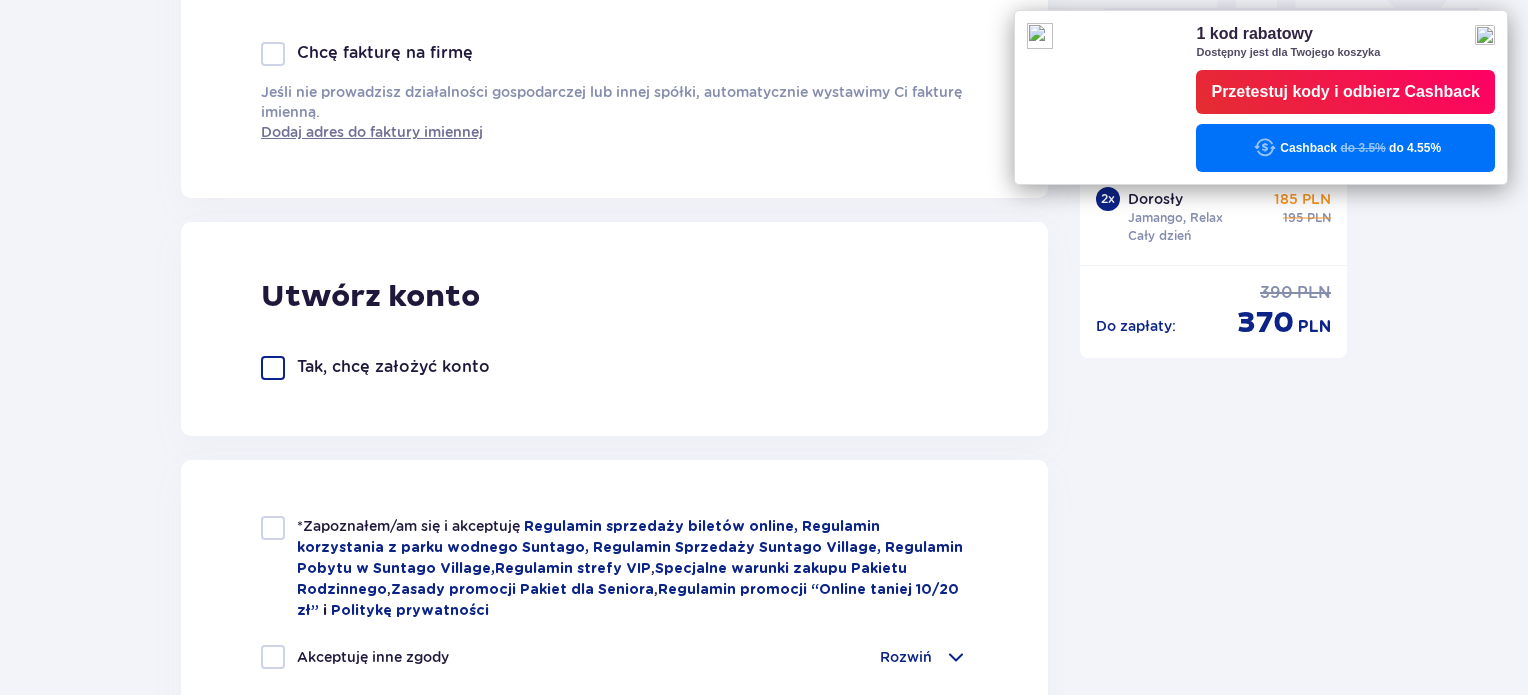 scroll, scrollTop: 936, scrollLeft: 0, axis: vertical 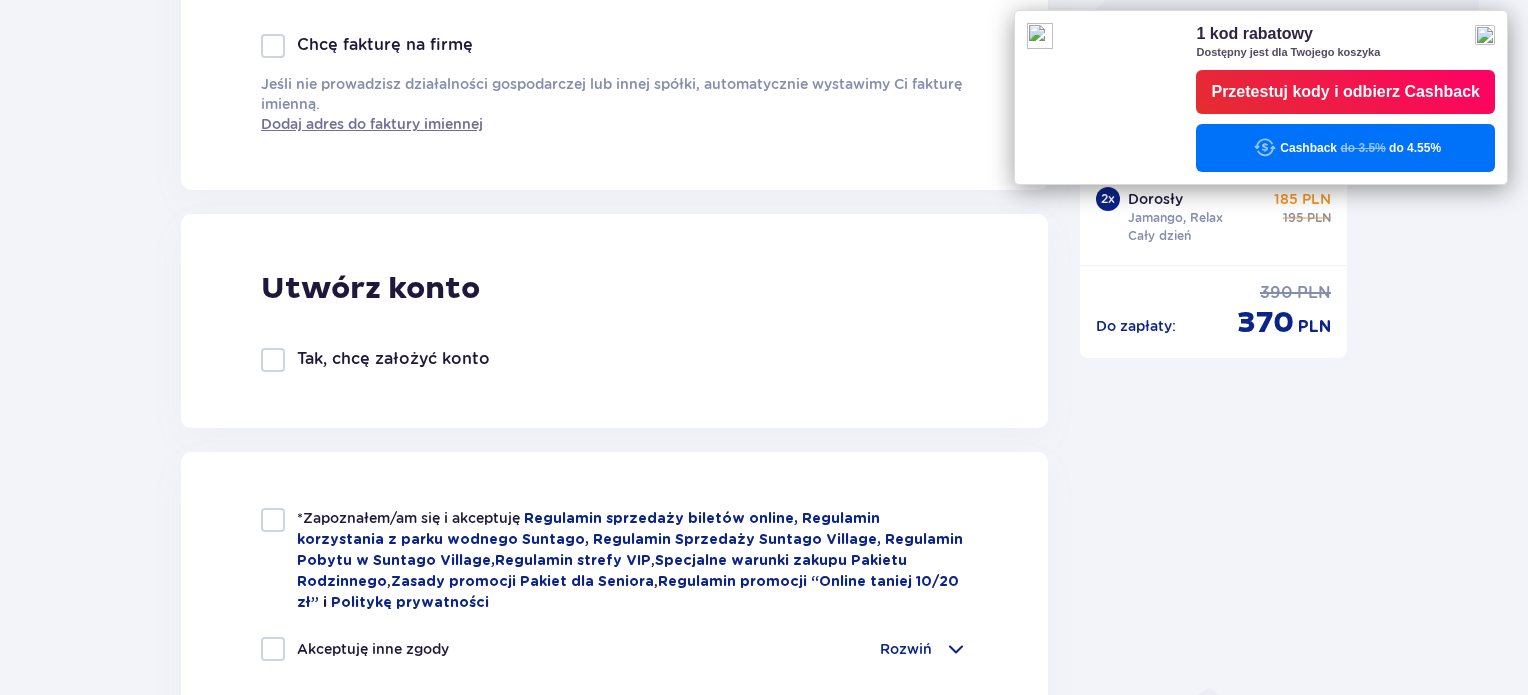 click at bounding box center [273, 360] 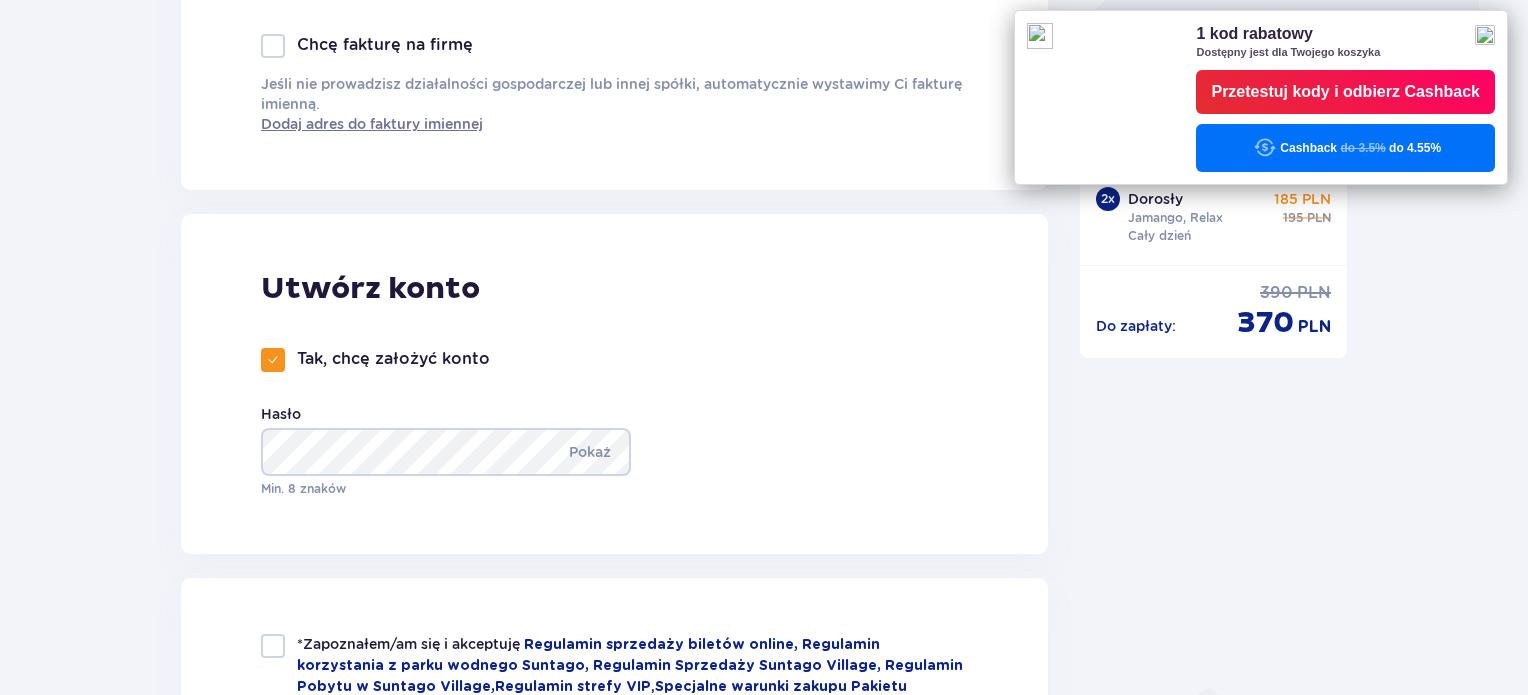 click on "Hasło Pokaż Min. 8 znaków" at bounding box center (456, 451) 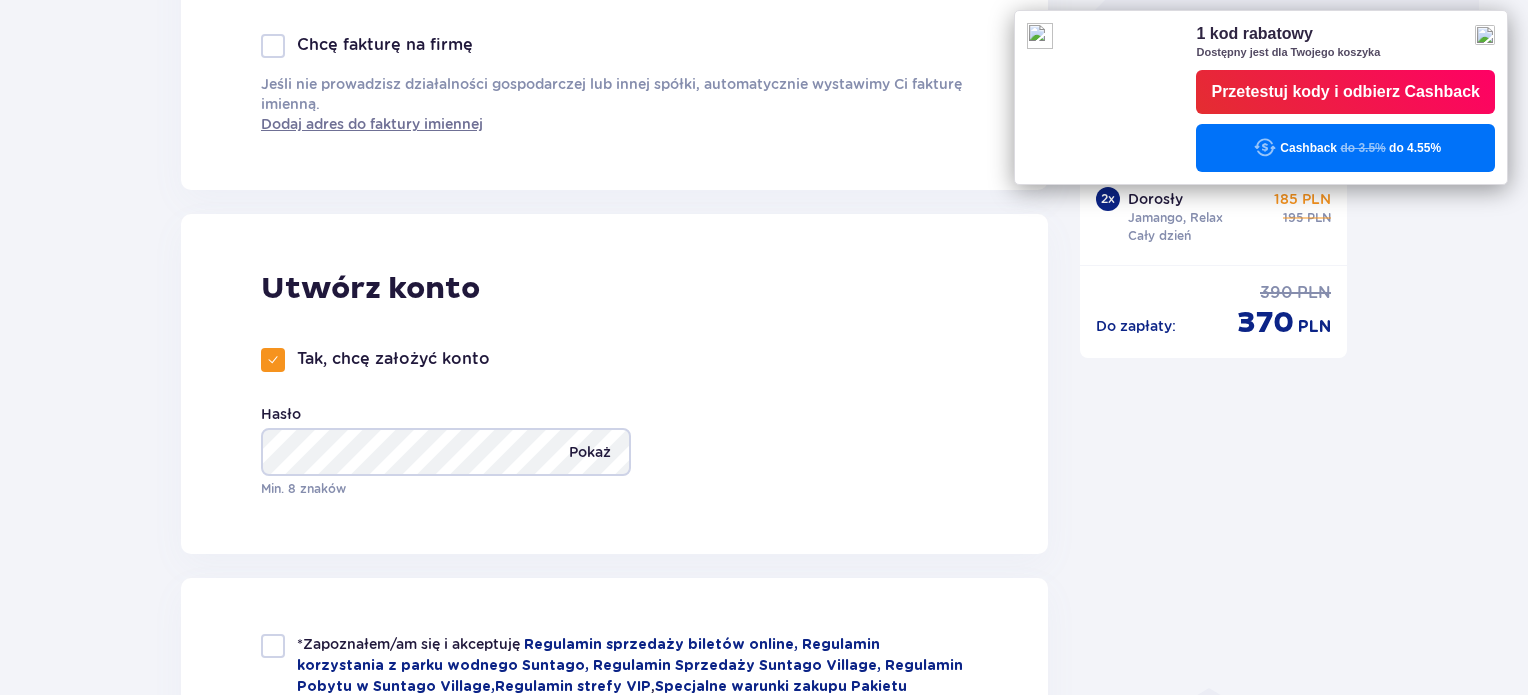 click on "Pokaż" at bounding box center (590, 452) 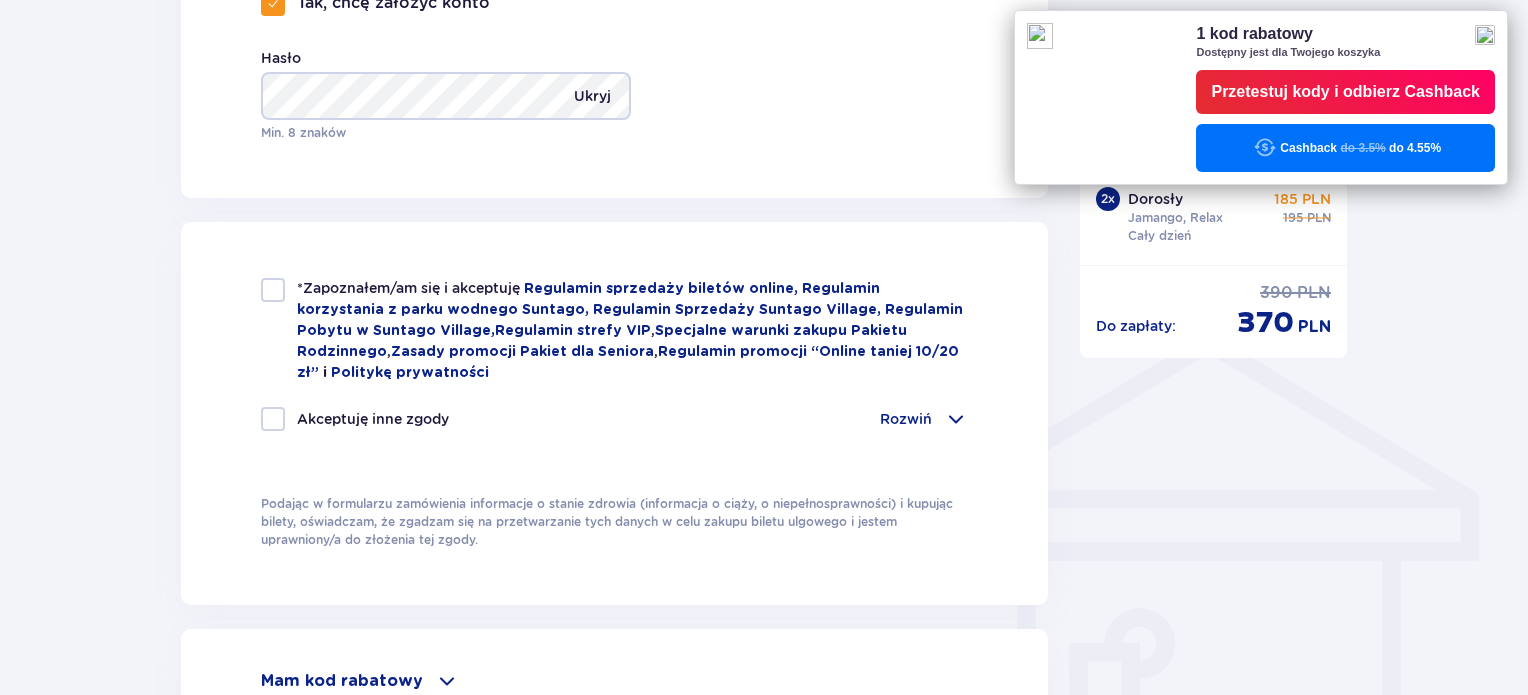 scroll, scrollTop: 1296, scrollLeft: 0, axis: vertical 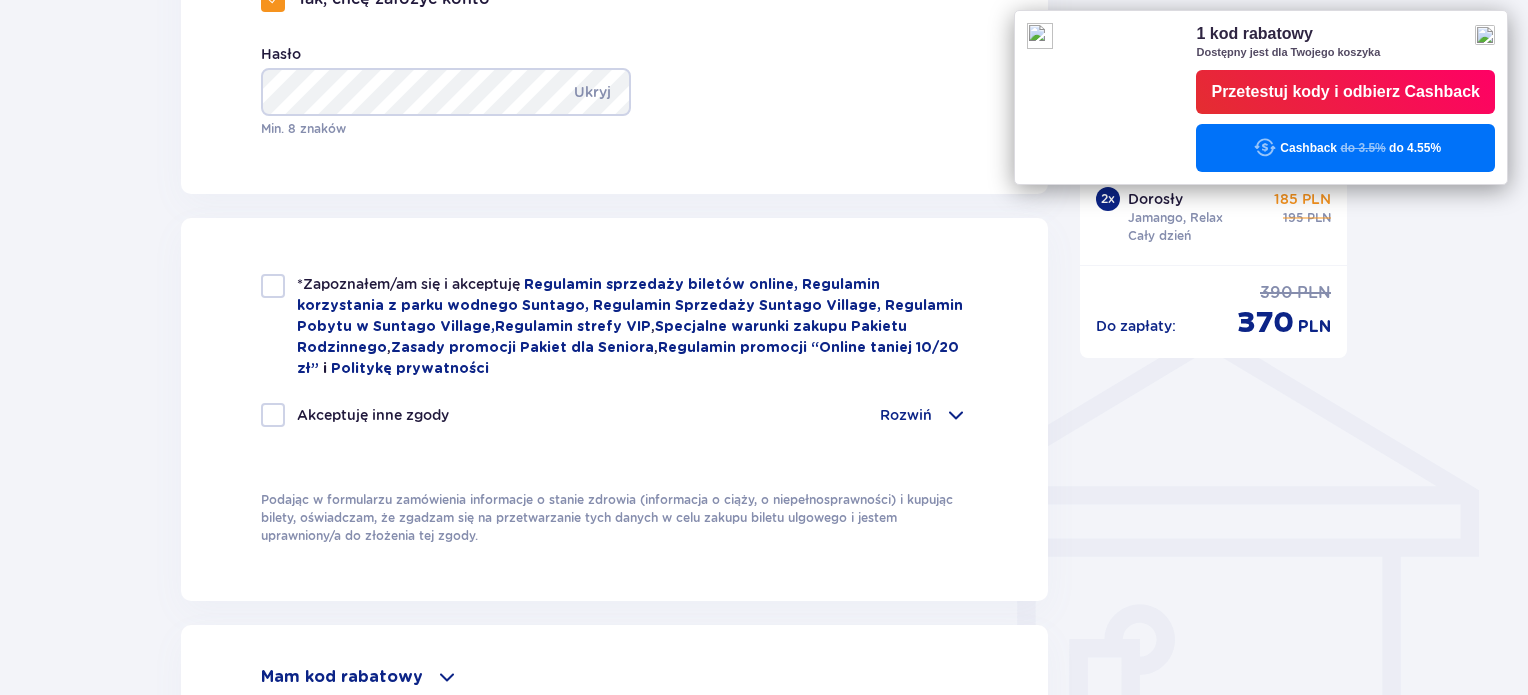 click at bounding box center [273, 286] 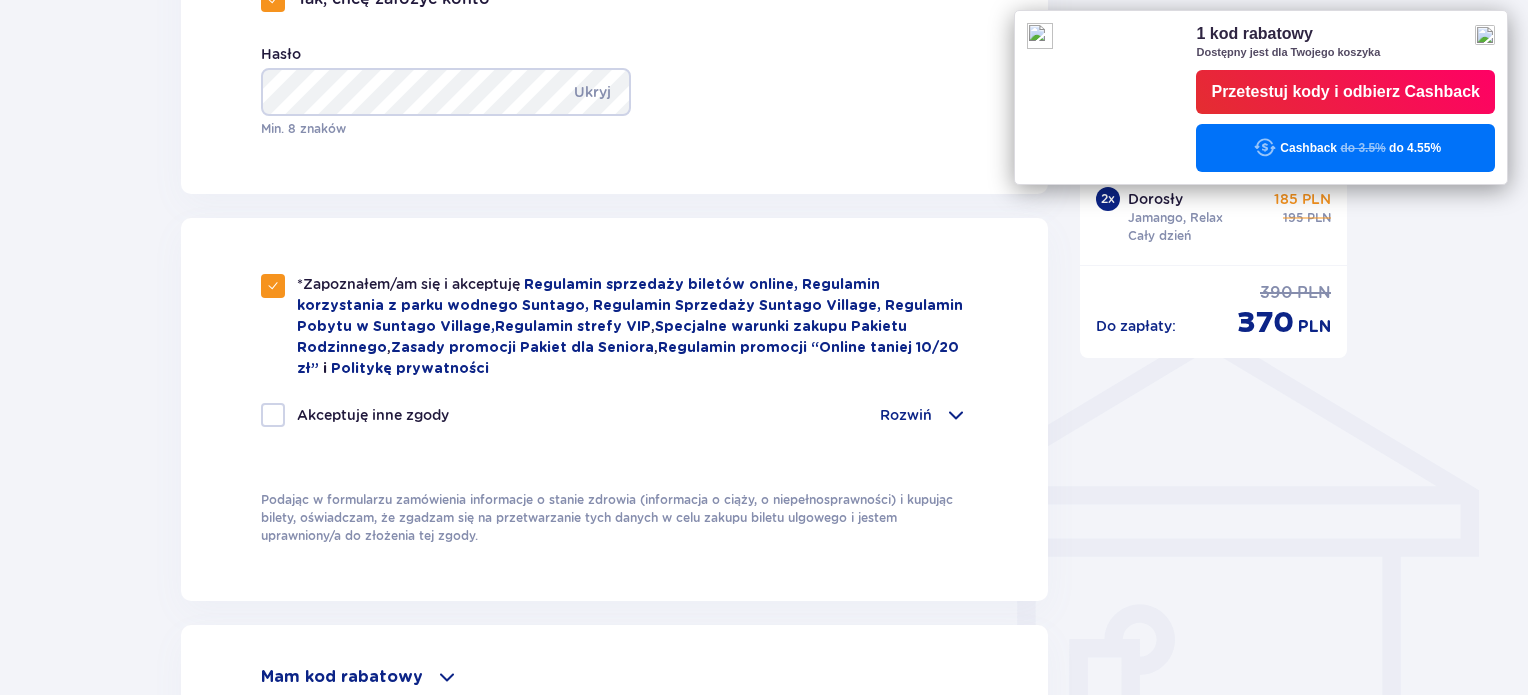 click at bounding box center [273, 415] 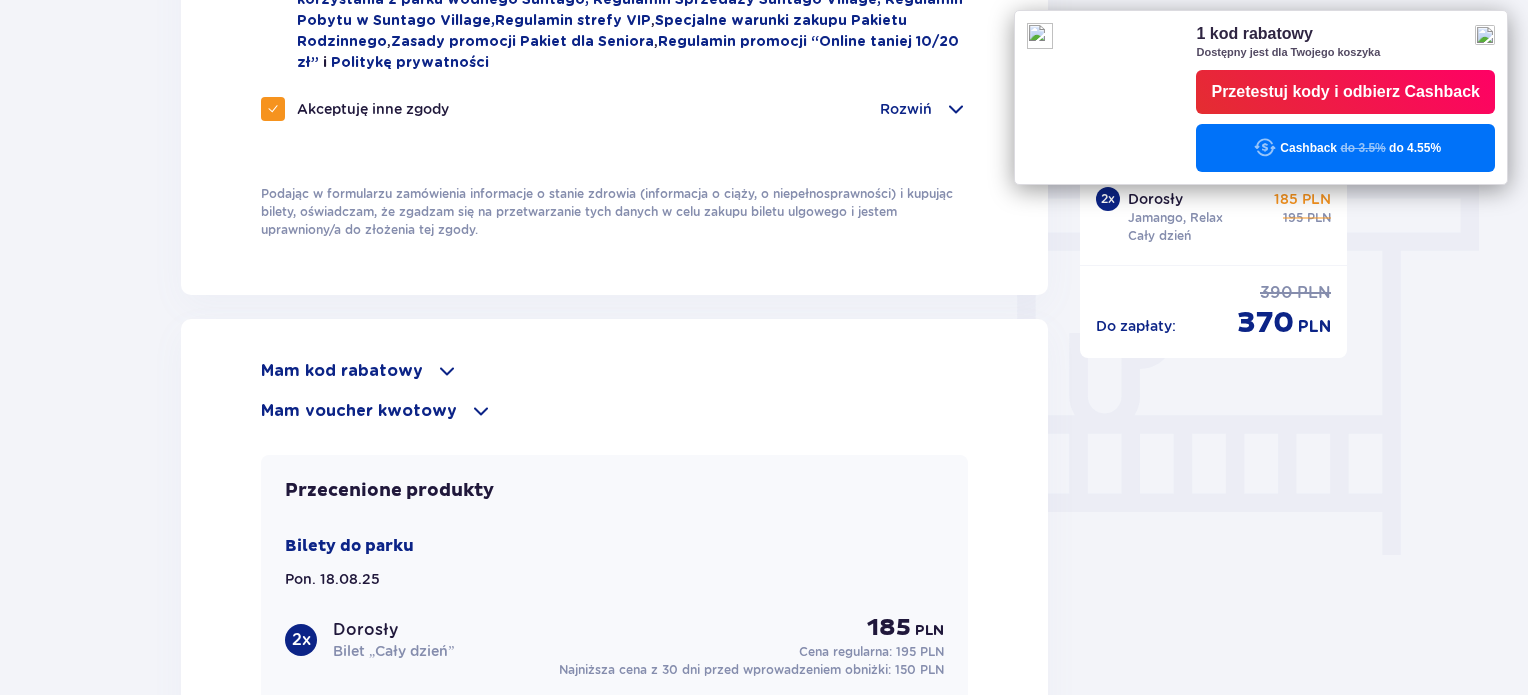 scroll, scrollTop: 1616, scrollLeft: 0, axis: vertical 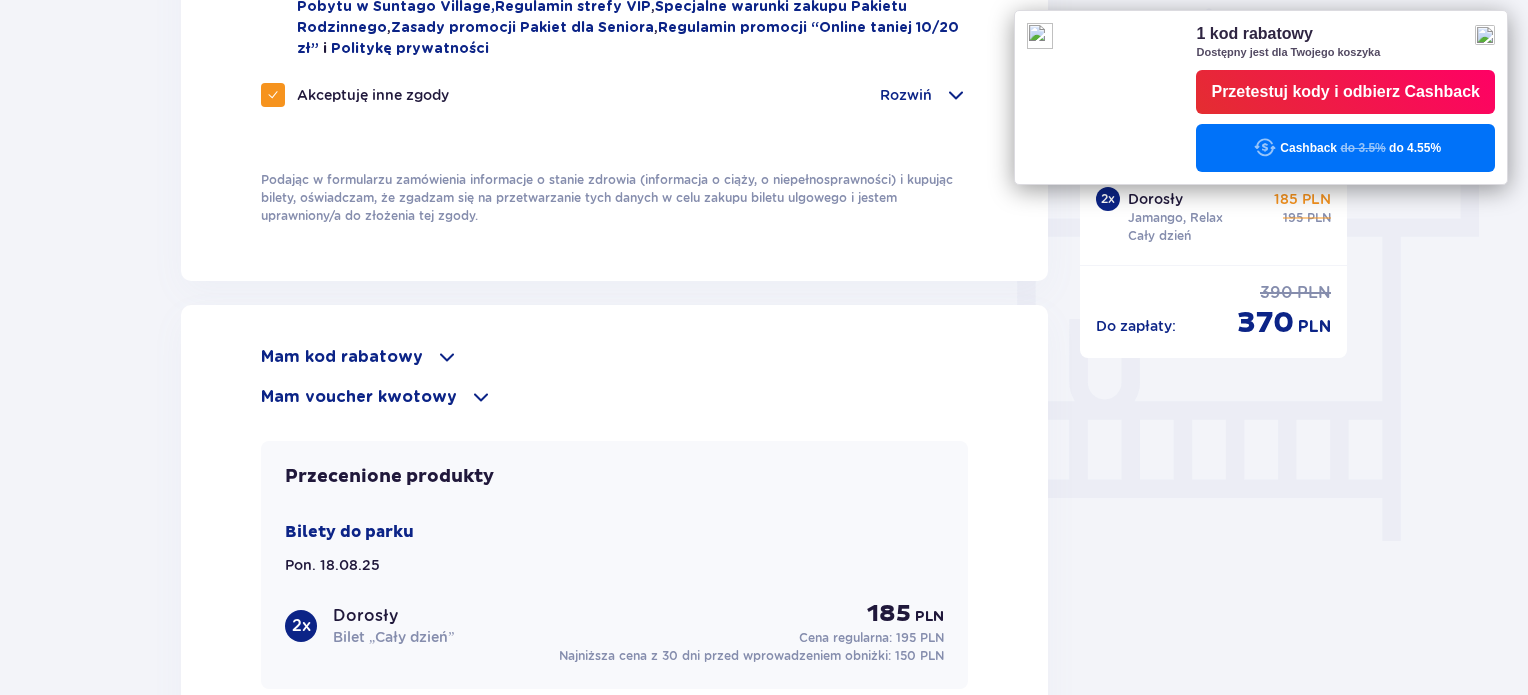 click on "Mam voucher kwotowy" at bounding box center [359, 397] 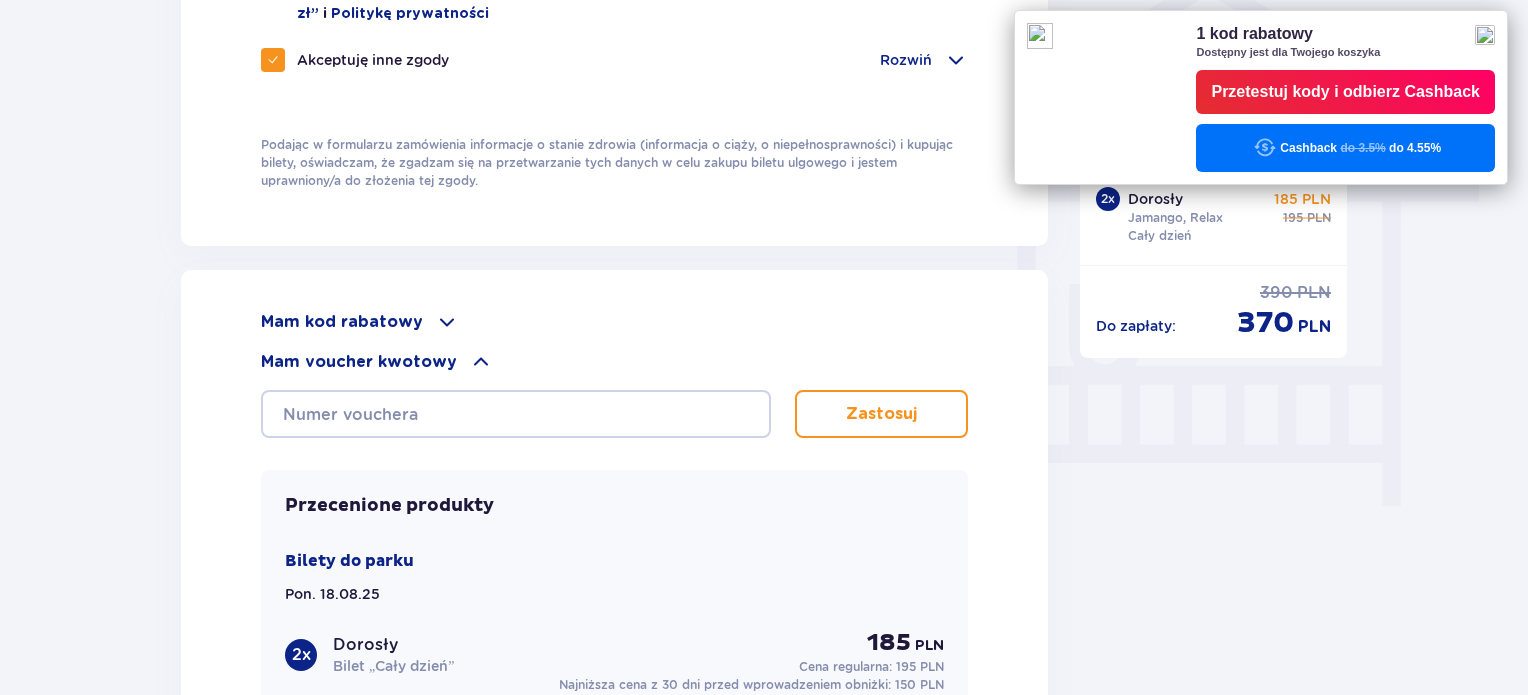 scroll, scrollTop: 1656, scrollLeft: 0, axis: vertical 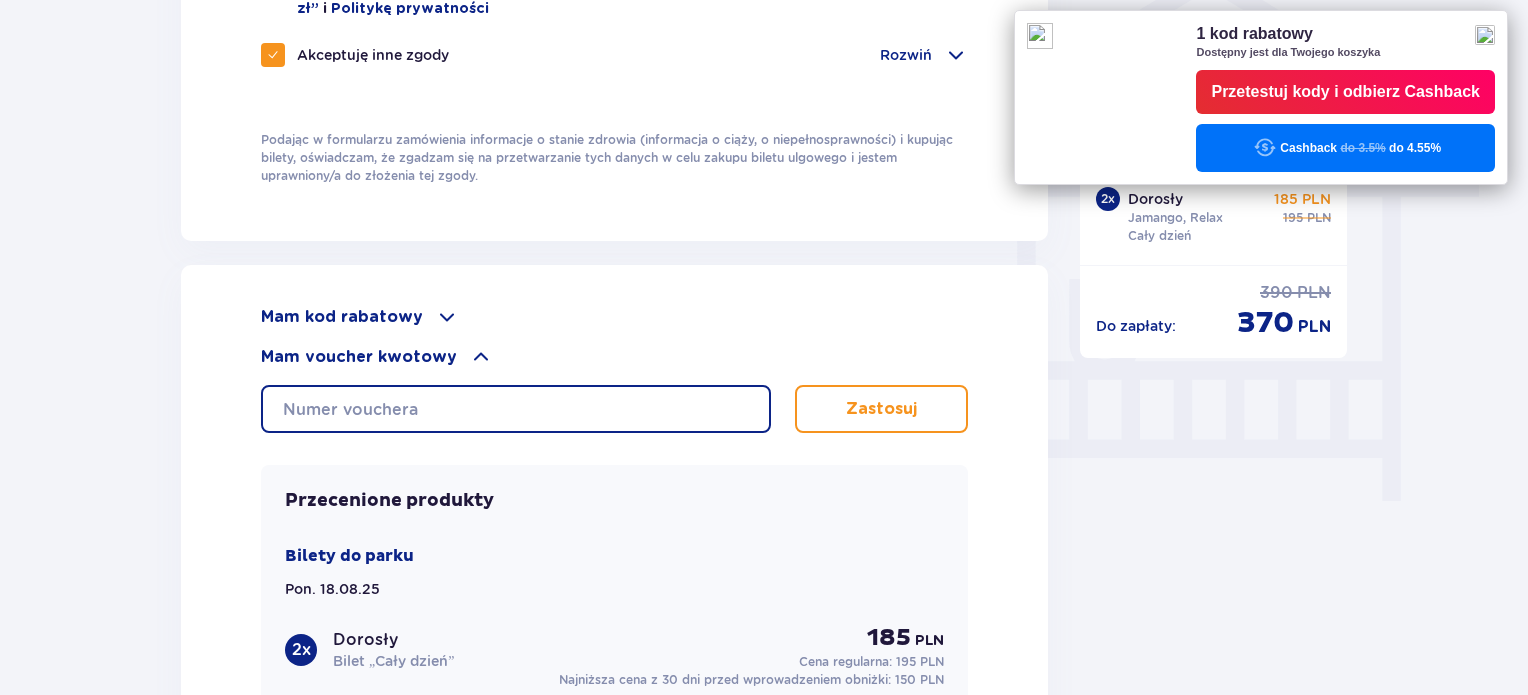 click at bounding box center [516, 409] 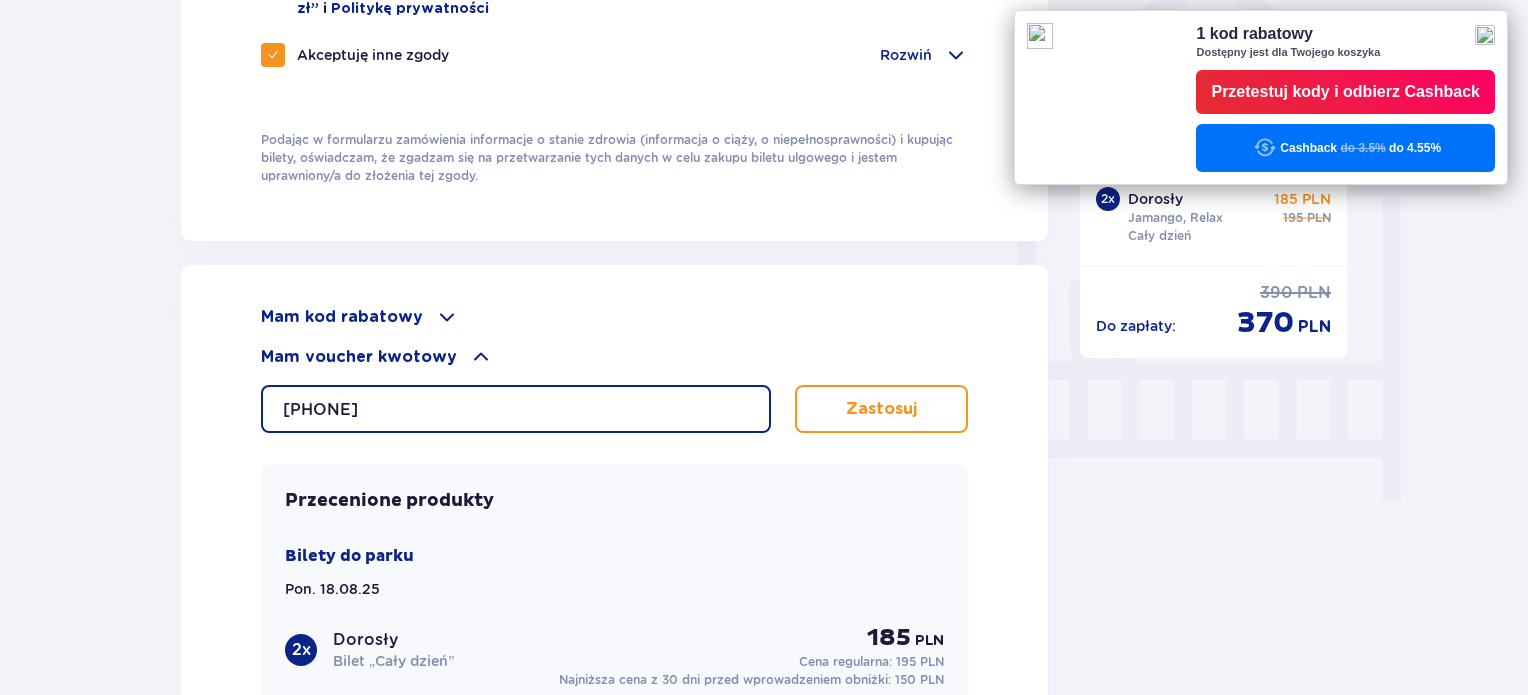 type on "0680009092405161" 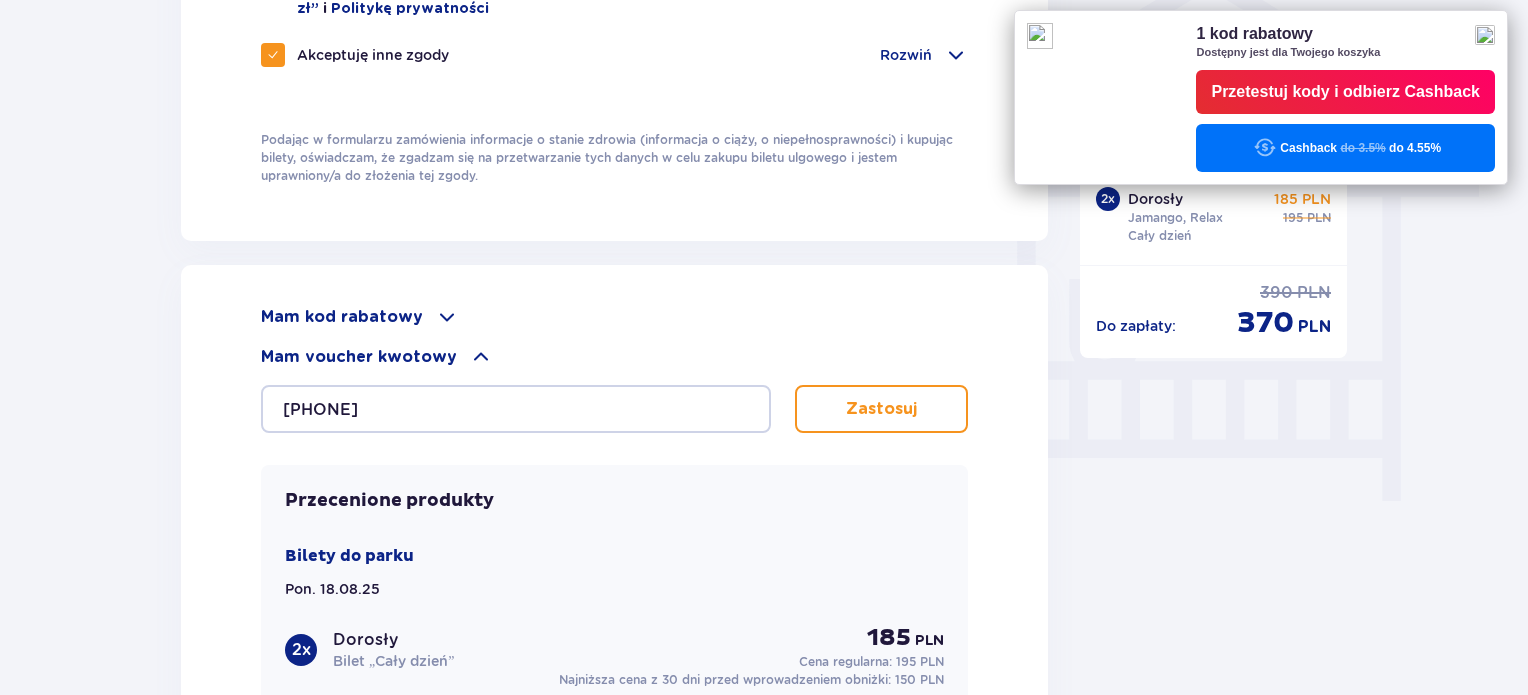 click on "Zastosuj" at bounding box center (881, 409) 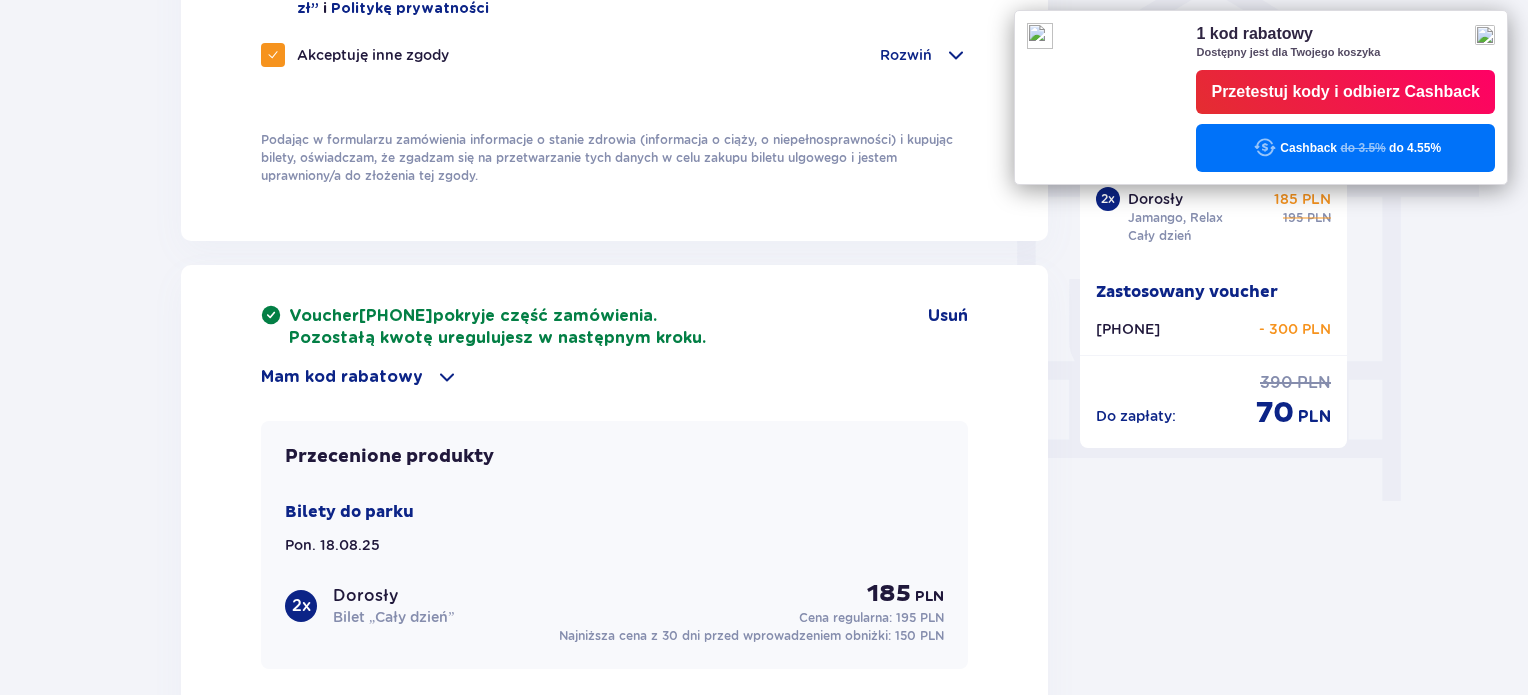 click at bounding box center [1485, 35] 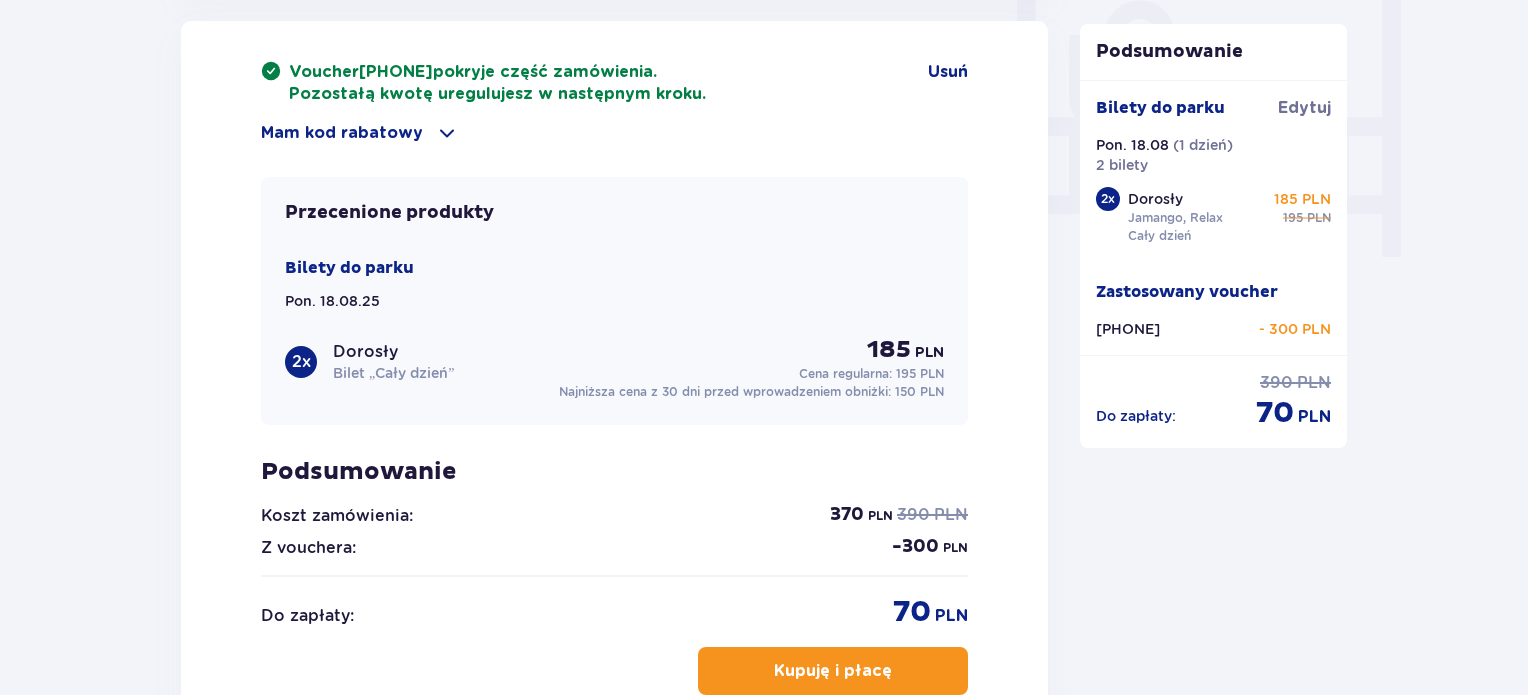 scroll, scrollTop: 1910, scrollLeft: 0, axis: vertical 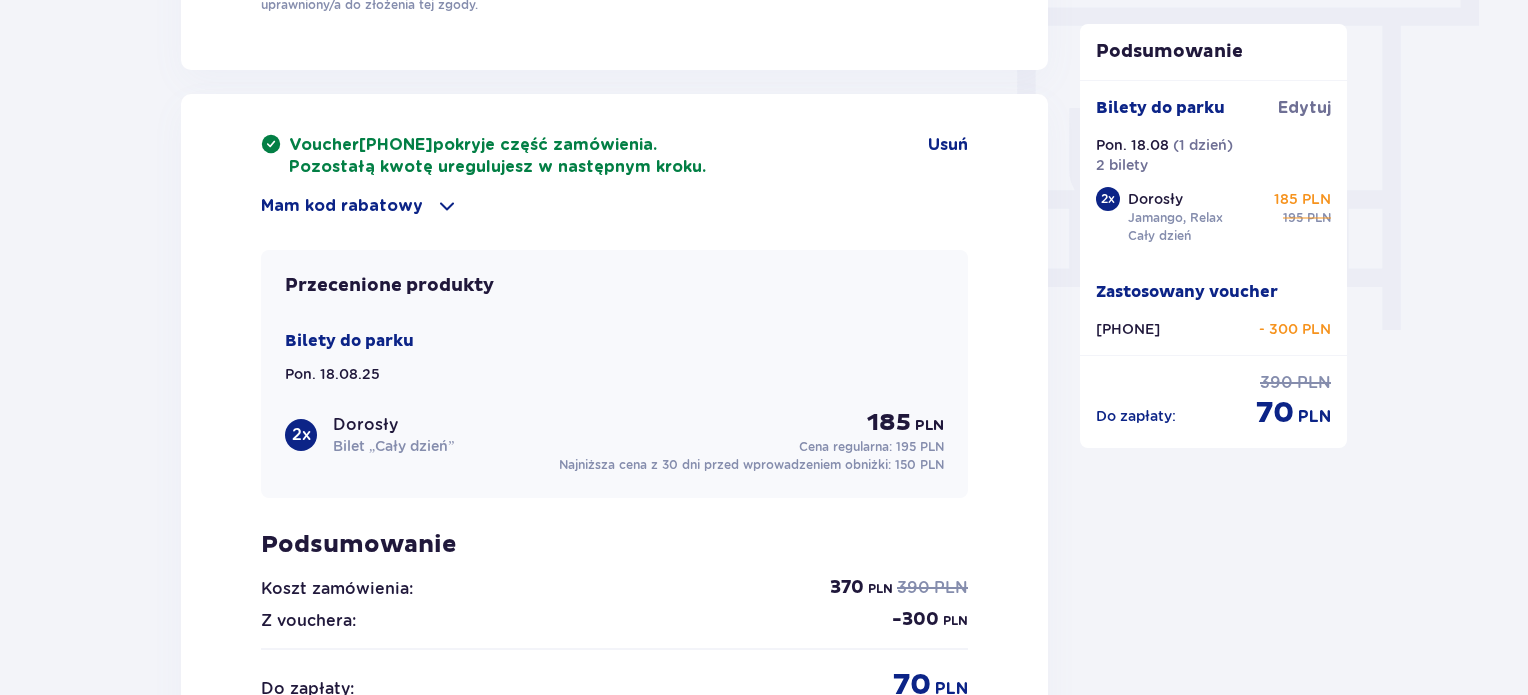 click at bounding box center (447, 206) 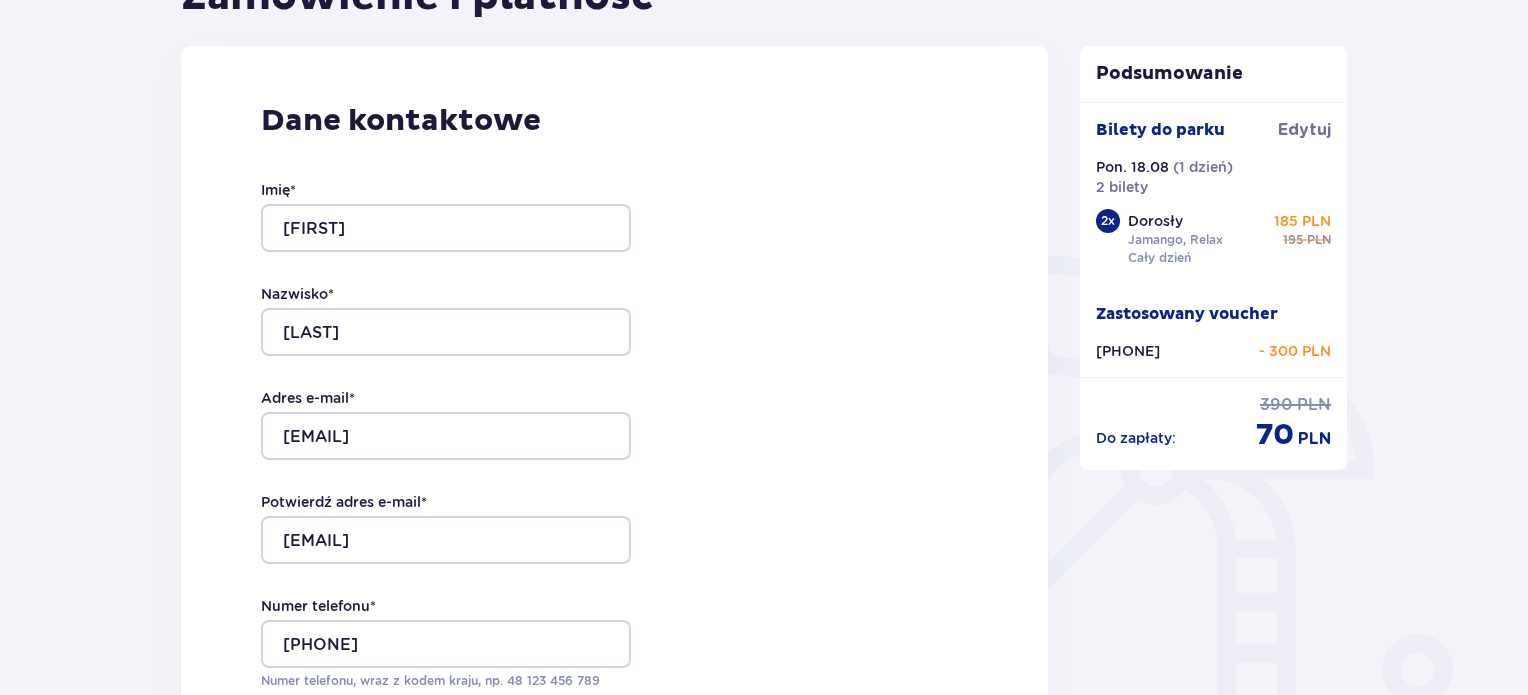 scroll, scrollTop: 0, scrollLeft: 0, axis: both 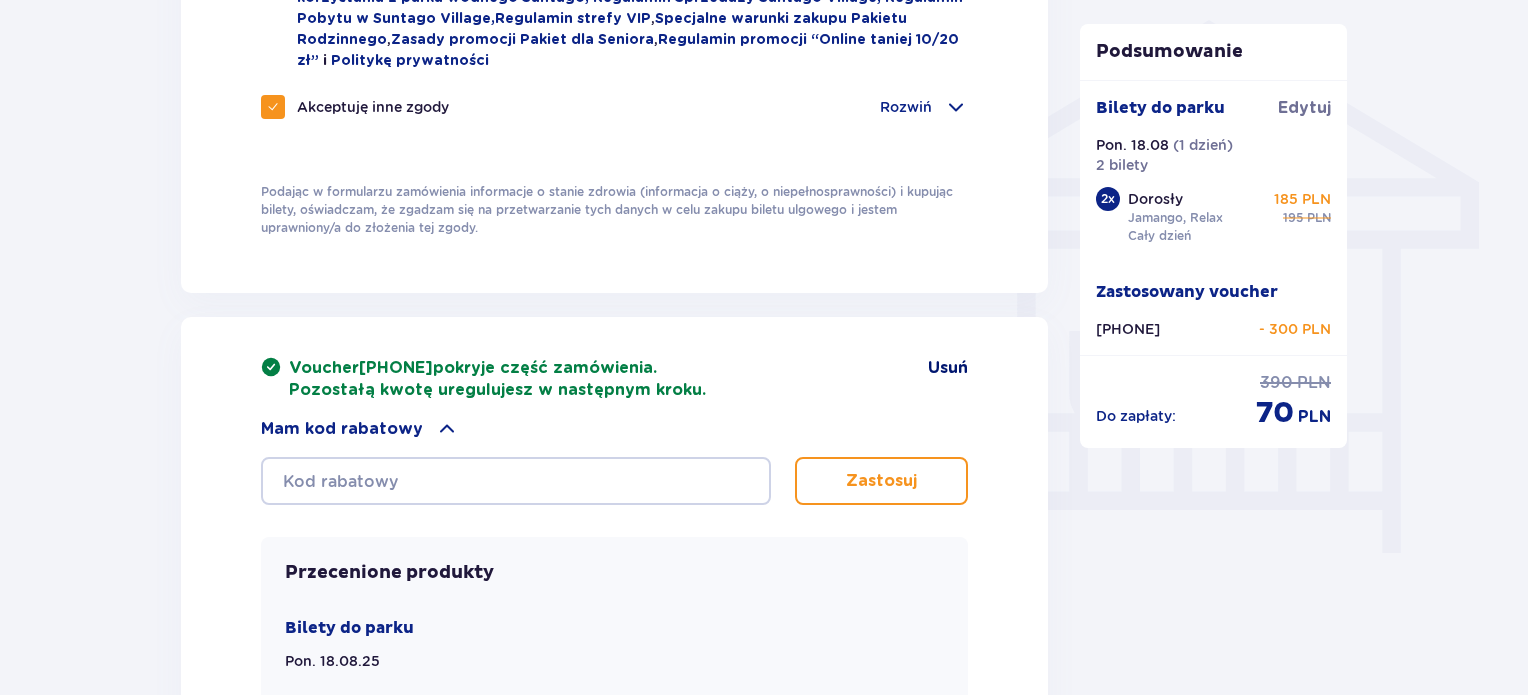 click on "Usuń" at bounding box center (948, 368) 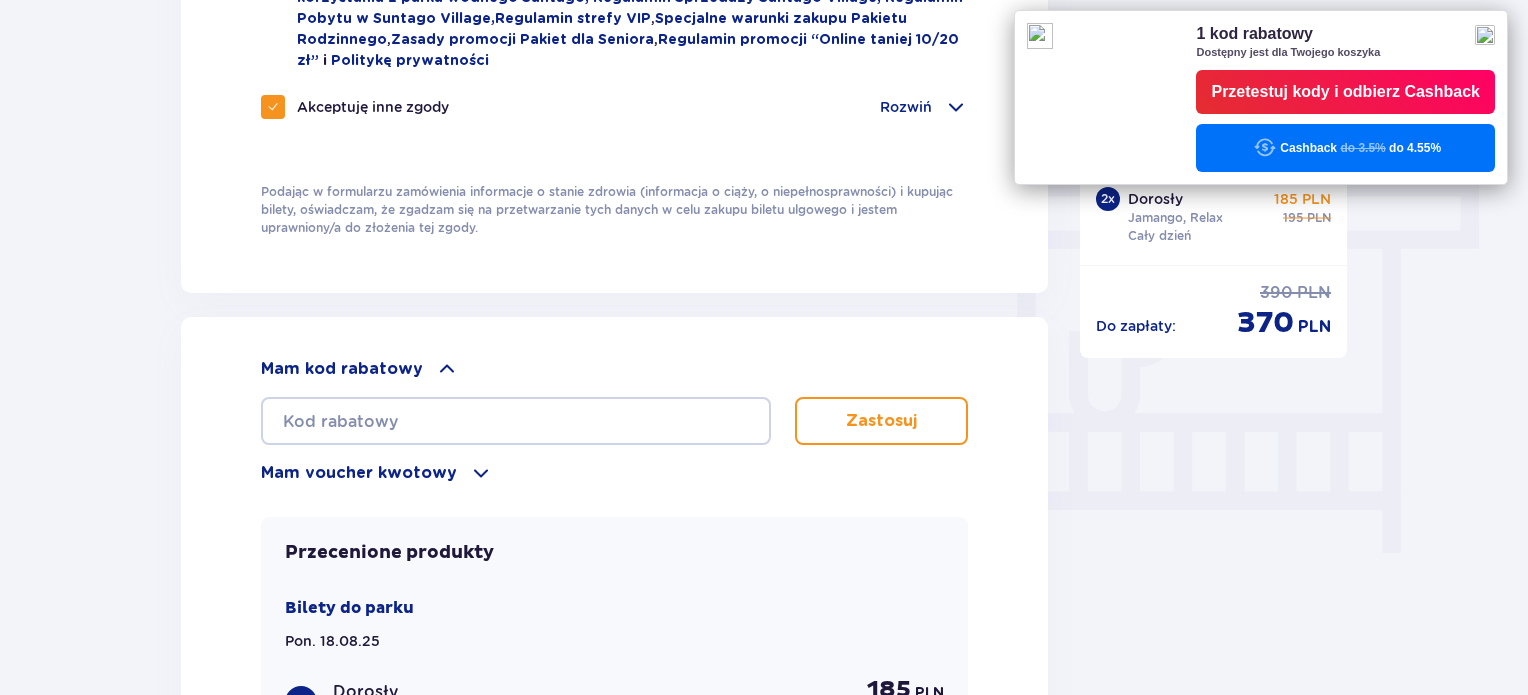 click at bounding box center (1485, 35) 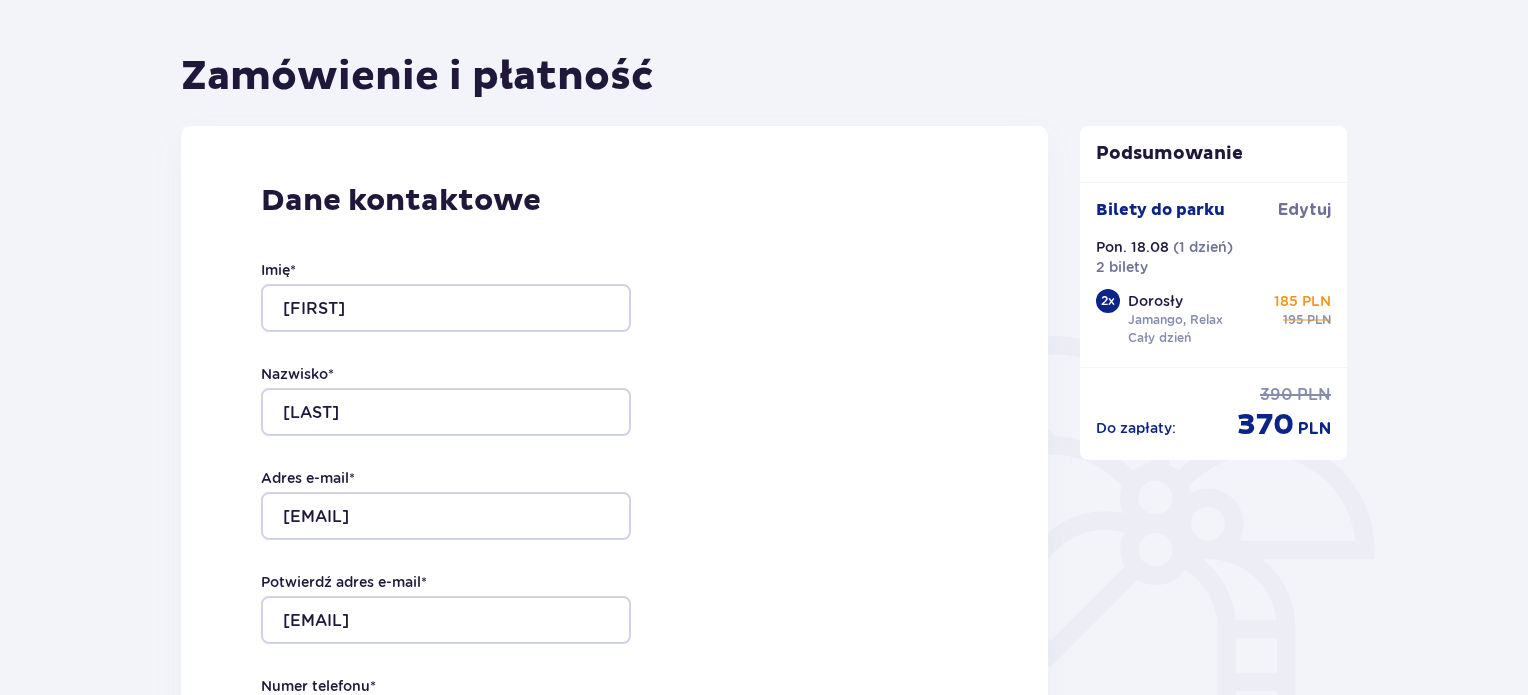 scroll, scrollTop: 163, scrollLeft: 0, axis: vertical 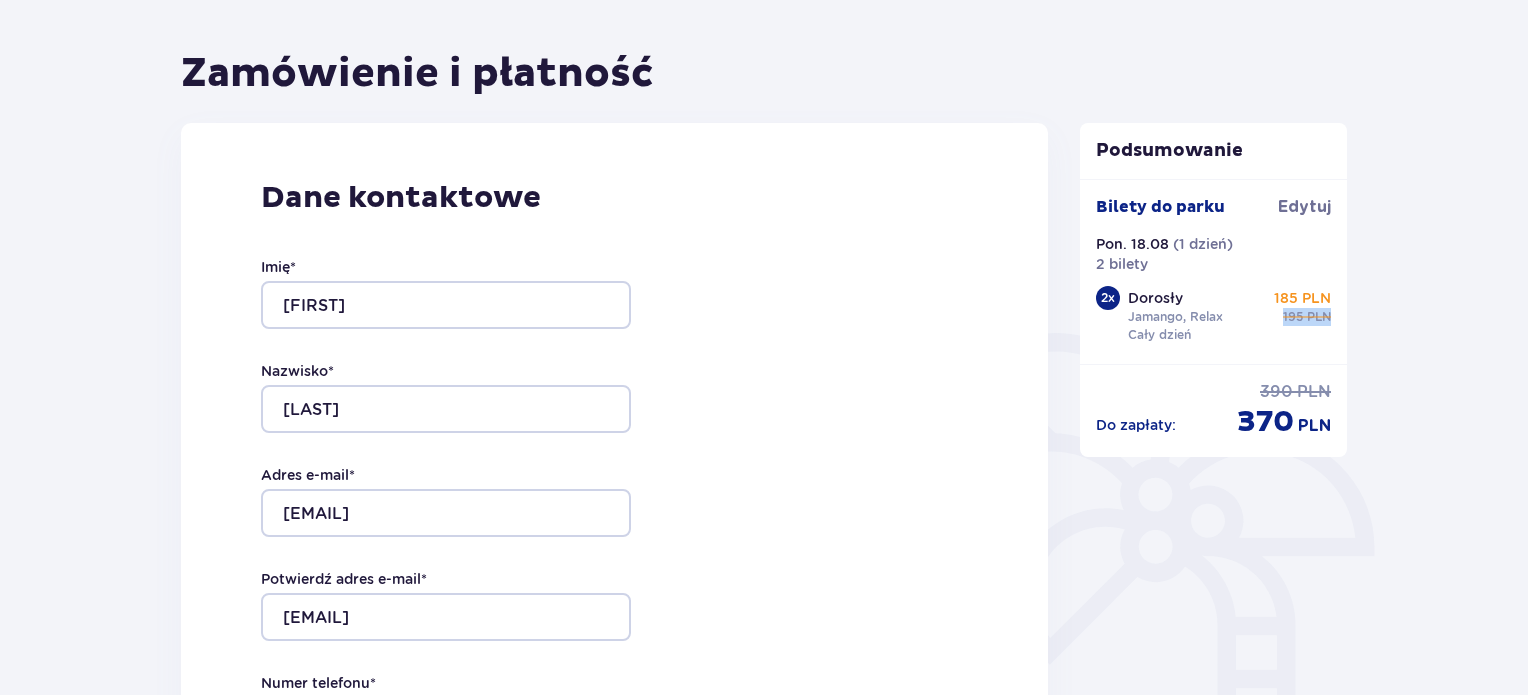 drag, startPoint x: 1277, startPoint y: 323, endPoint x: 1338, endPoint y: 325, distance: 61.03278 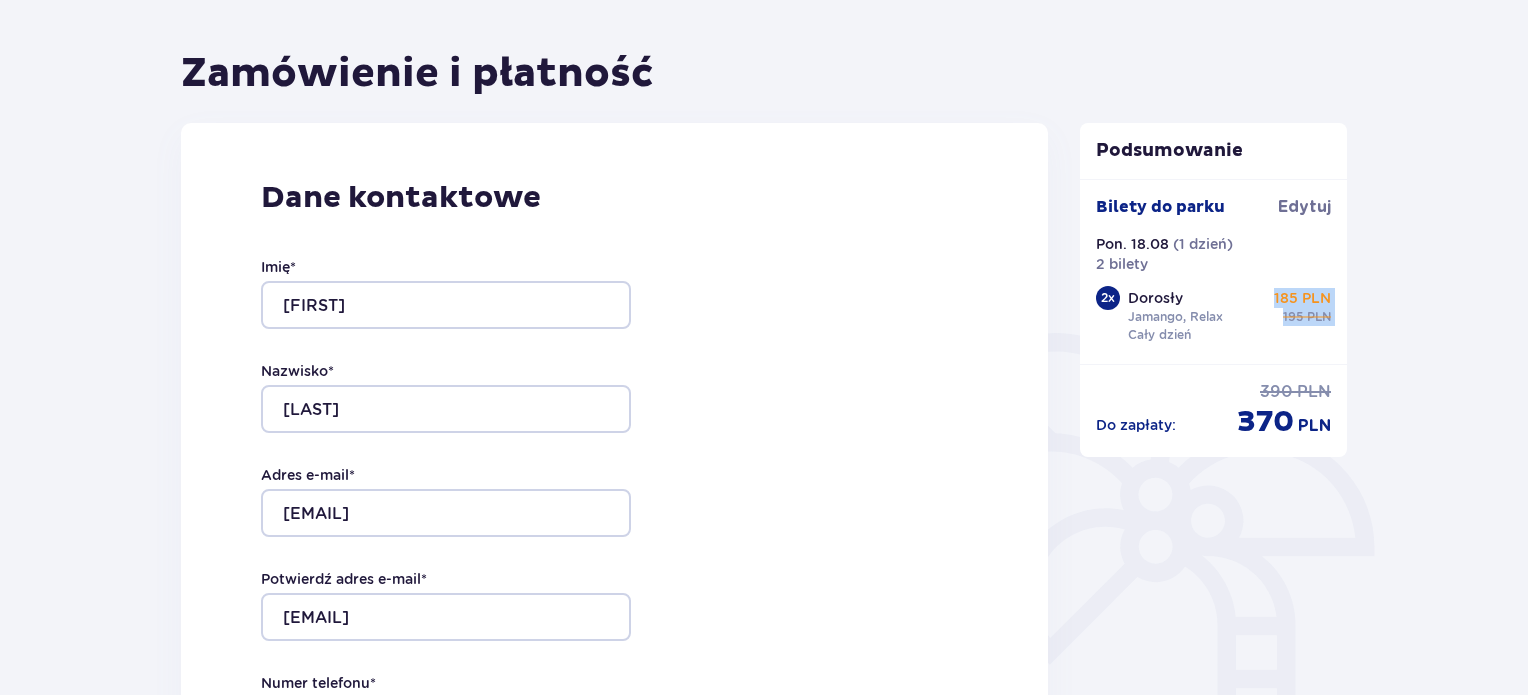 drag, startPoint x: 1338, startPoint y: 325, endPoint x: 1274, endPoint y: 305, distance: 67.052216 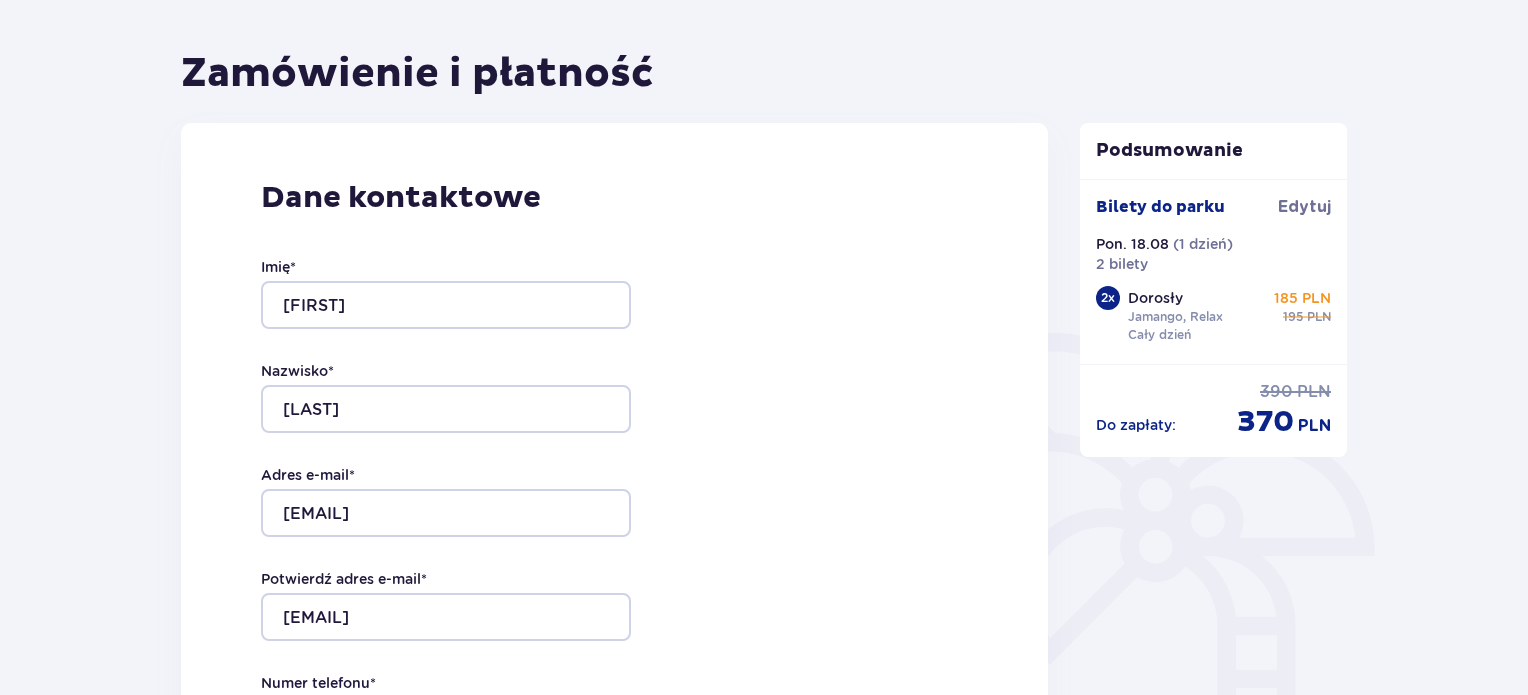 scroll, scrollTop: 0, scrollLeft: 0, axis: both 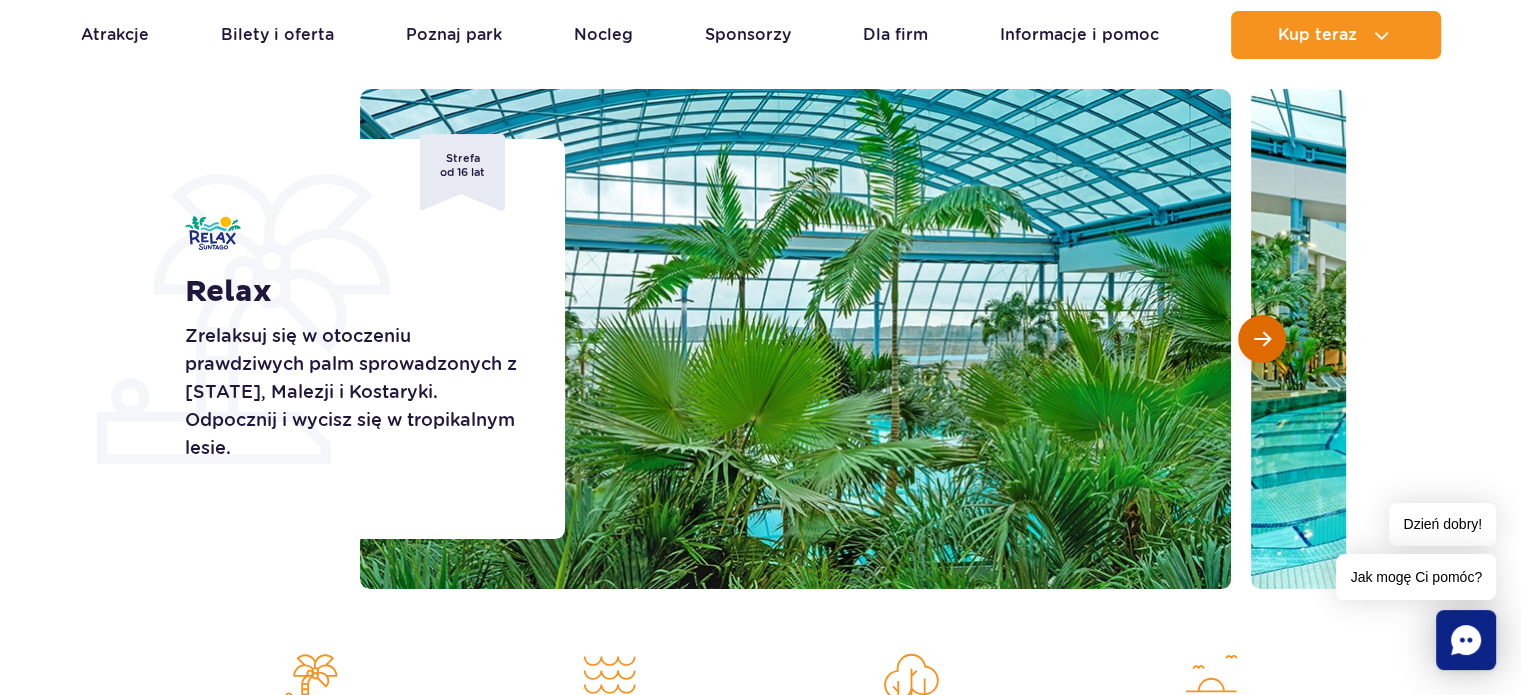 click at bounding box center (1262, 339) 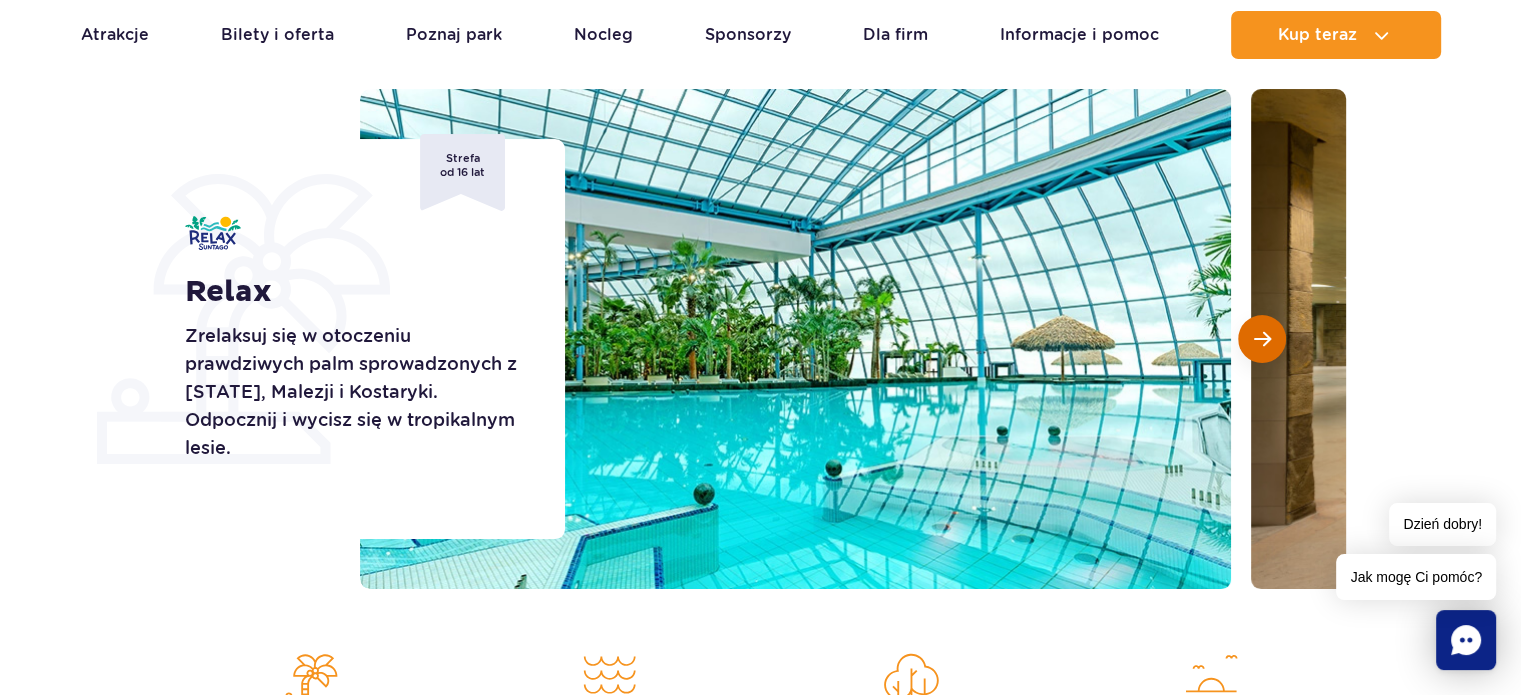 click at bounding box center [1262, 339] 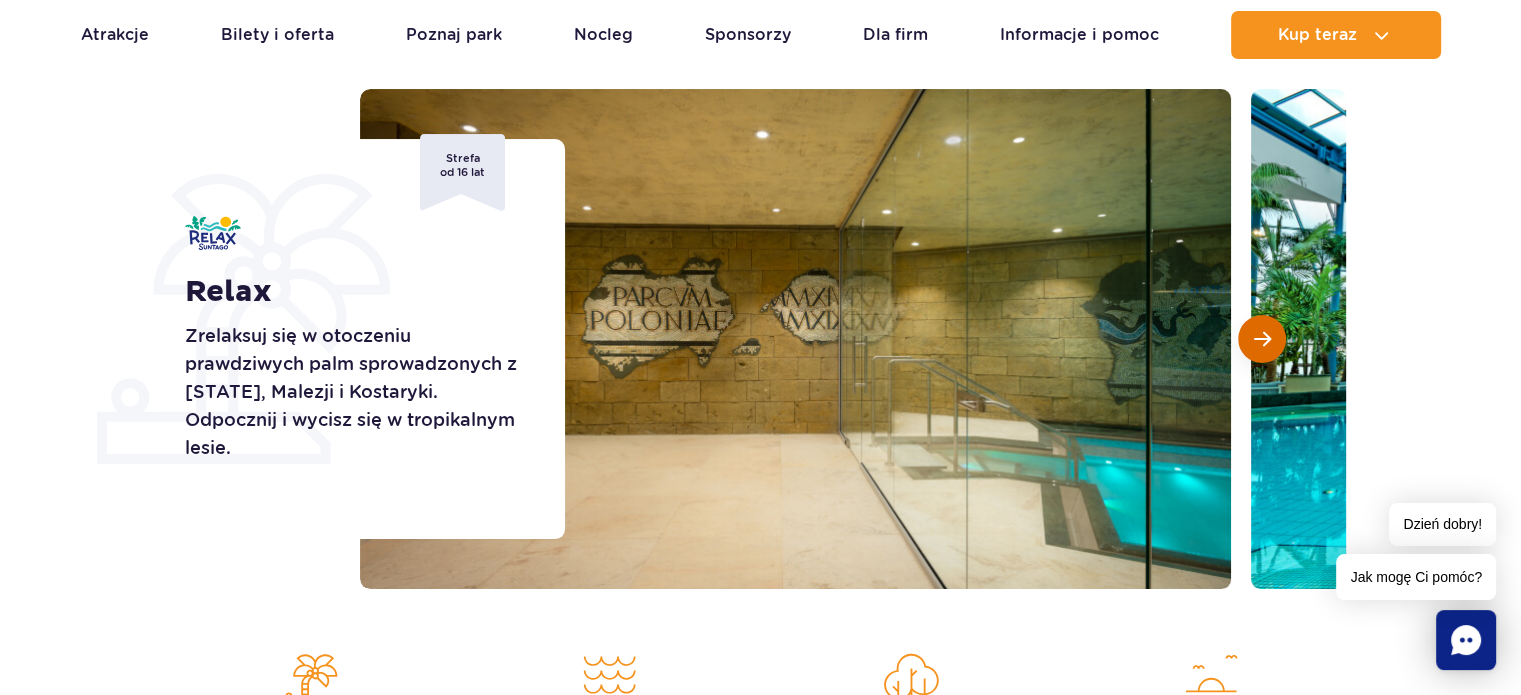 click at bounding box center [1262, 339] 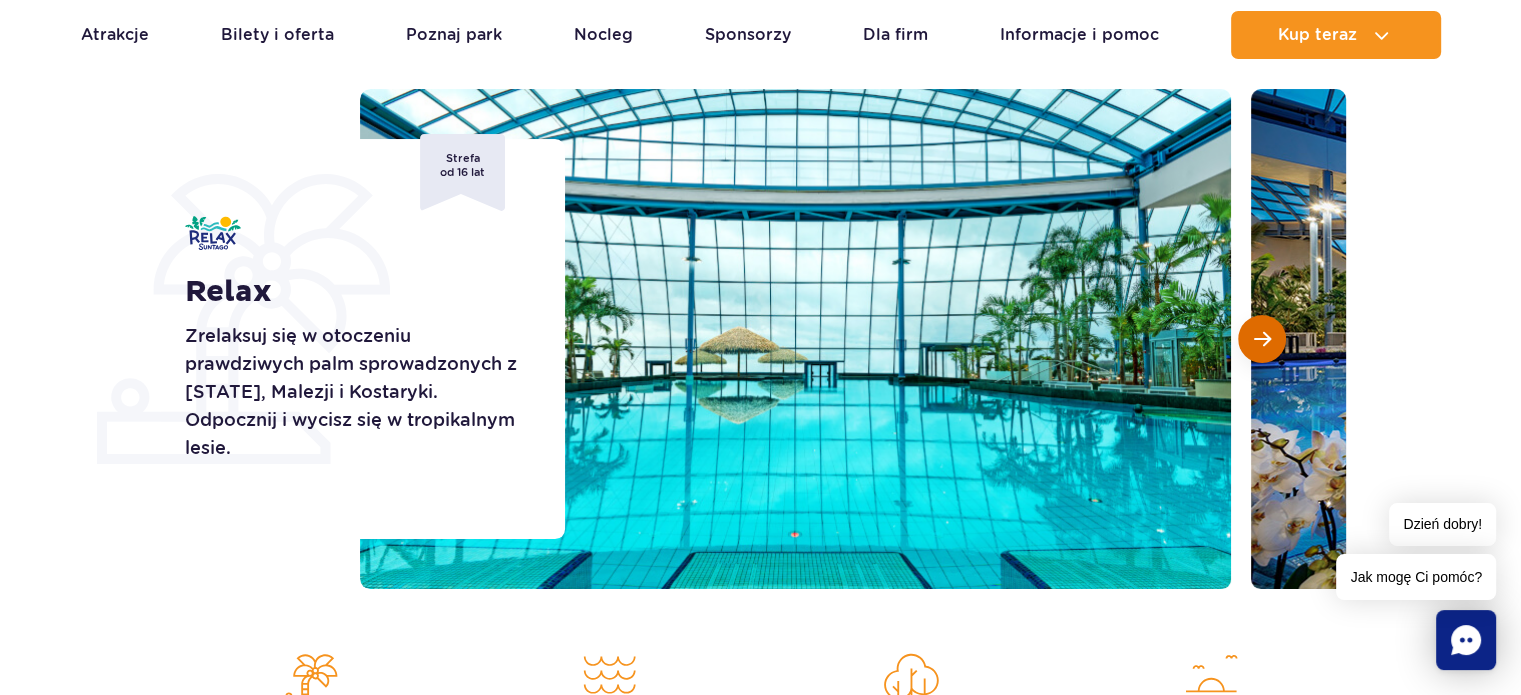 click at bounding box center (1262, 339) 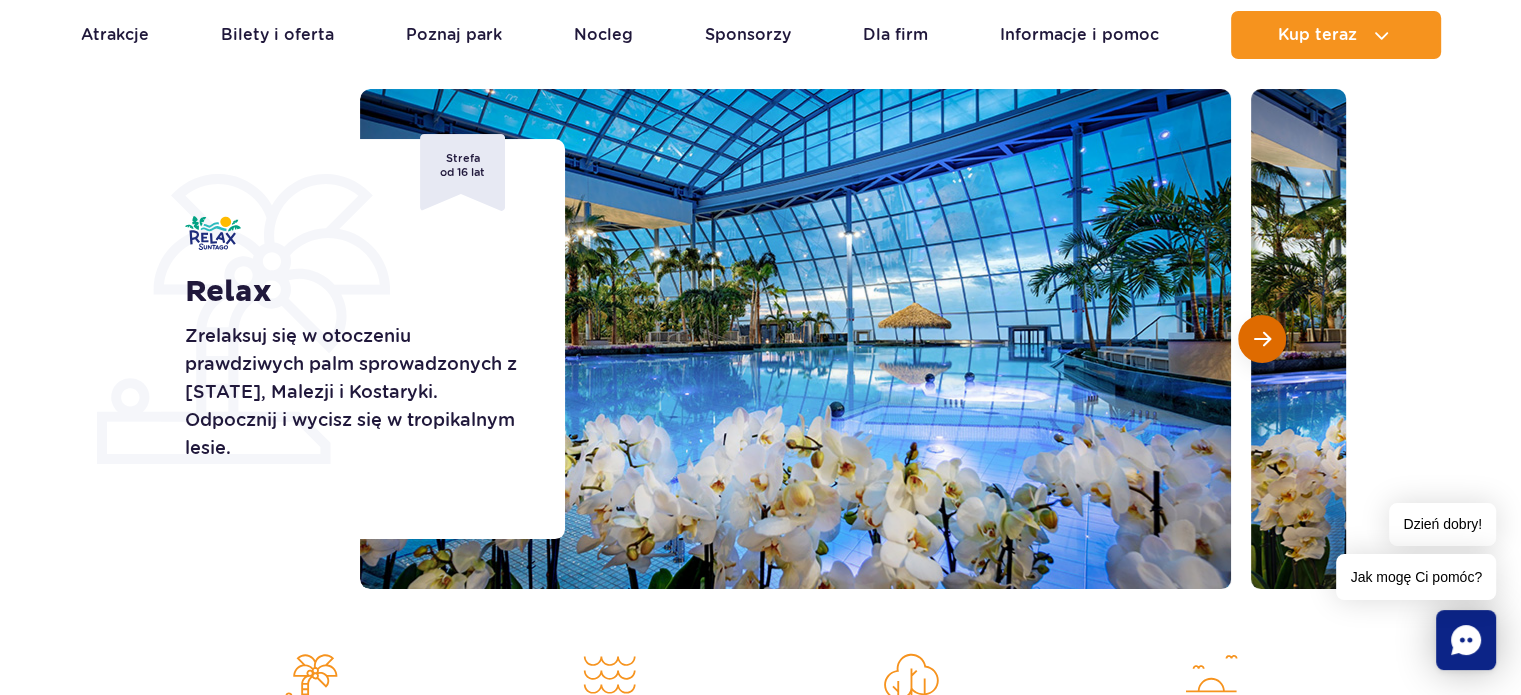 click at bounding box center (1262, 339) 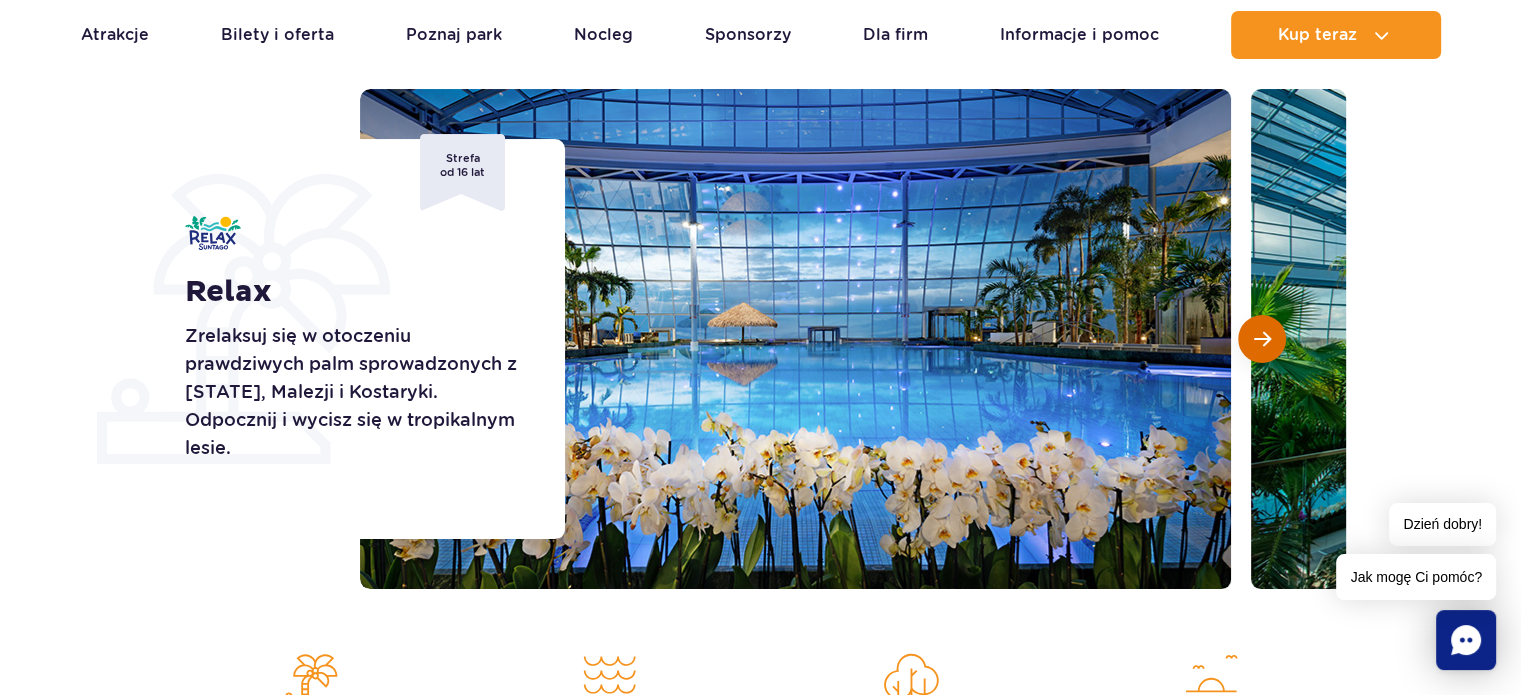 click at bounding box center (1262, 339) 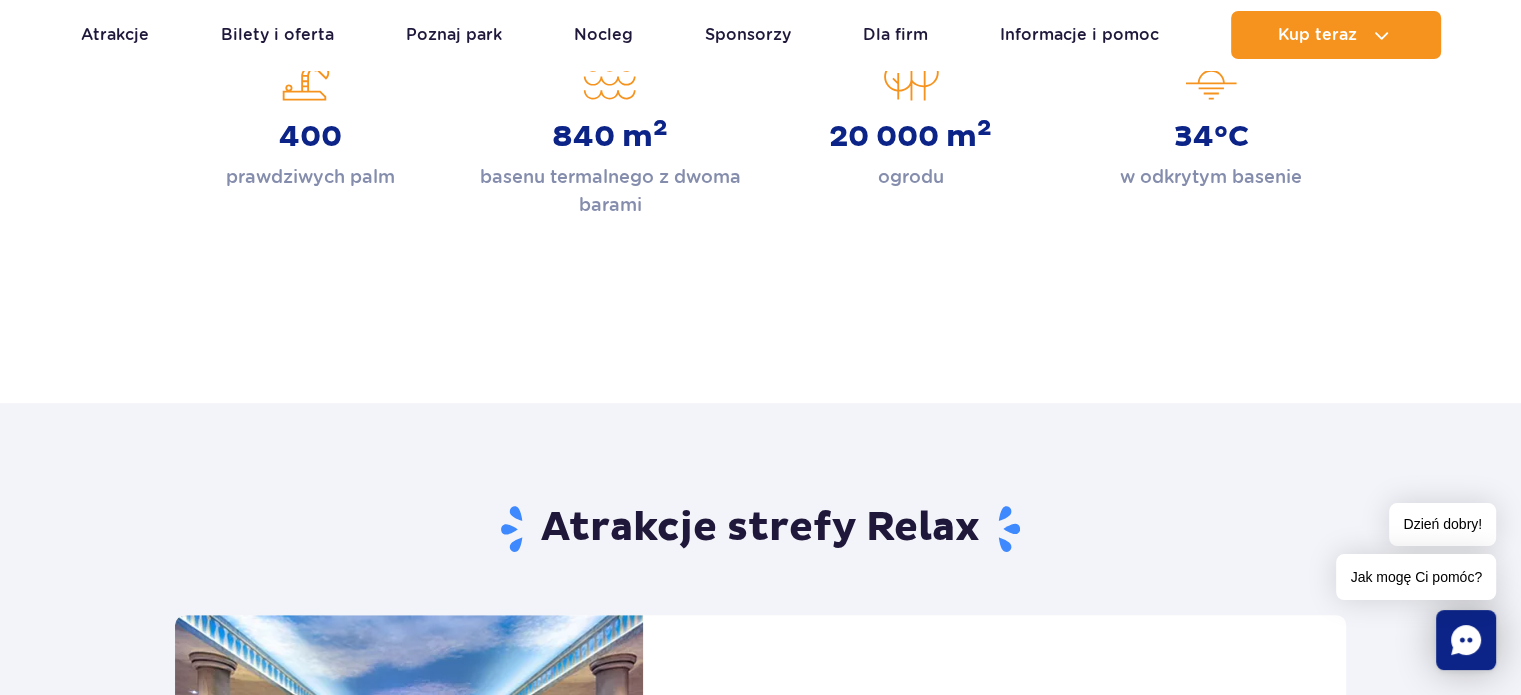 scroll, scrollTop: 1451, scrollLeft: 0, axis: vertical 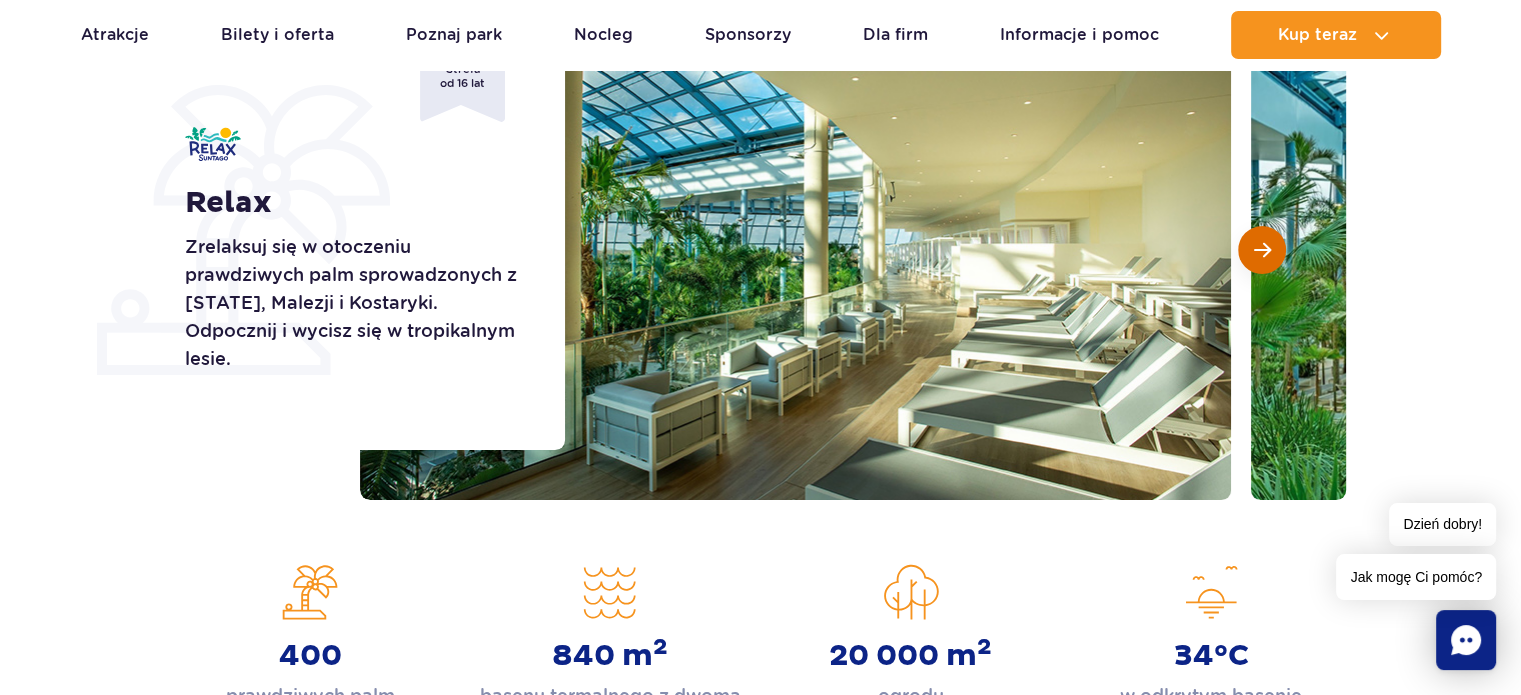 click at bounding box center (1262, 250) 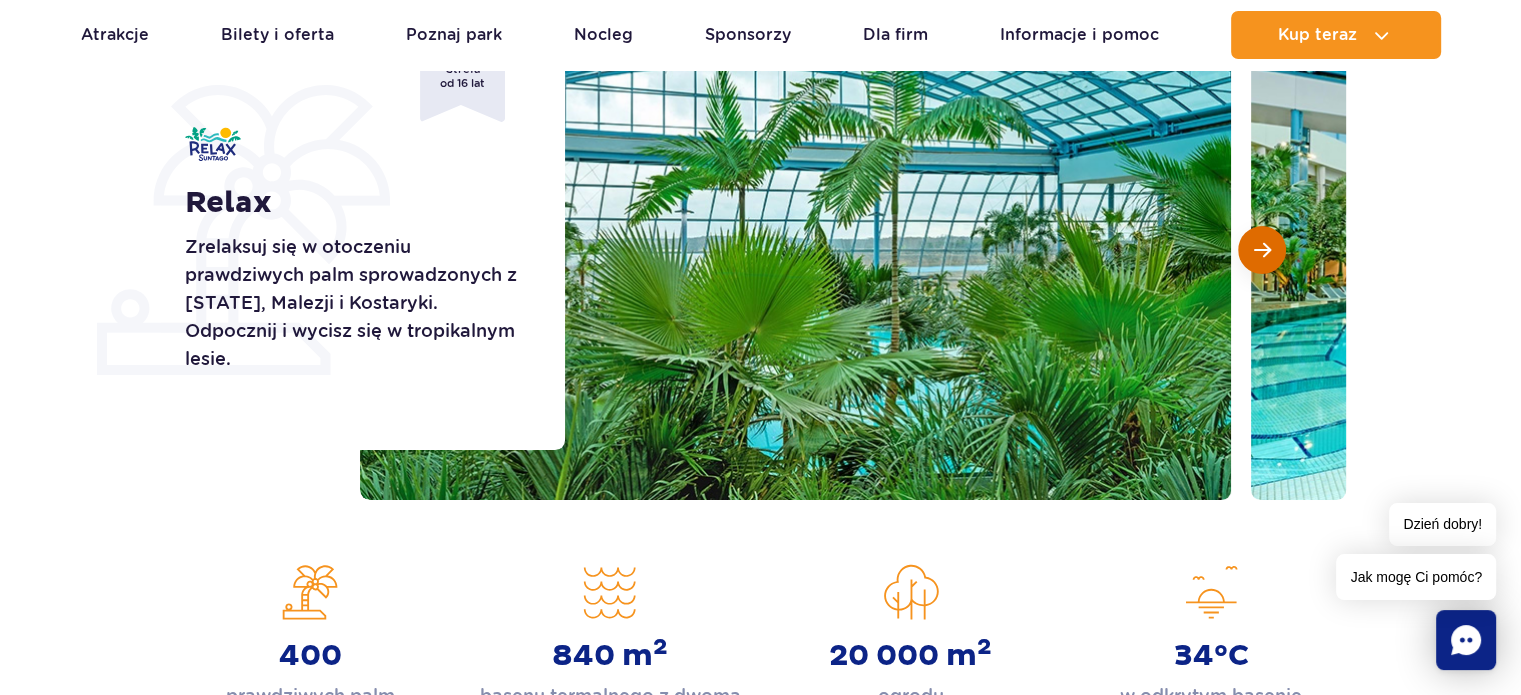 click at bounding box center (1262, 250) 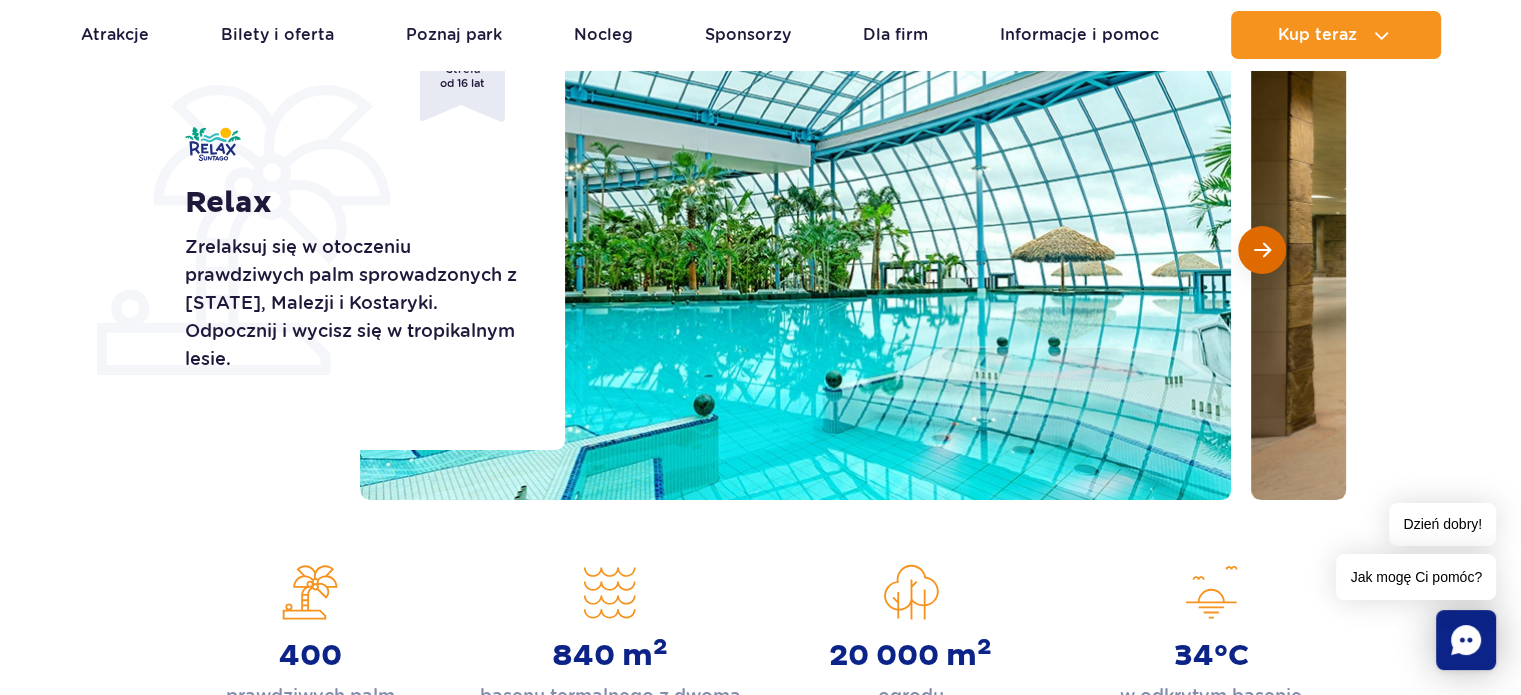 click at bounding box center (1262, 250) 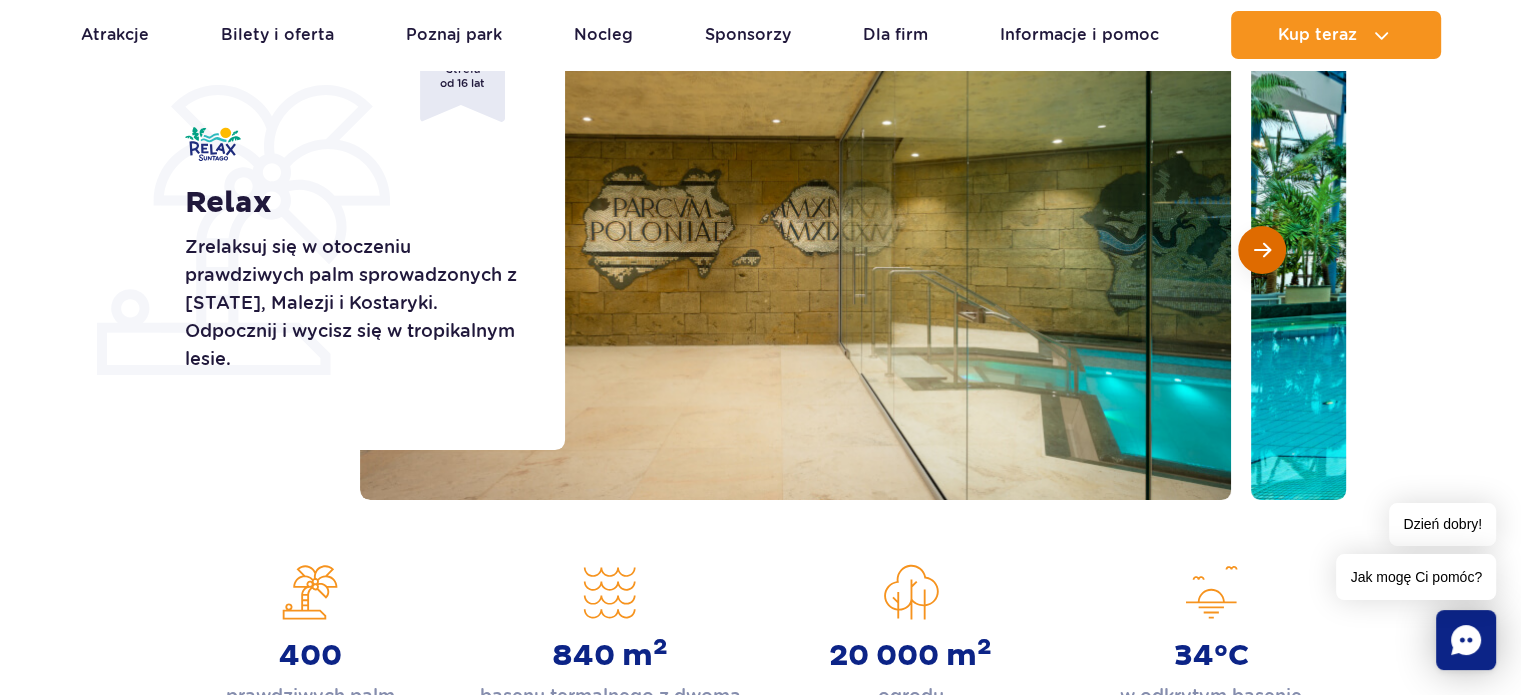 click at bounding box center [1262, 250] 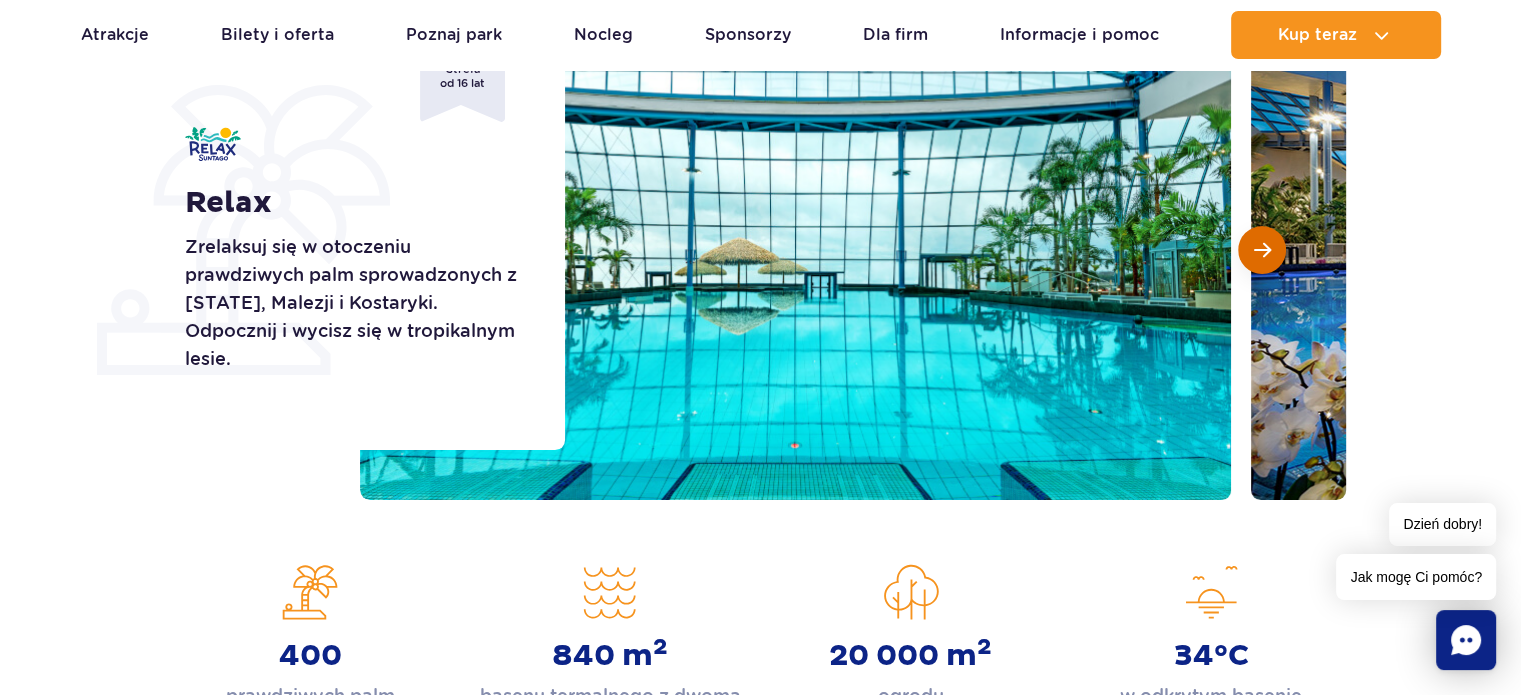 click at bounding box center [1262, 250] 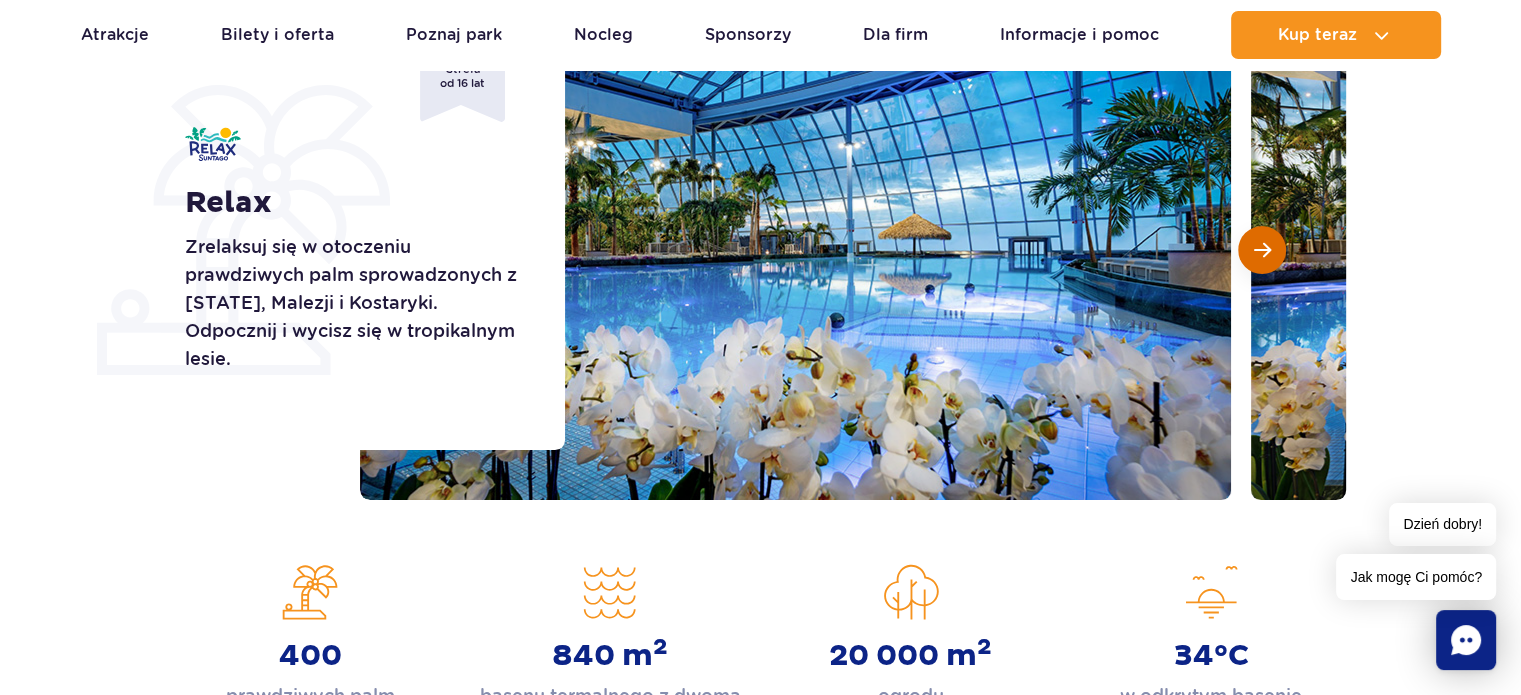 click at bounding box center (1262, 250) 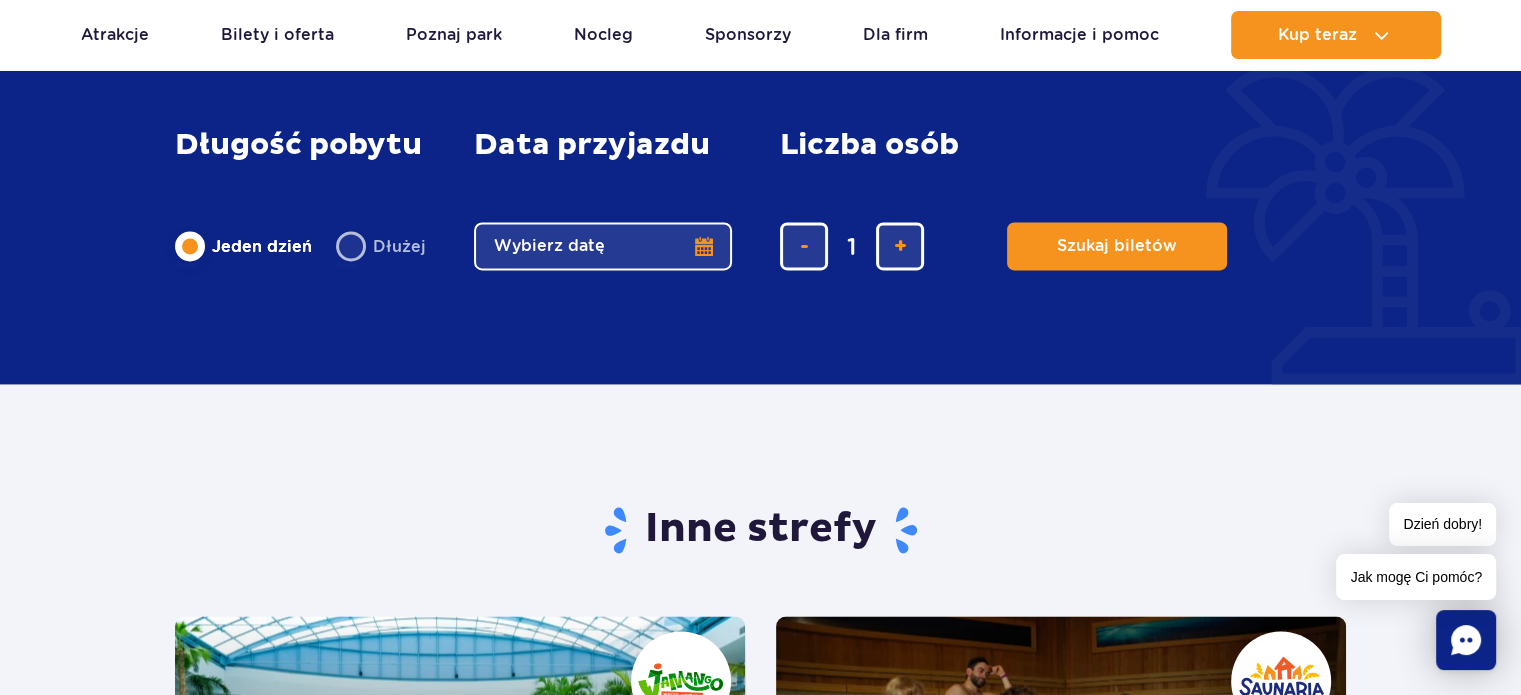 scroll, scrollTop: 3103, scrollLeft: 0, axis: vertical 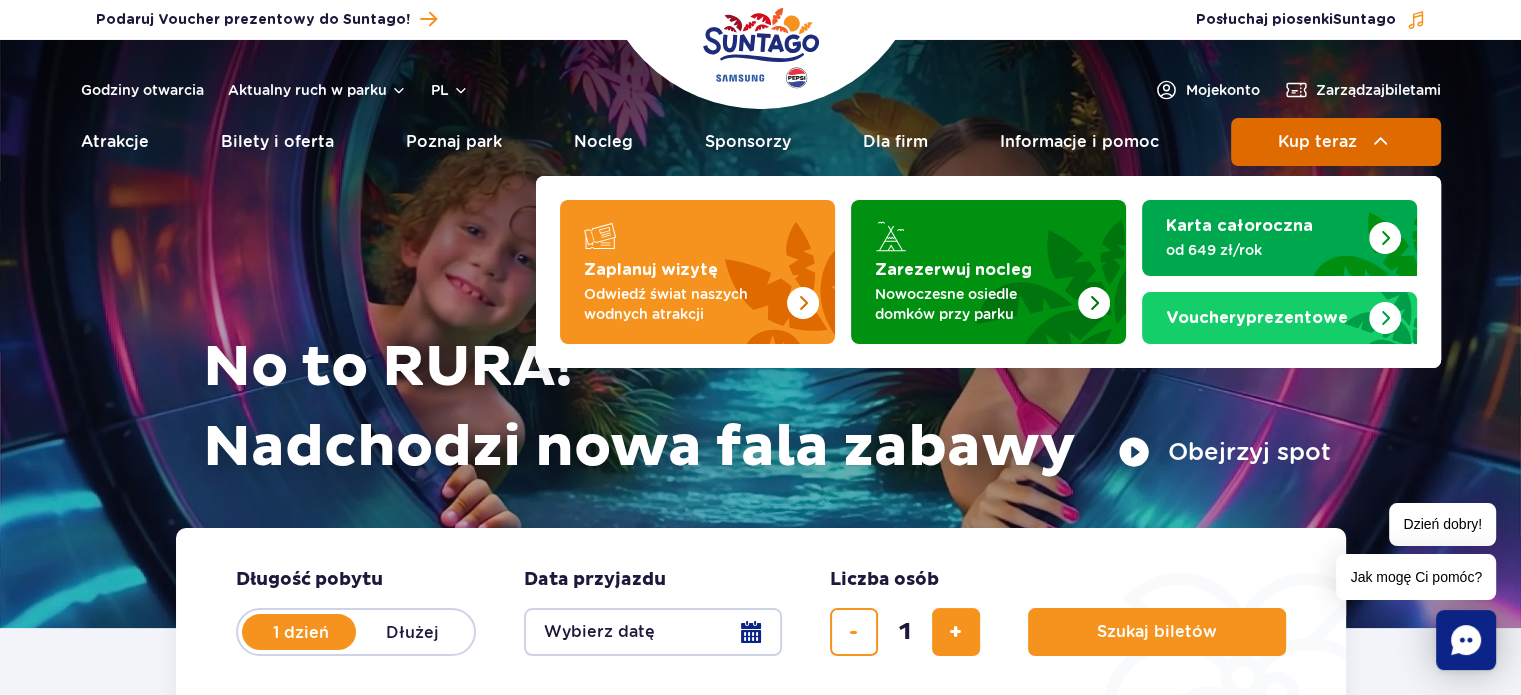 click on "Kup teraz" at bounding box center (1317, 142) 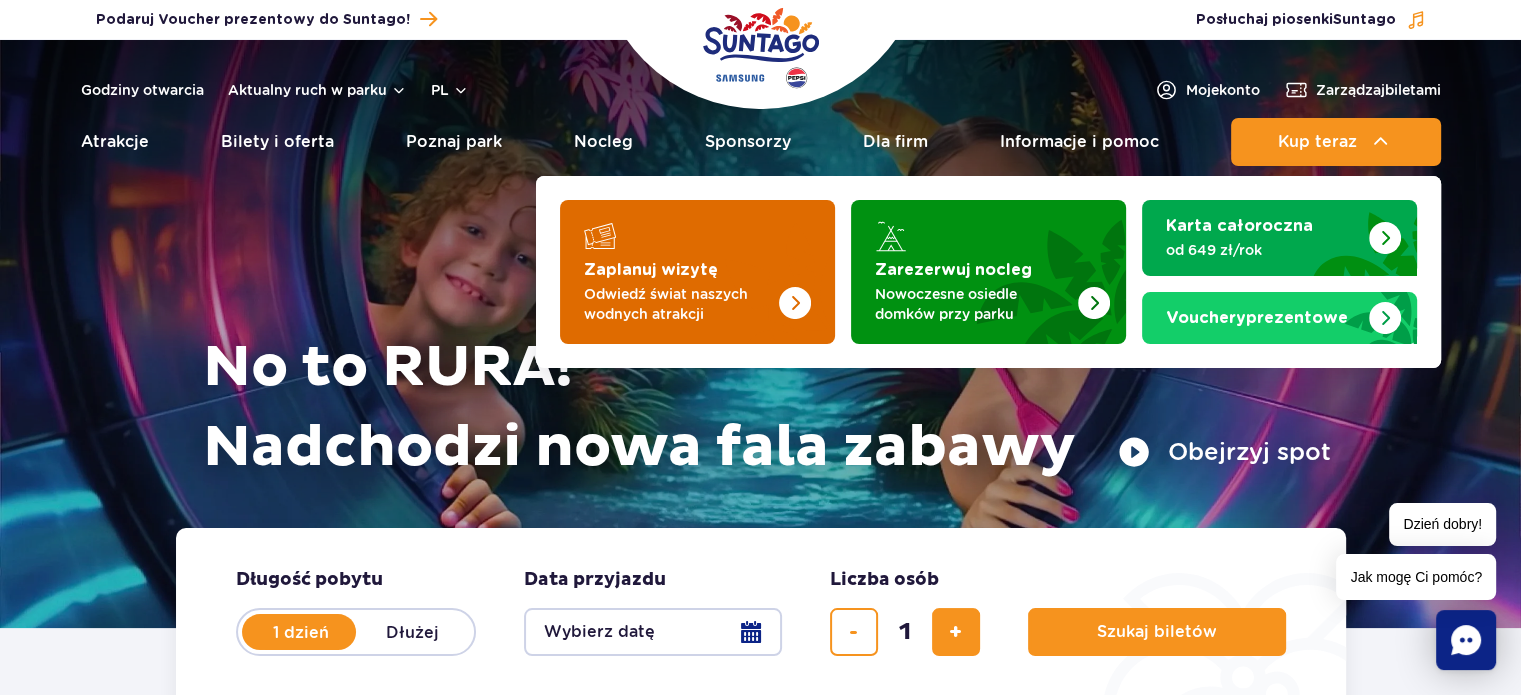 click at bounding box center (755, 266) 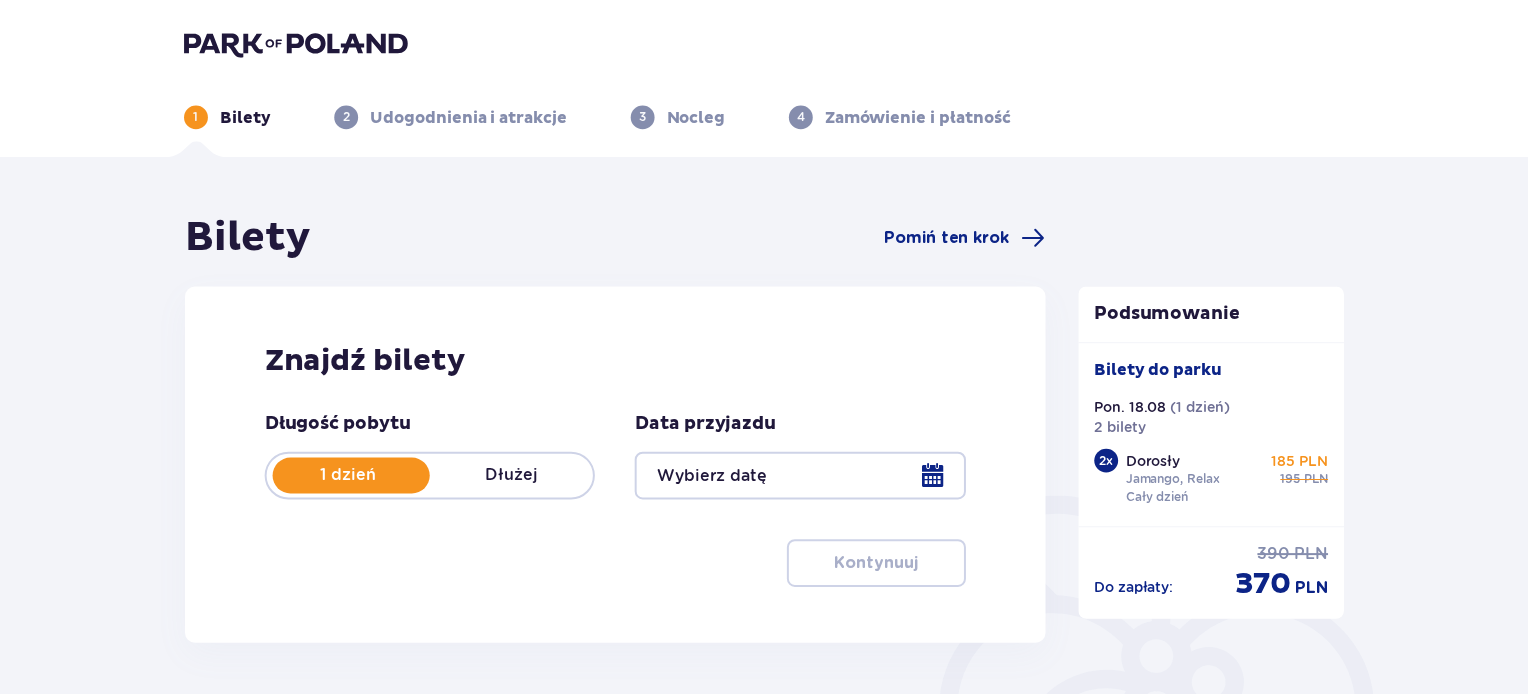scroll, scrollTop: 0, scrollLeft: 0, axis: both 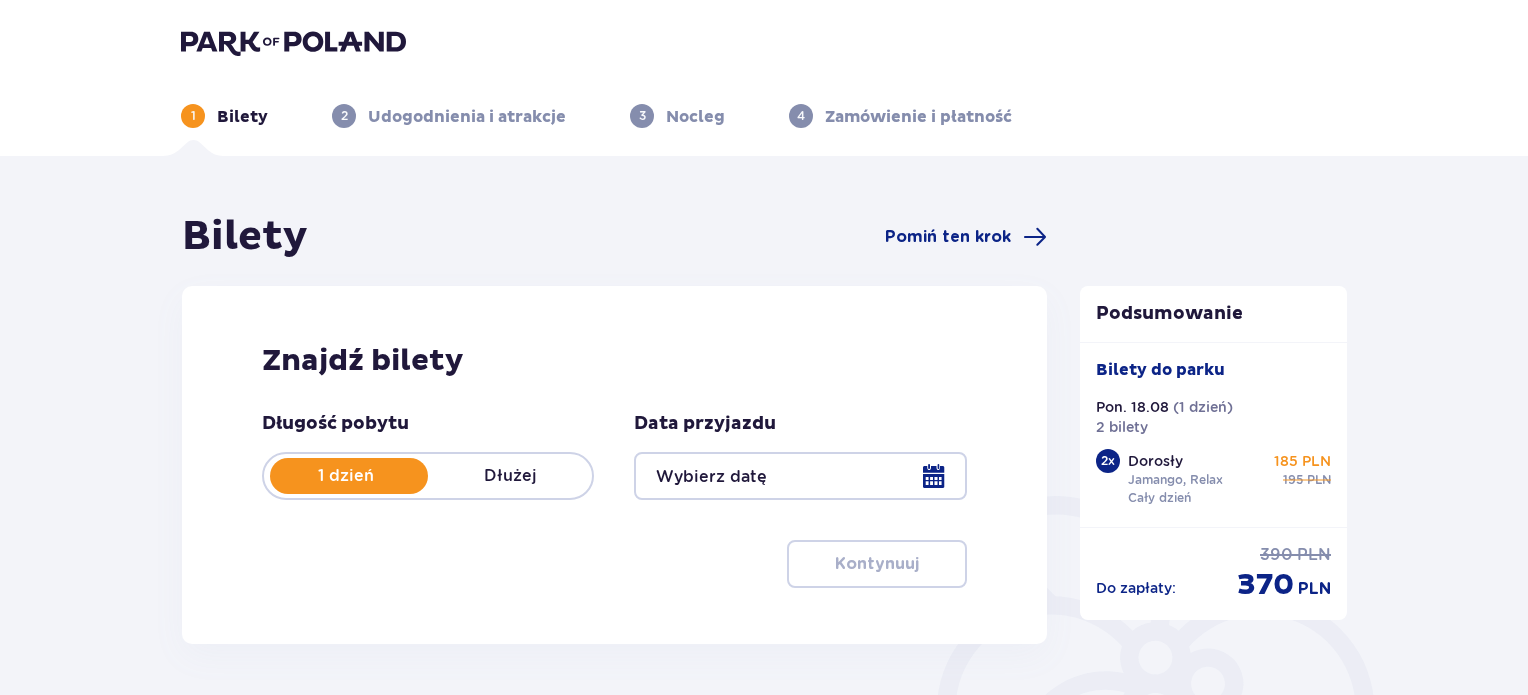 type on "18.08.25" 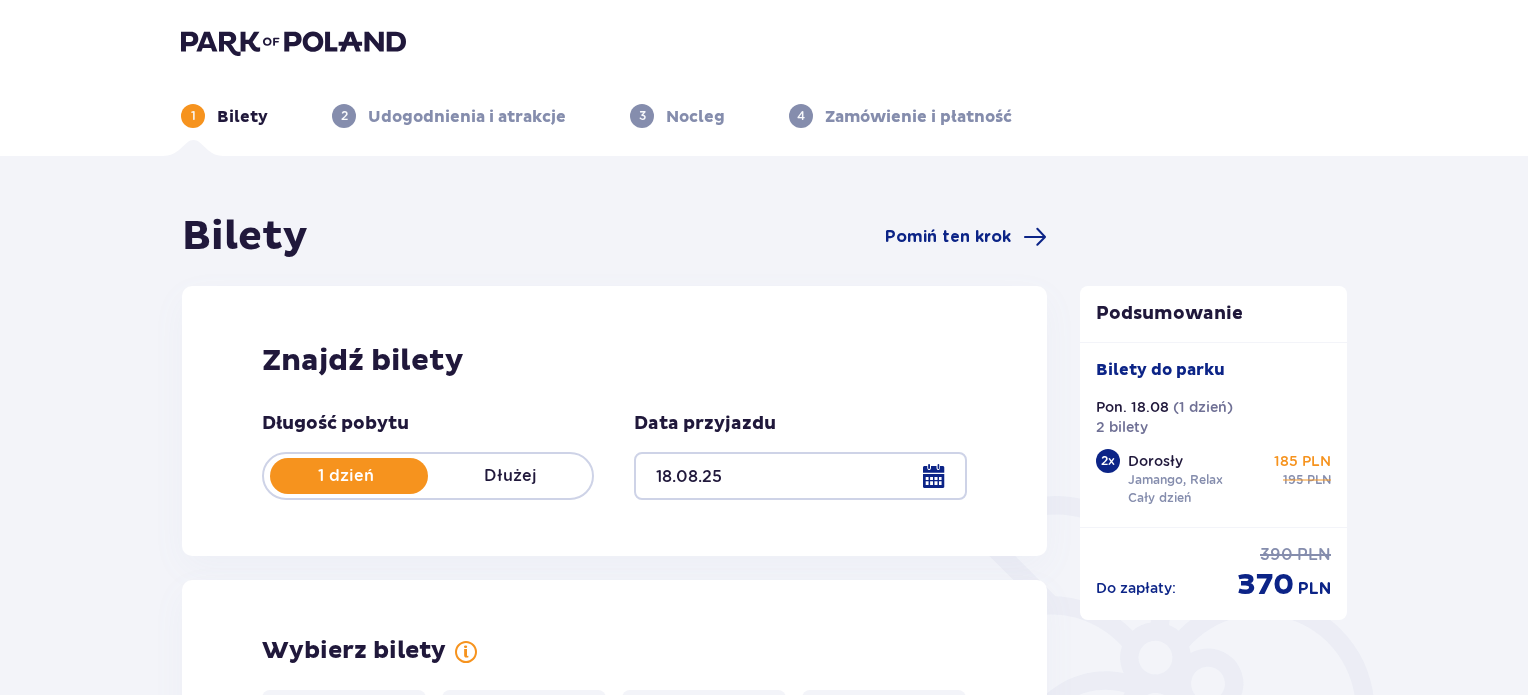 scroll, scrollTop: 0, scrollLeft: 0, axis: both 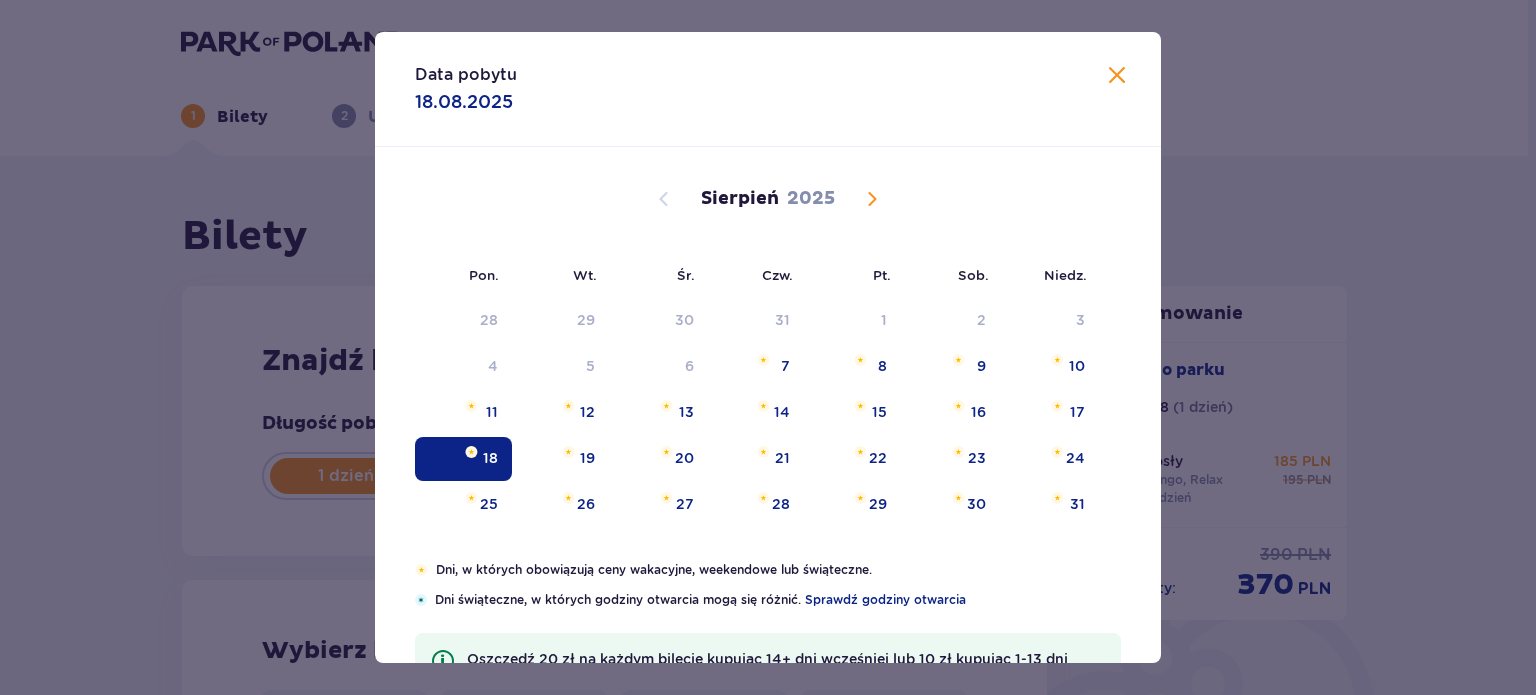 click on "Data pobytu [DATE] Pon. Wt. Śr. Czw. Pt. Sob. Niedz. Lipiec 2025 30 1 2 3 4 5 6 7 8 9 10 11 12 13 14 15 16 17 18 19 20 21 22 23 24 25 26 27 28 29 30 31 1 2 3 Sierpień 2025 28 29 30 31 1 2 3 4 5 6 7 8 9 10 11 12 13 14 15 16 17 18 19 20 21 22 23 24 25 26 27 28 29 30 31 Wrzesień 2025 1 2 3 4 5 6 7 8 9 10 11 12 13 14 15 16 17 18 19 20 21 22 23 24 25 26 27 28 29 30 1 2 3 4 5 Dni, w których obowiązują ceny wakacyjne, weekendowe lub świąteczne. Dni świąteczne, w których godziny otwarcia mogą się różnić. Sprawdź godziny otwarcia Oszczędź 20 zł na każdym bilecie kupując 14+ dni wcześniej lub 10 zł kupując 1-13 dni wcześniej! Cennik" at bounding box center (768, 347) 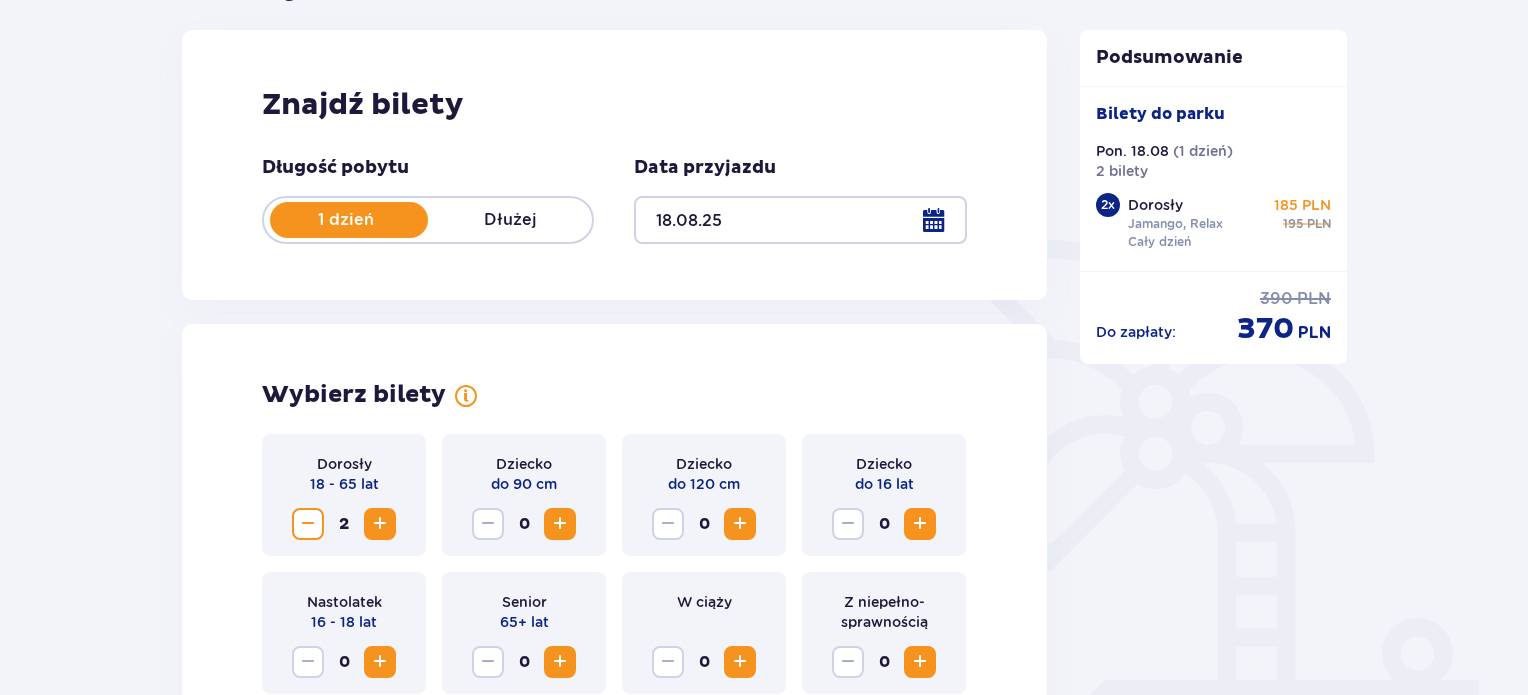 scroll, scrollTop: 320, scrollLeft: 0, axis: vertical 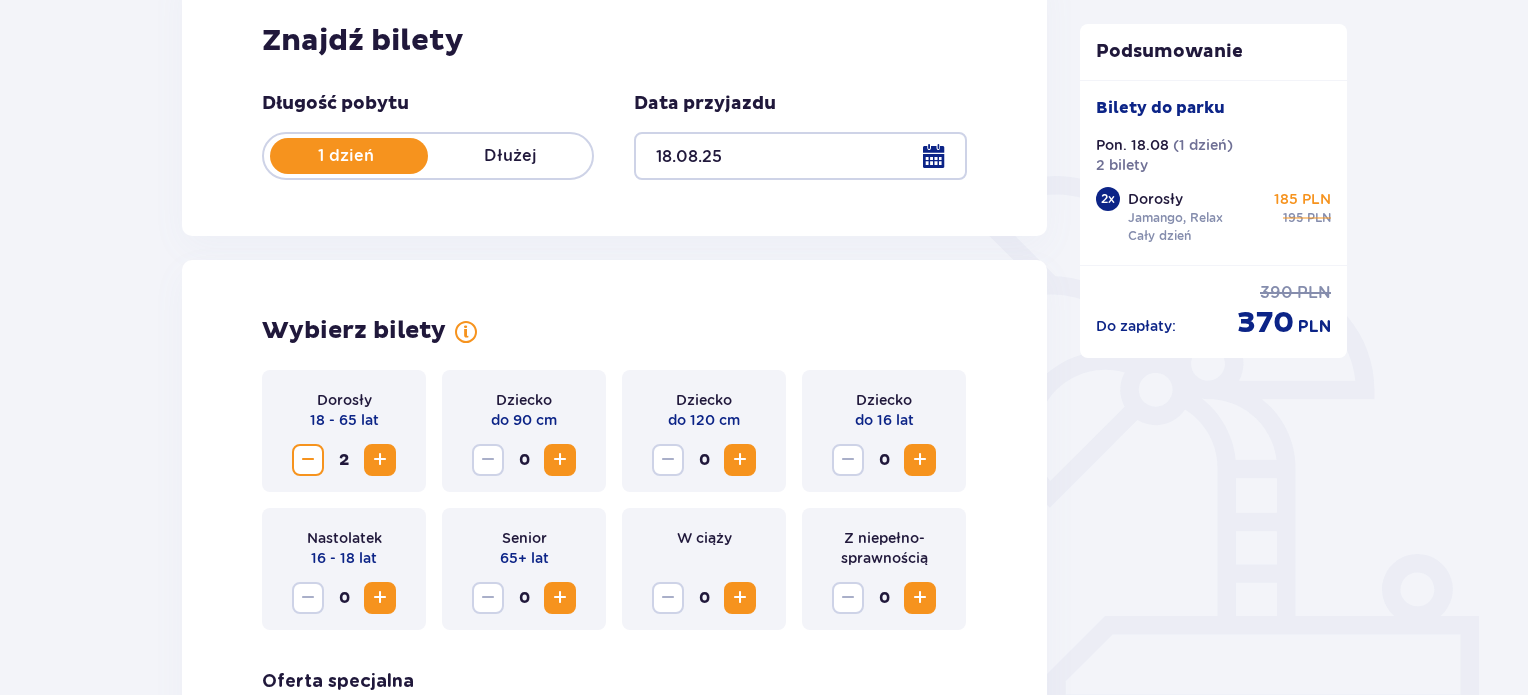 click at bounding box center (308, 460) 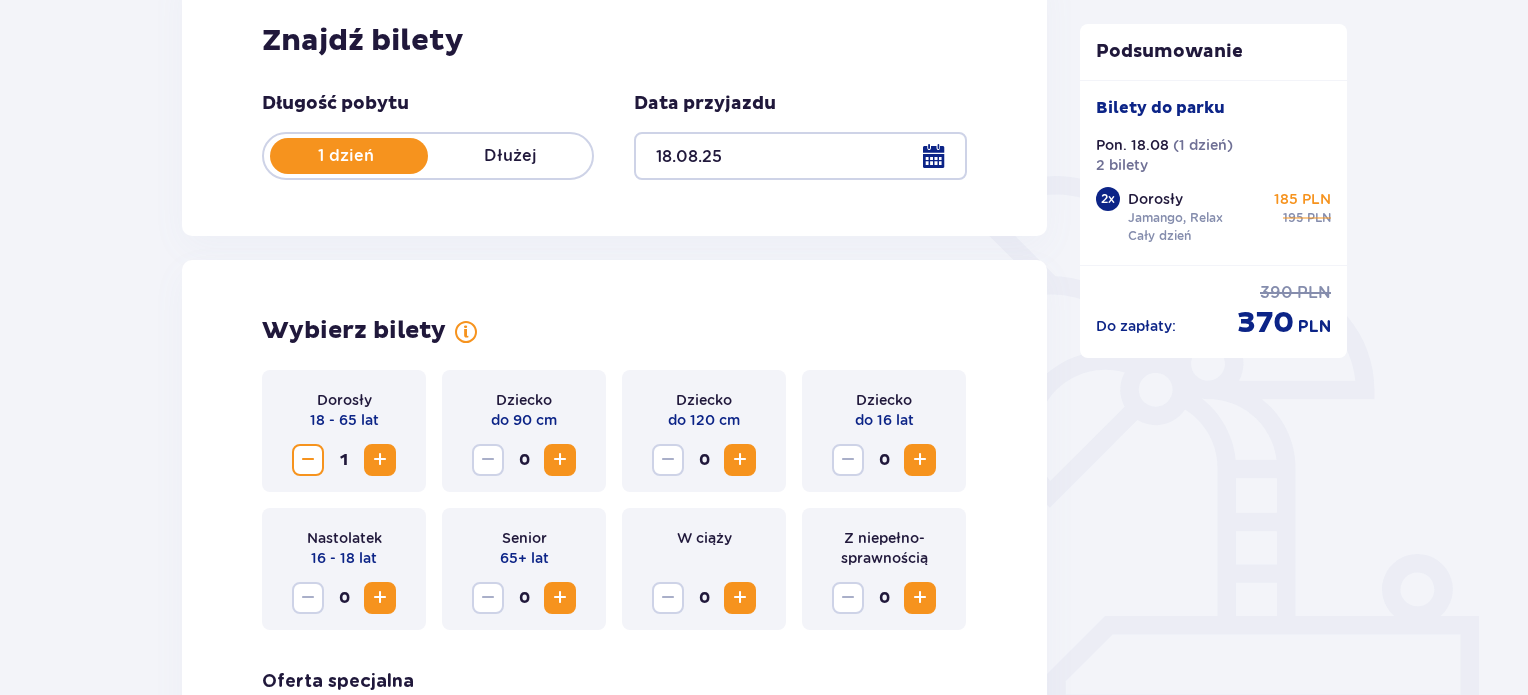 type 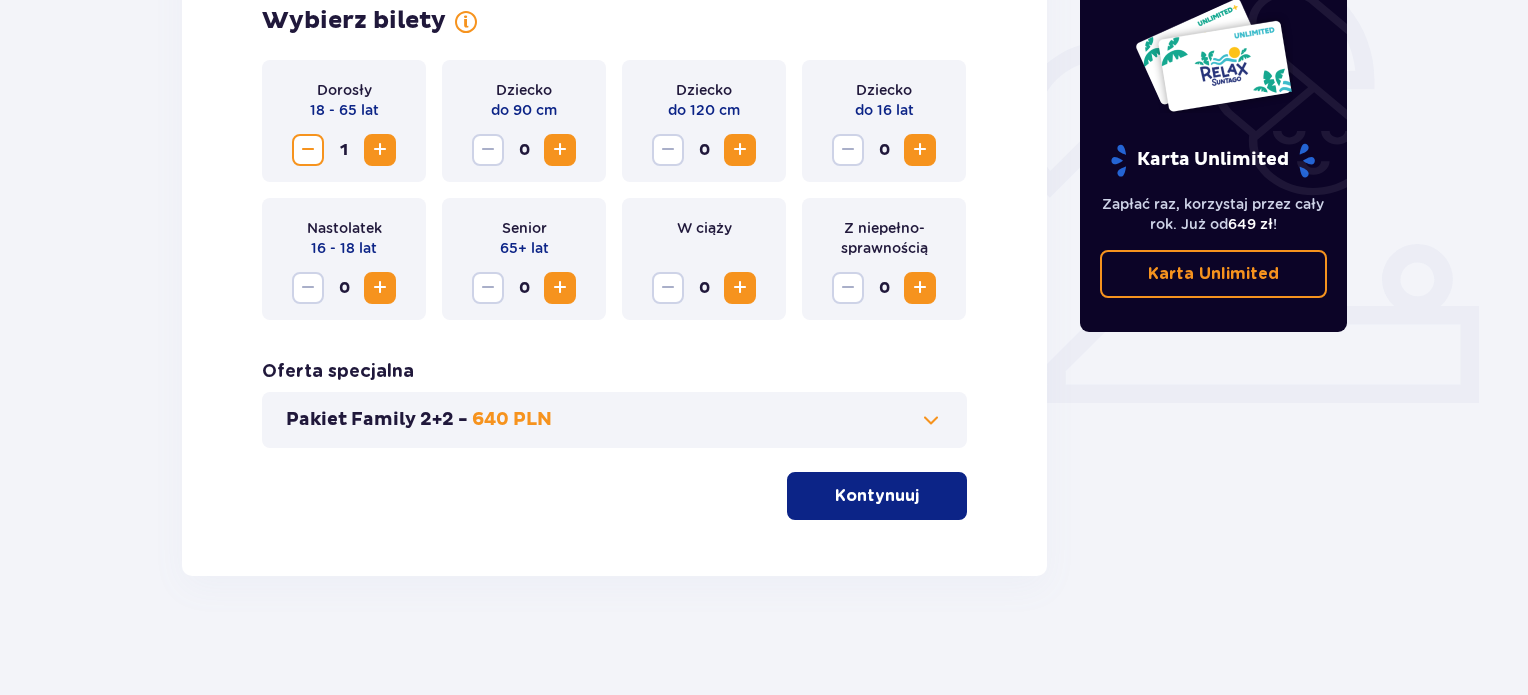 scroll, scrollTop: 631, scrollLeft: 0, axis: vertical 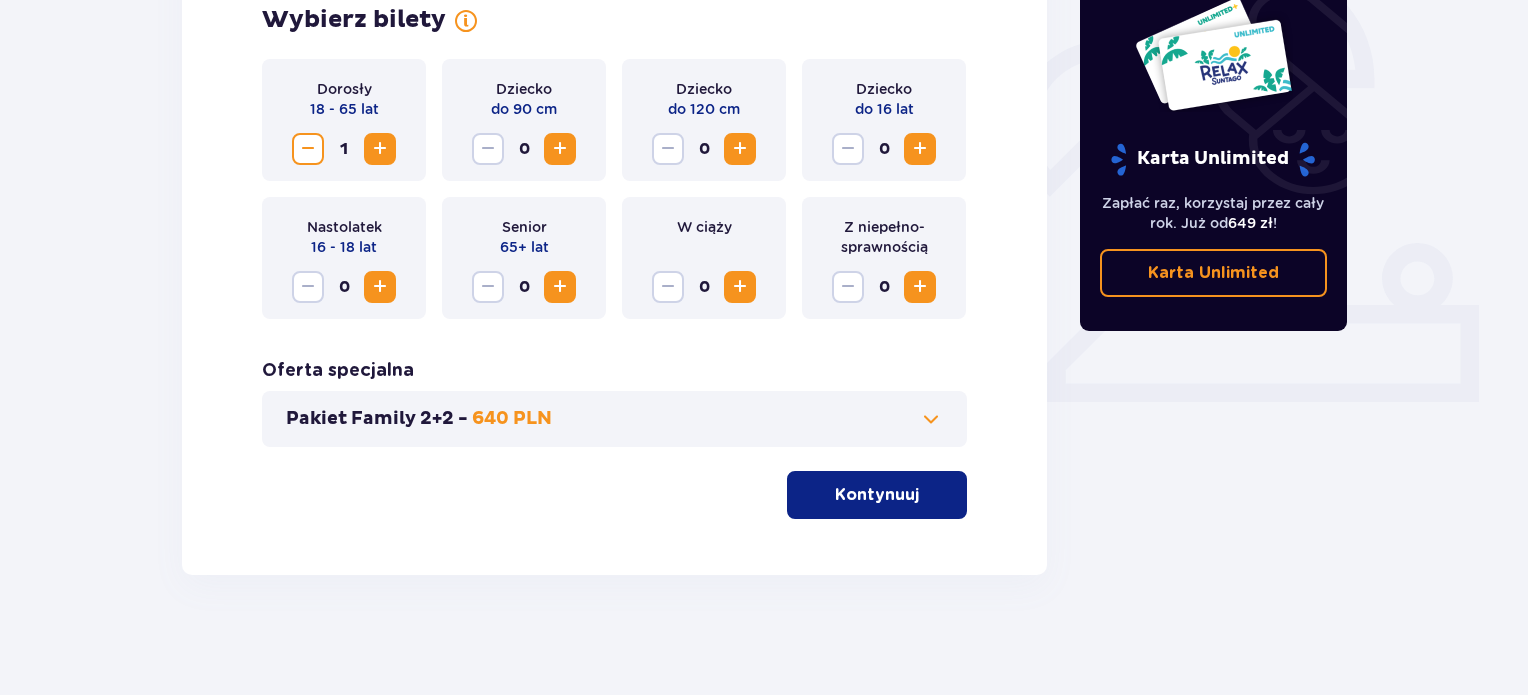 click on "Kontynuuj" at bounding box center [877, 495] 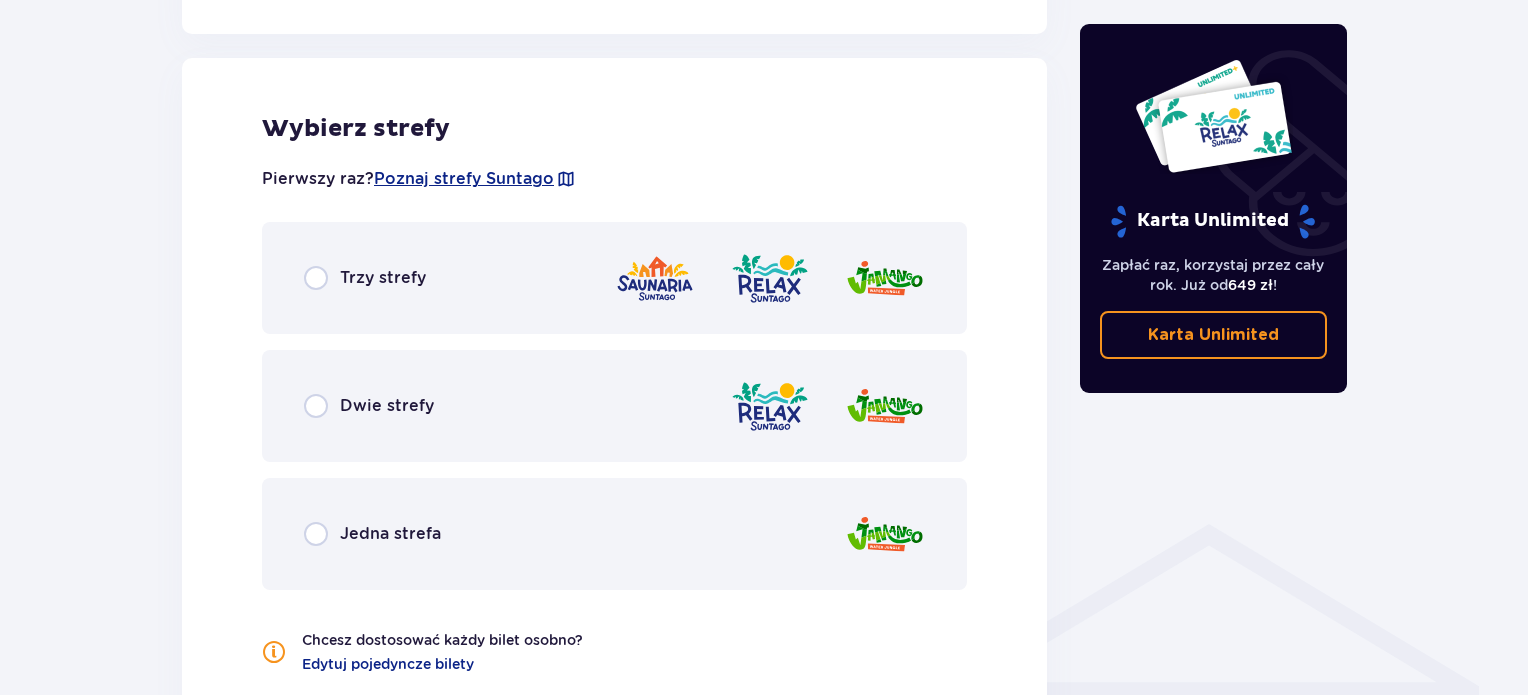 scroll, scrollTop: 1110, scrollLeft: 0, axis: vertical 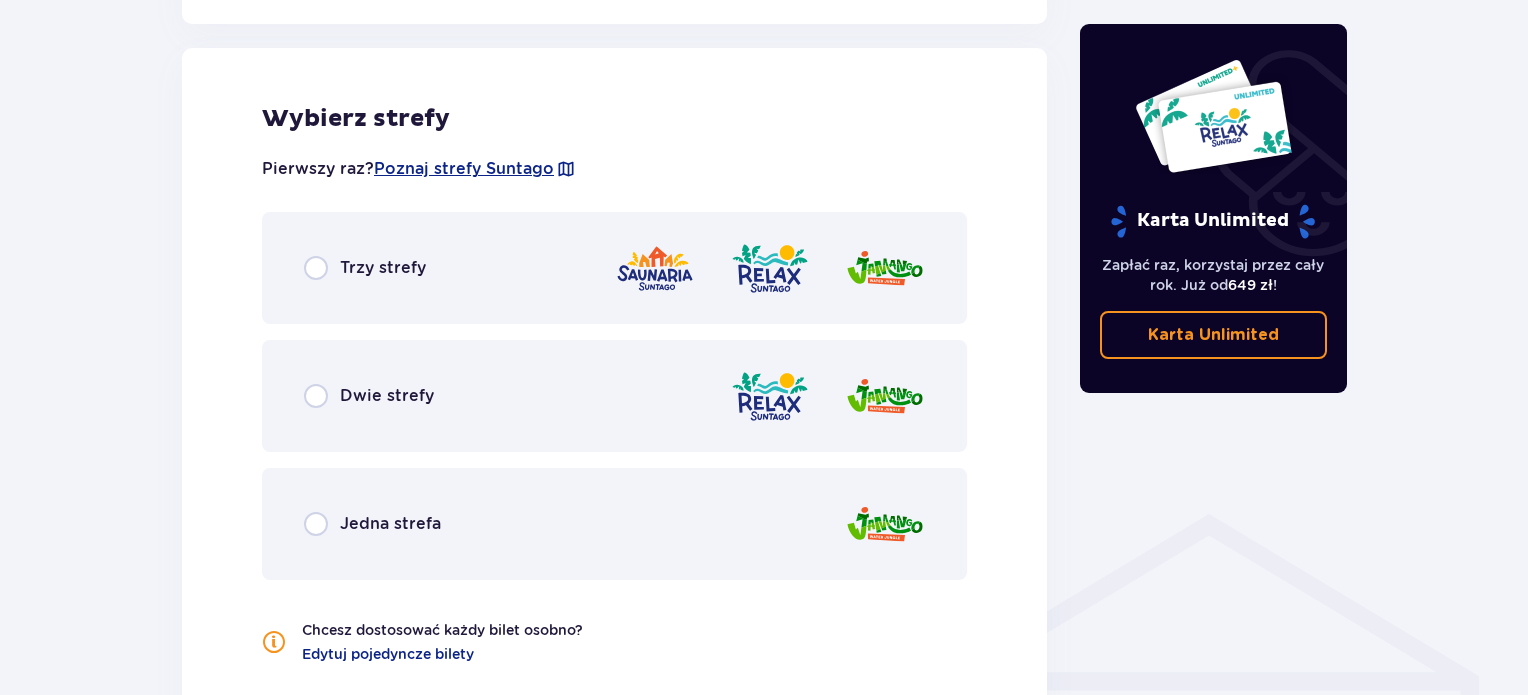 click on "Dwie strefy" at bounding box center (614, 396) 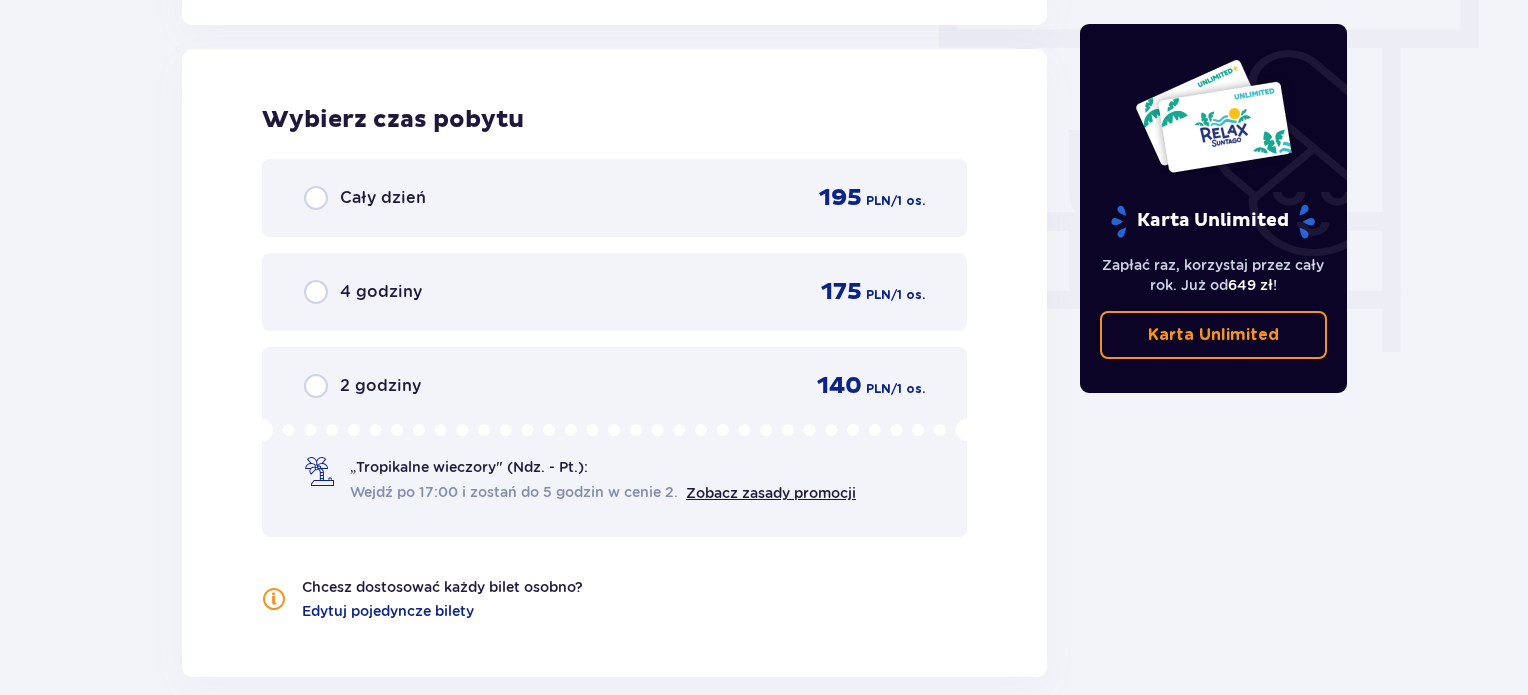 scroll, scrollTop: 1806, scrollLeft: 0, axis: vertical 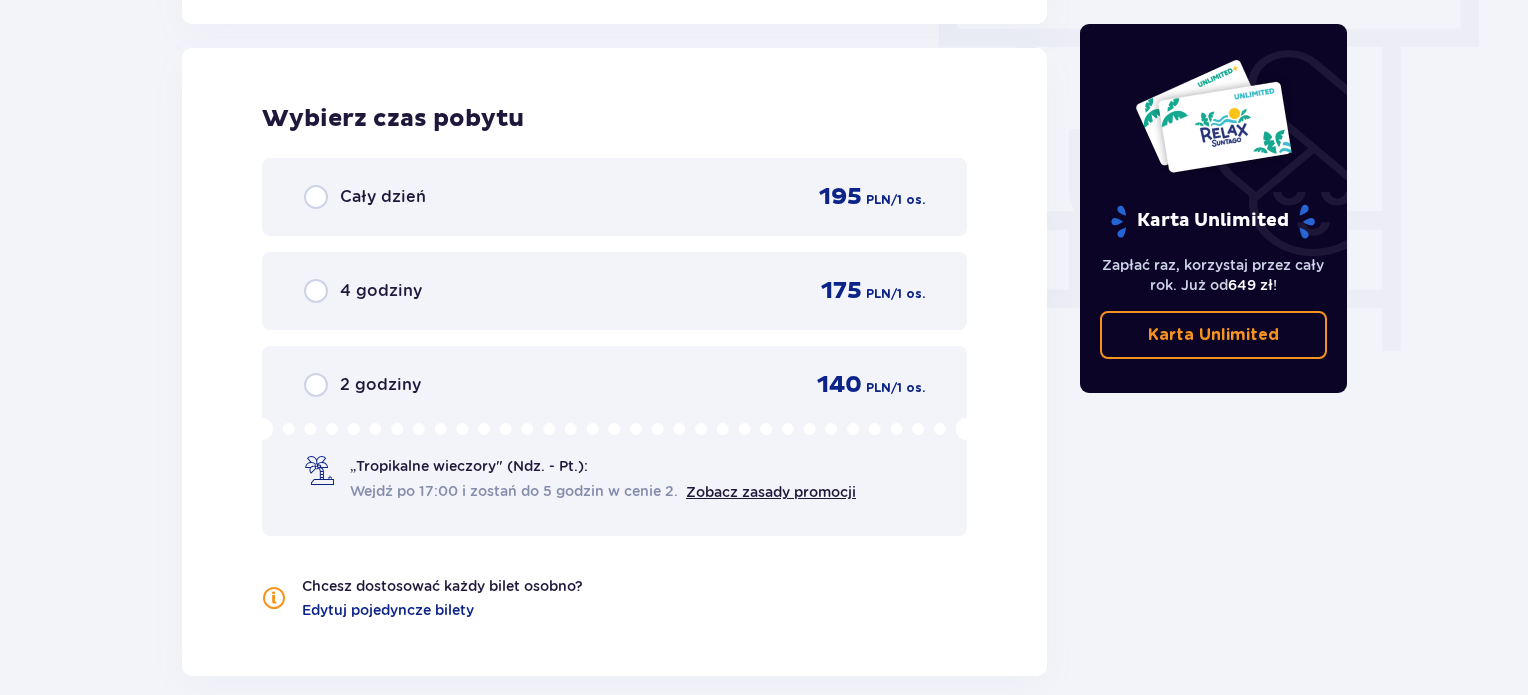 click on "Cały dzień   195 PLN / 1 os." at bounding box center [614, 197] 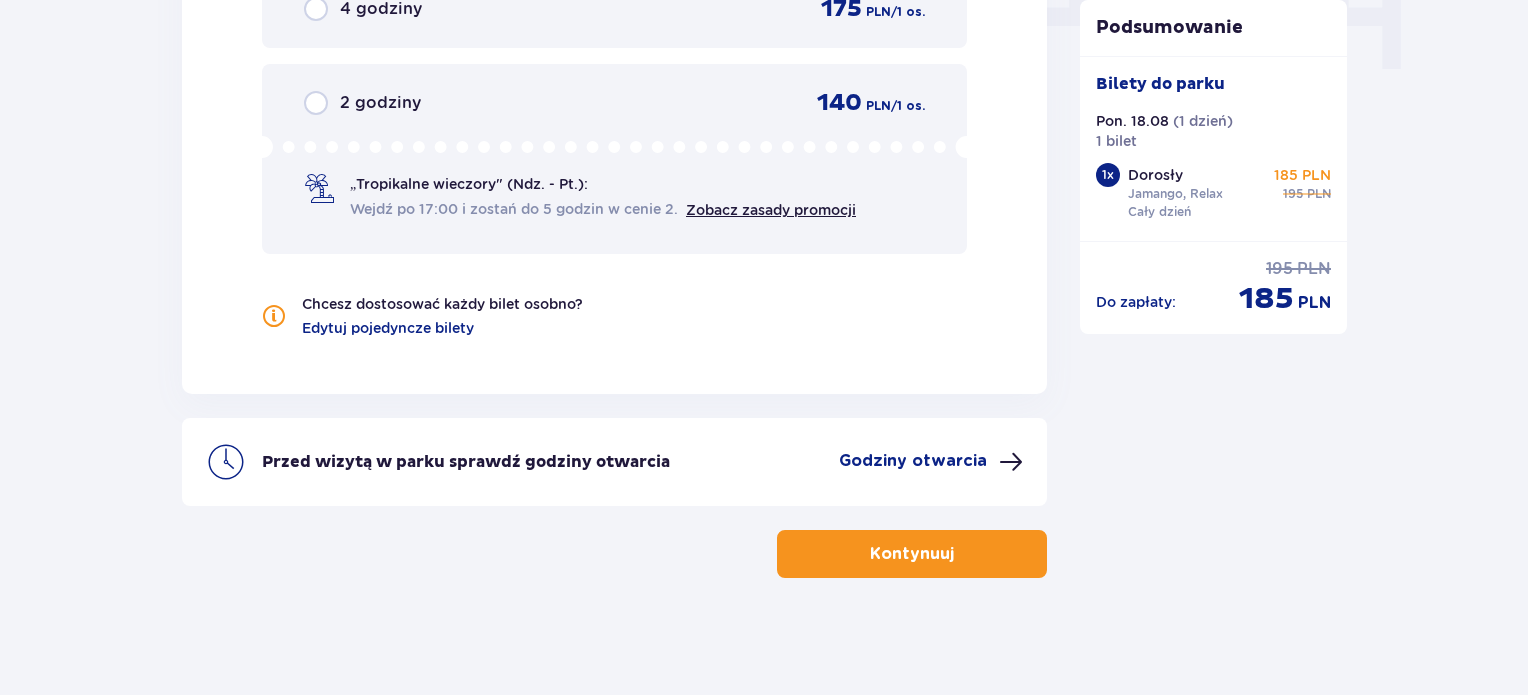 scroll, scrollTop: 2088, scrollLeft: 0, axis: vertical 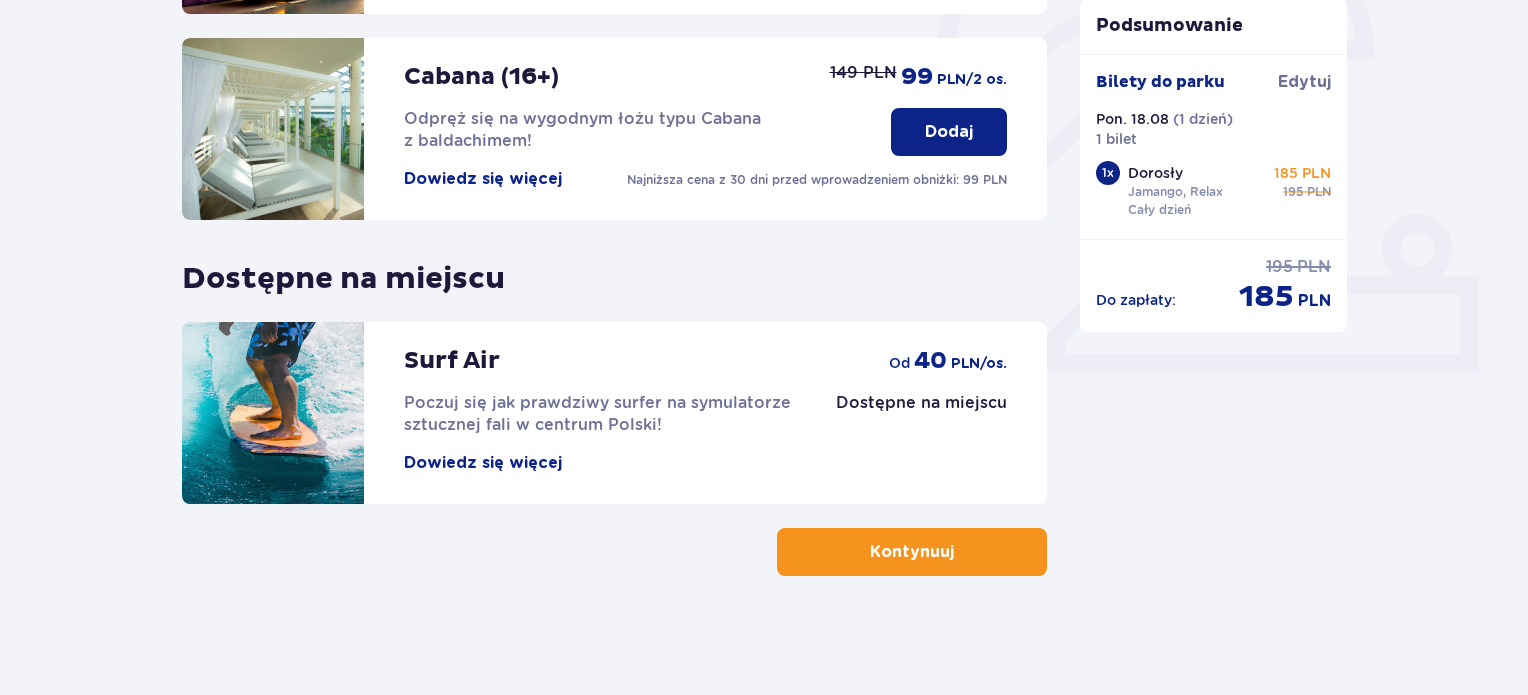 click on "Kontynuuj" at bounding box center [912, 552] 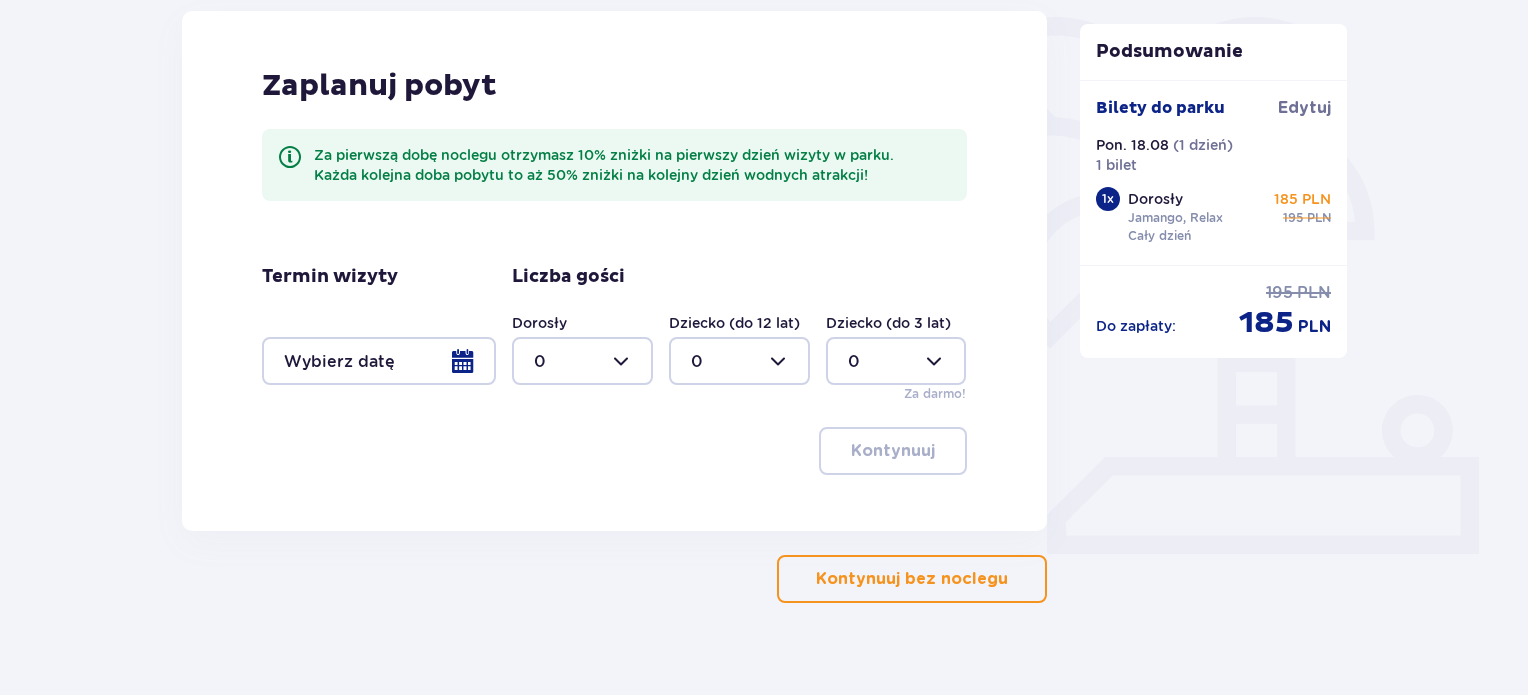 scroll, scrollTop: 507, scrollLeft: 0, axis: vertical 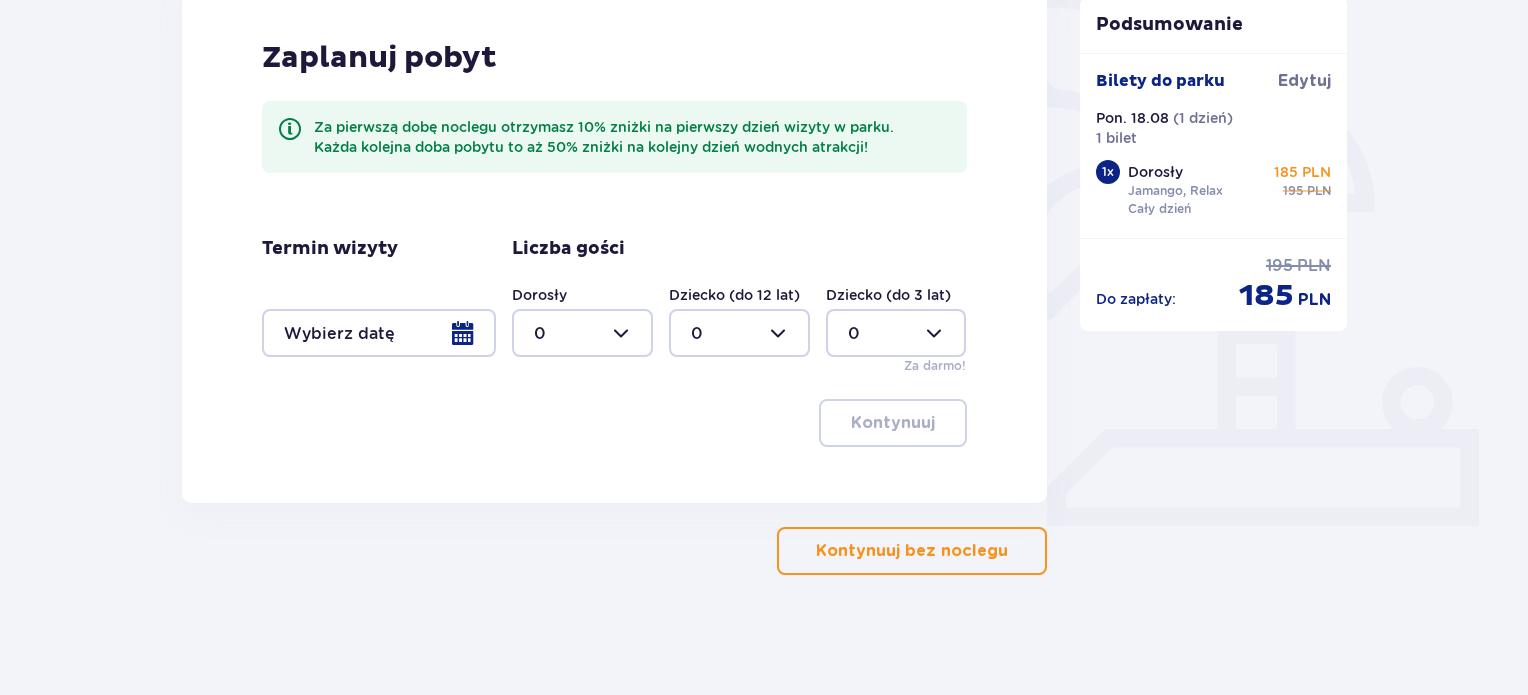 click at bounding box center (1012, 551) 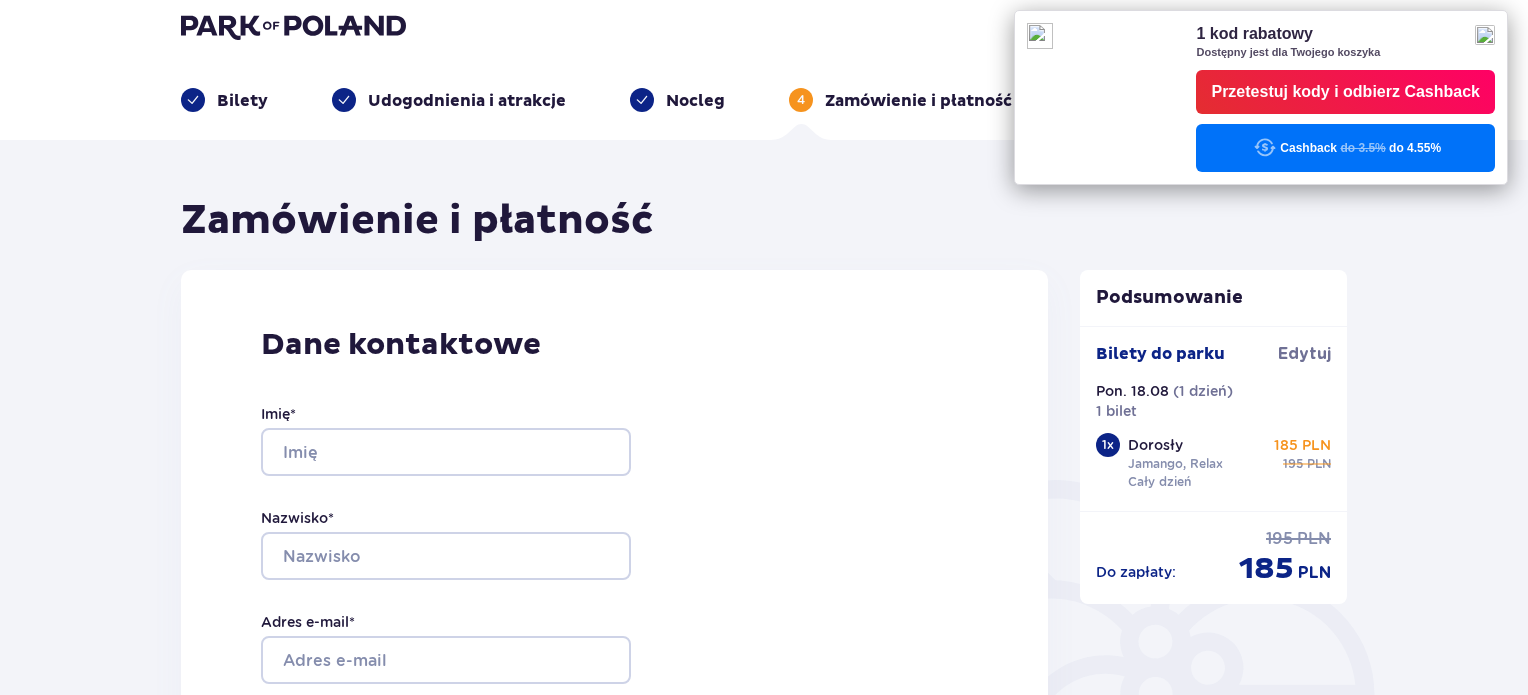 scroll, scrollTop: 0, scrollLeft: 0, axis: both 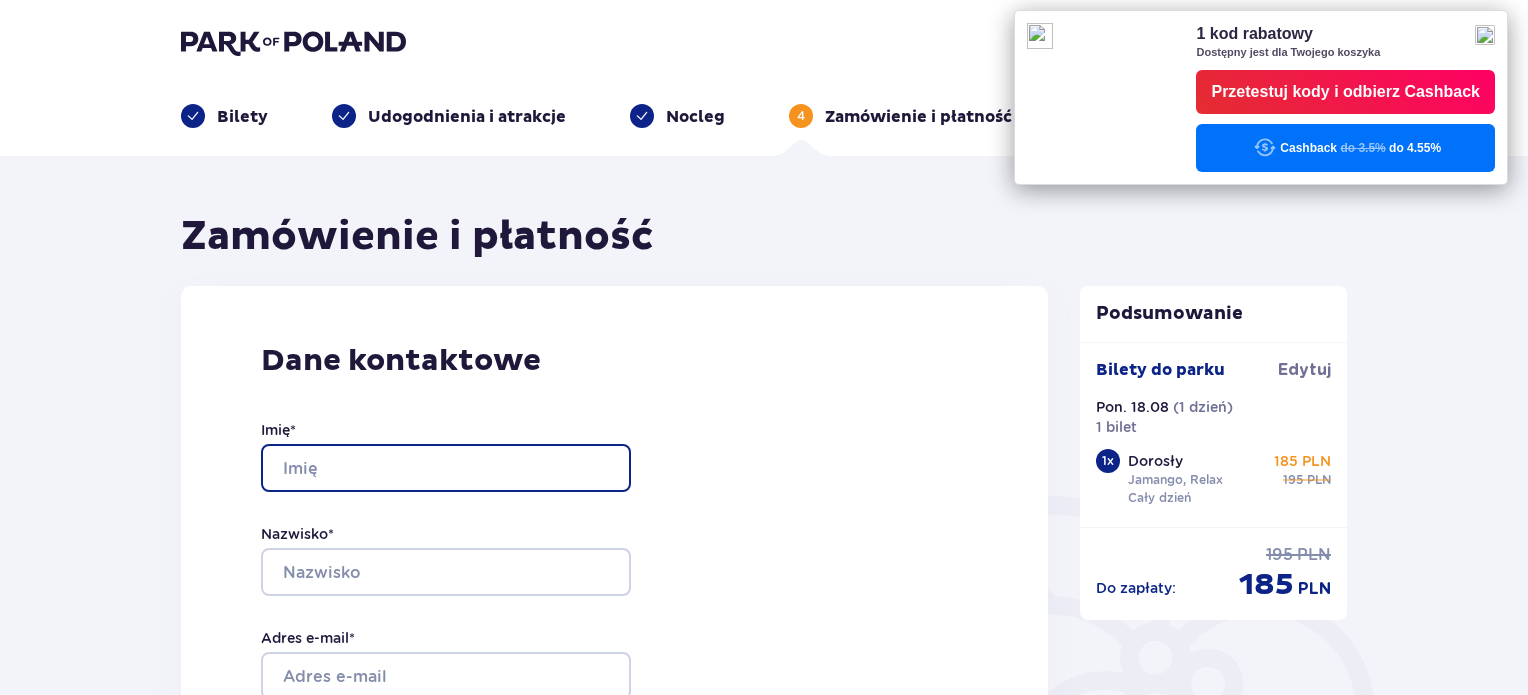 click on "Imię *" at bounding box center [446, 468] 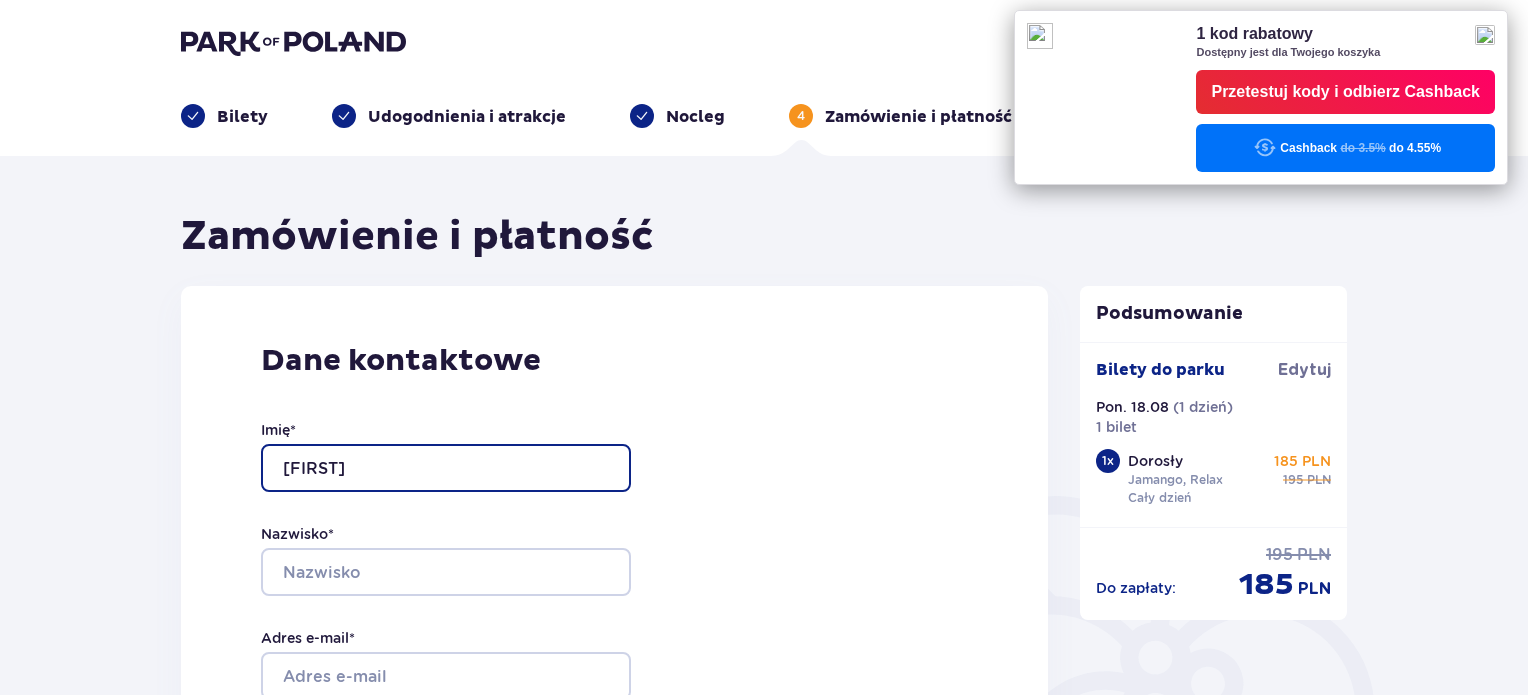 type on "Zofia" 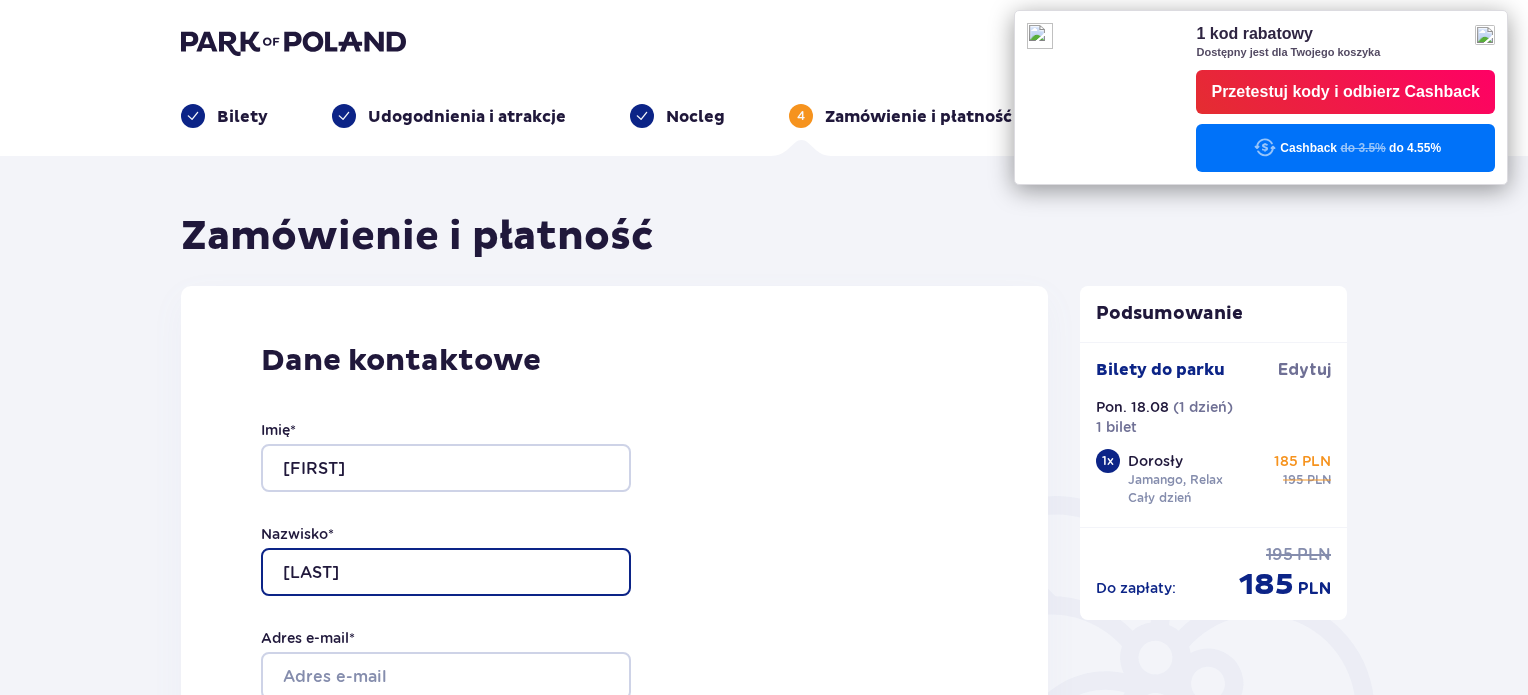type on "Witkowska" 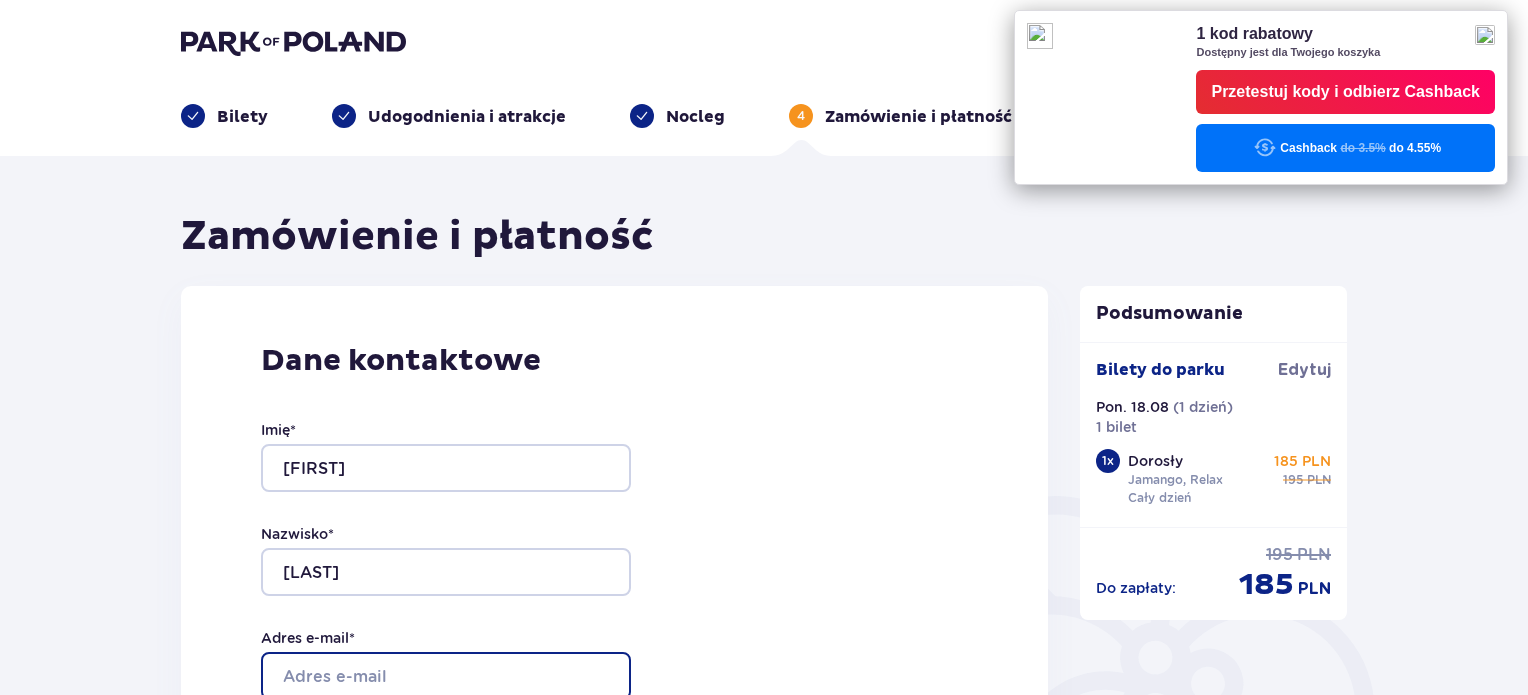 scroll, scrollTop: 4, scrollLeft: 0, axis: vertical 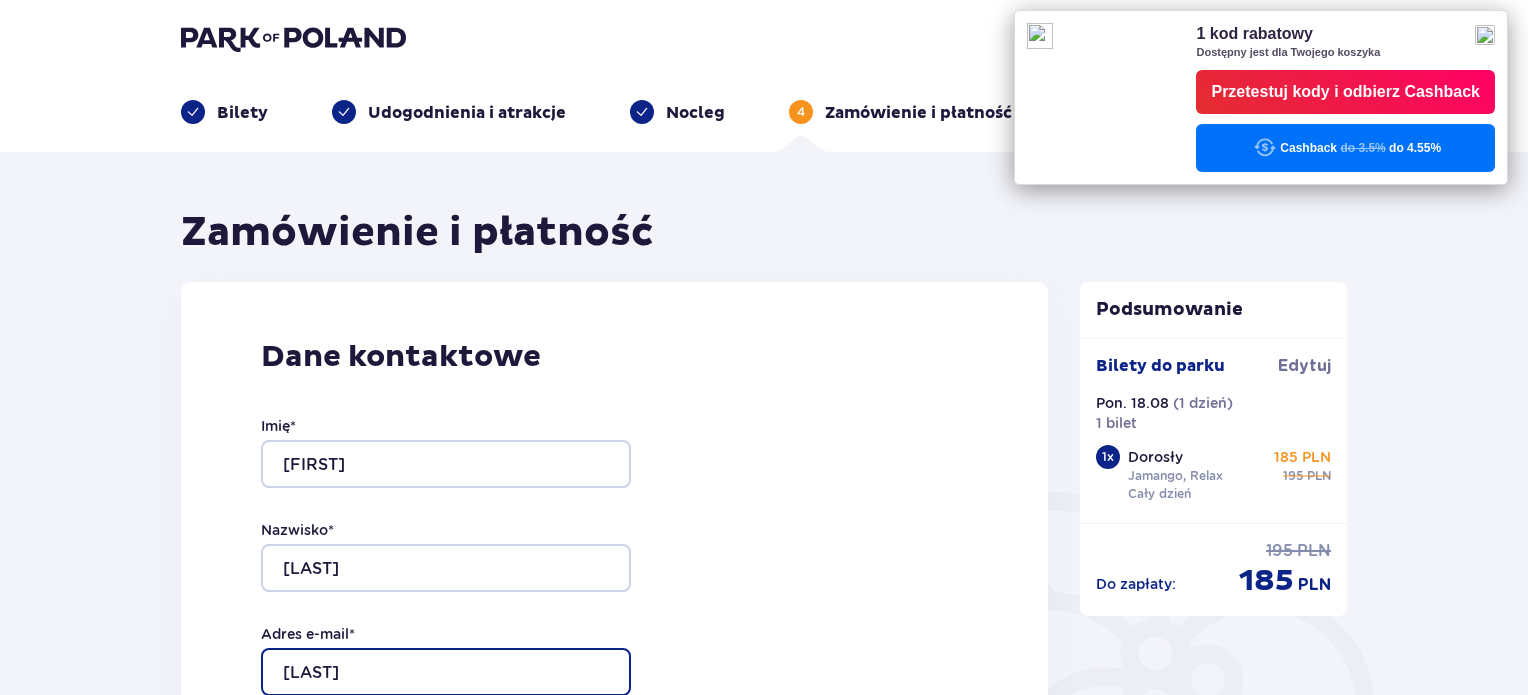 type on "witkowskazosia16@gmail.com" 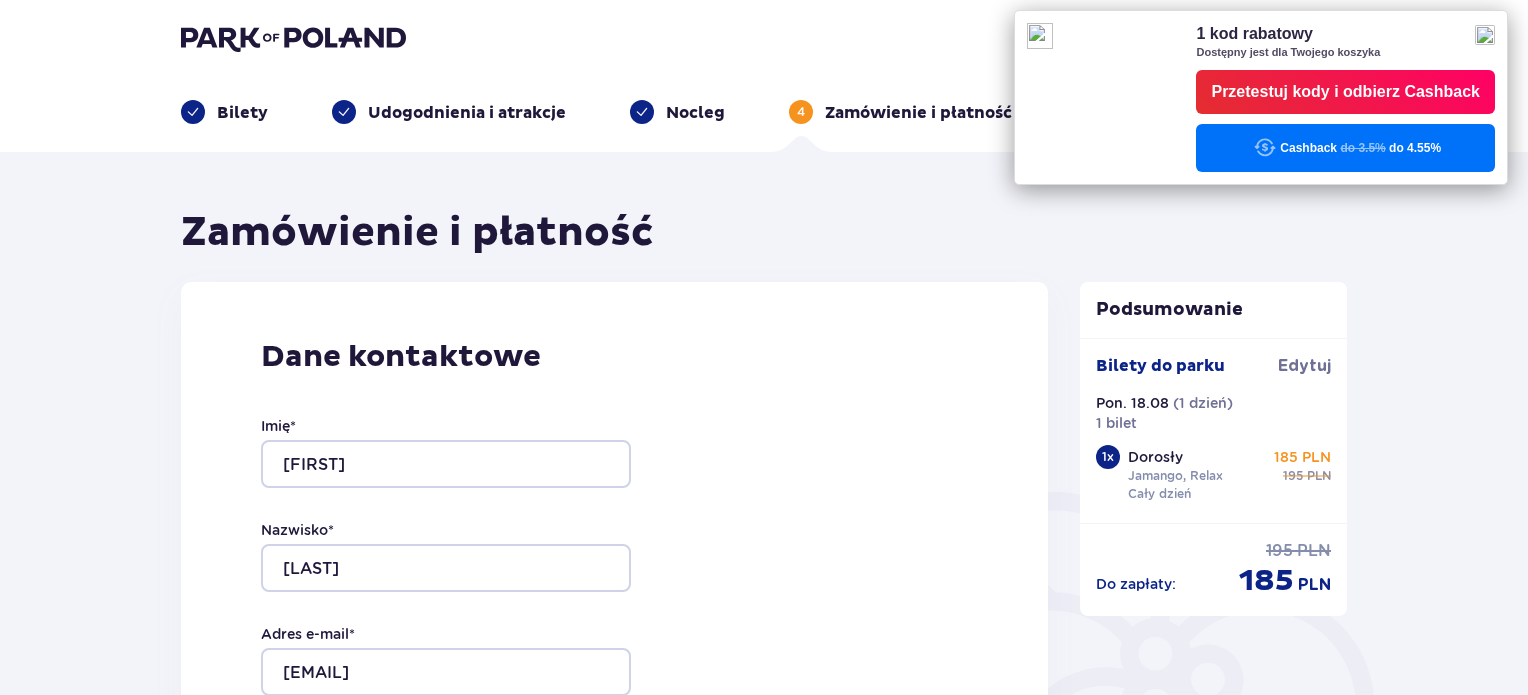 type on "witkowskazosia16@gmail.com" 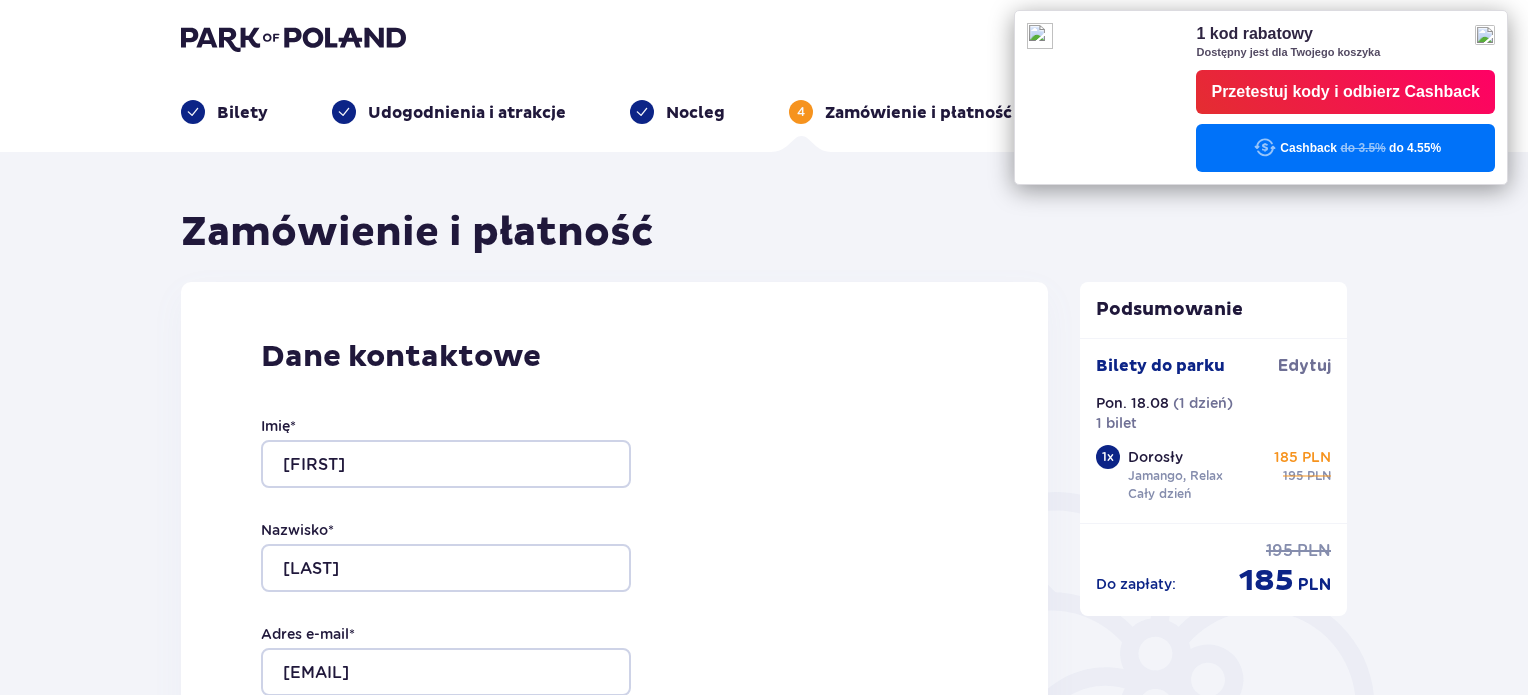 type on "692782861" 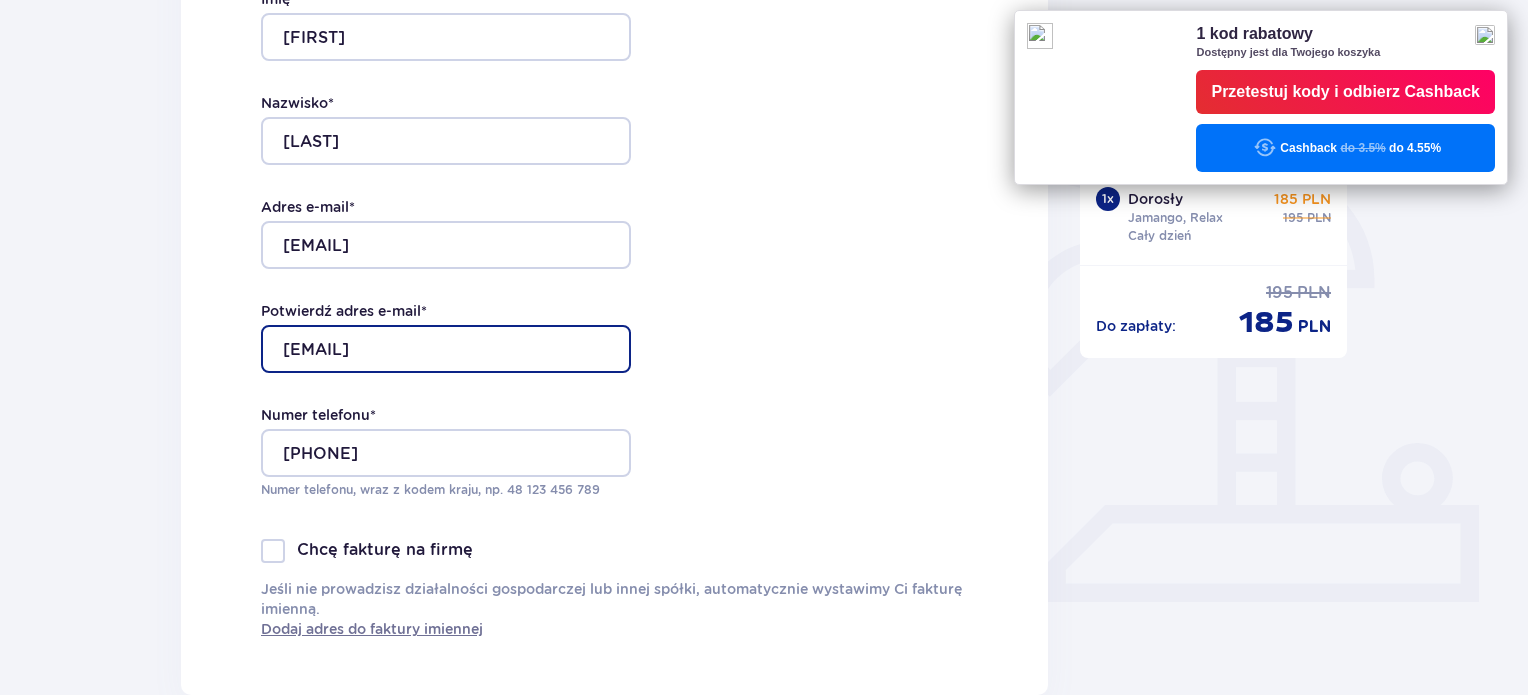 scroll, scrollTop: 432, scrollLeft: 0, axis: vertical 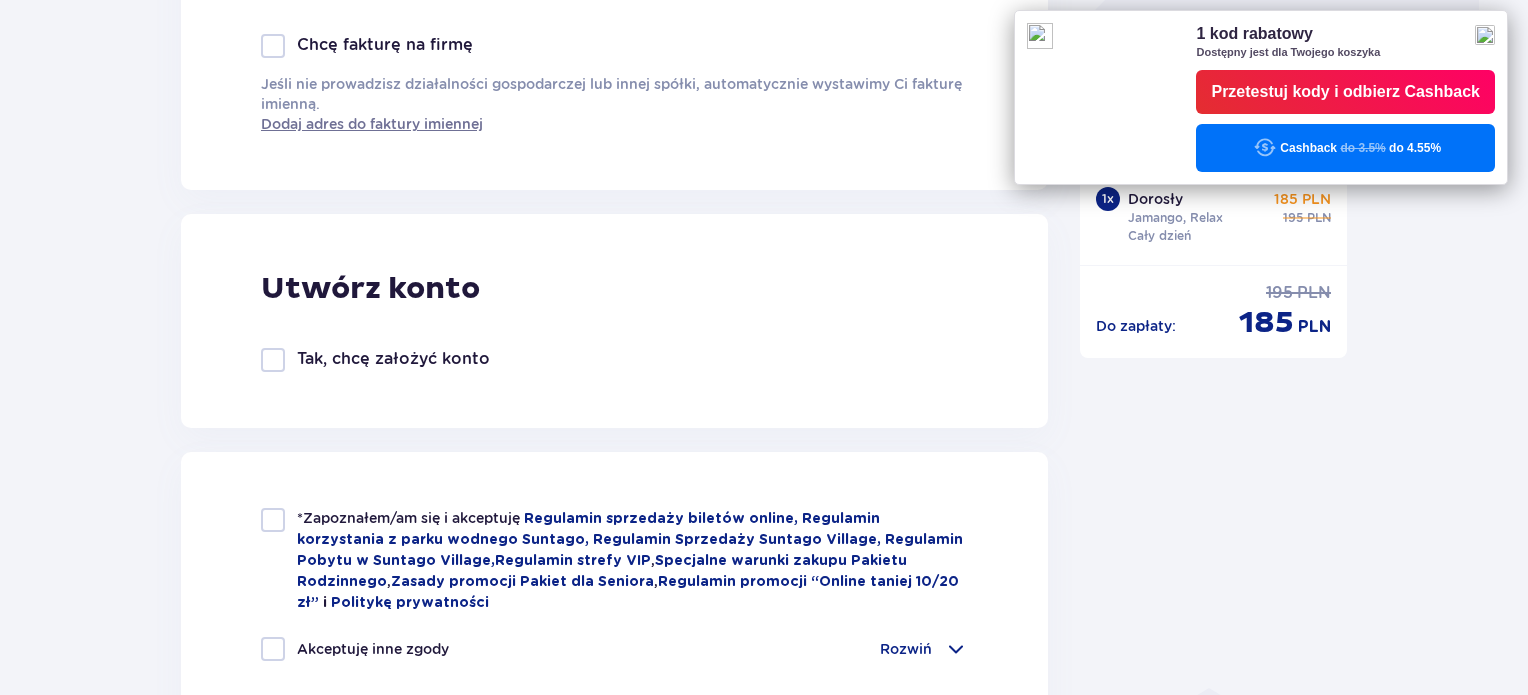 click at bounding box center (273, 360) 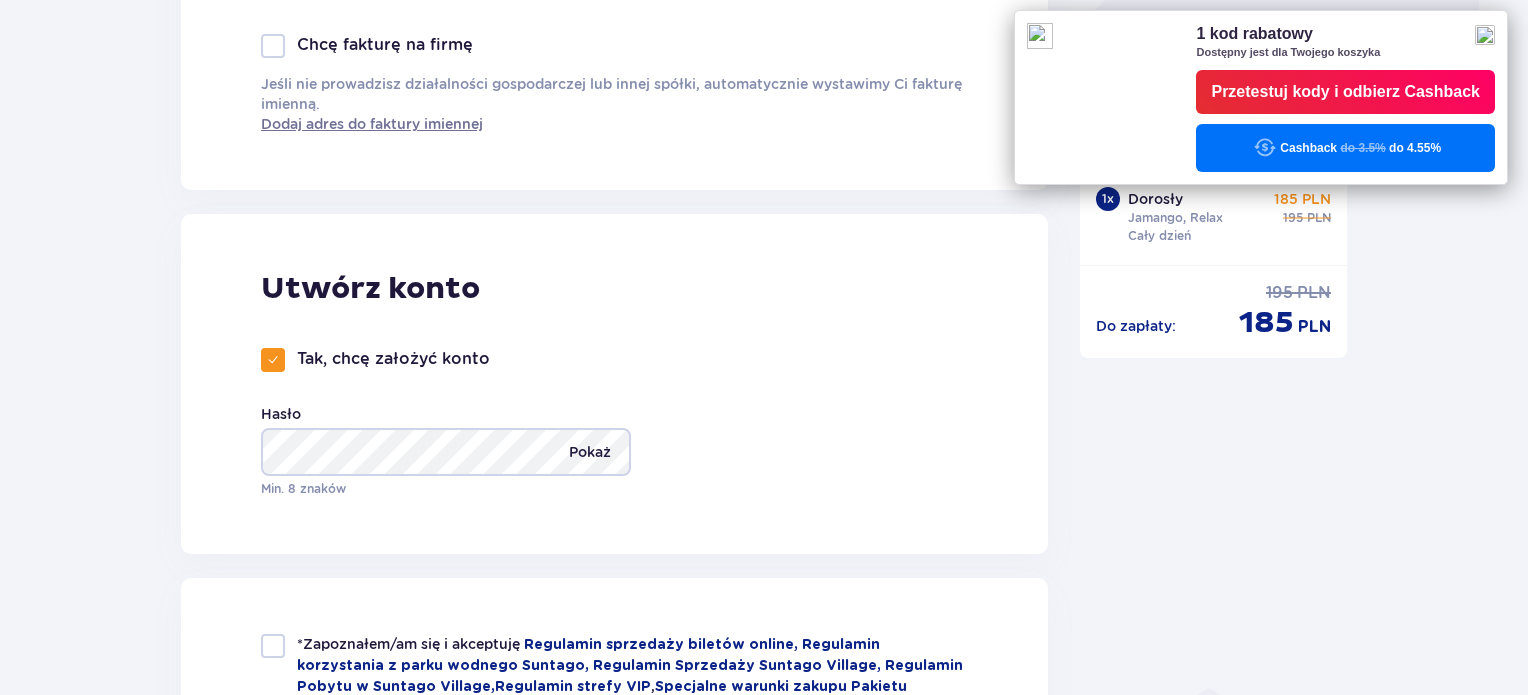 click on "Pokaż" at bounding box center (590, 452) 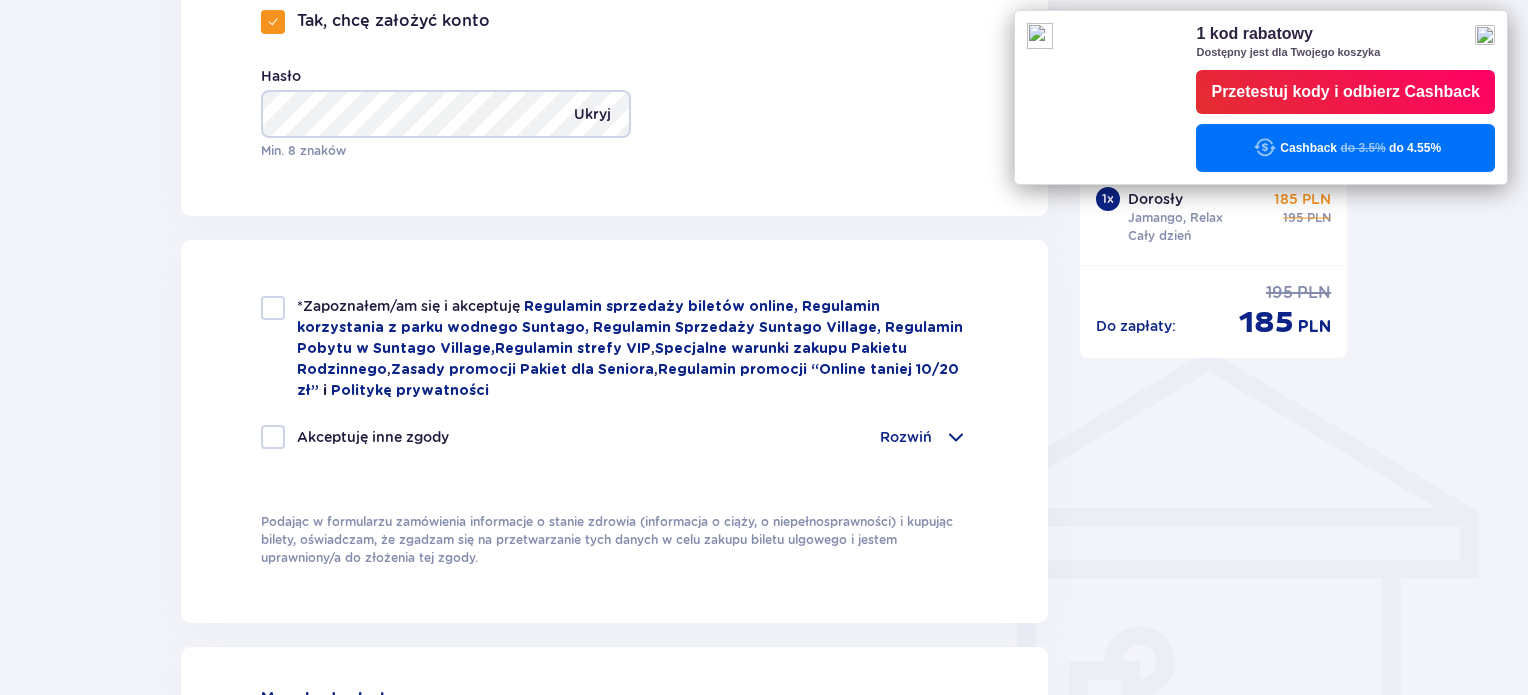 scroll, scrollTop: 1296, scrollLeft: 0, axis: vertical 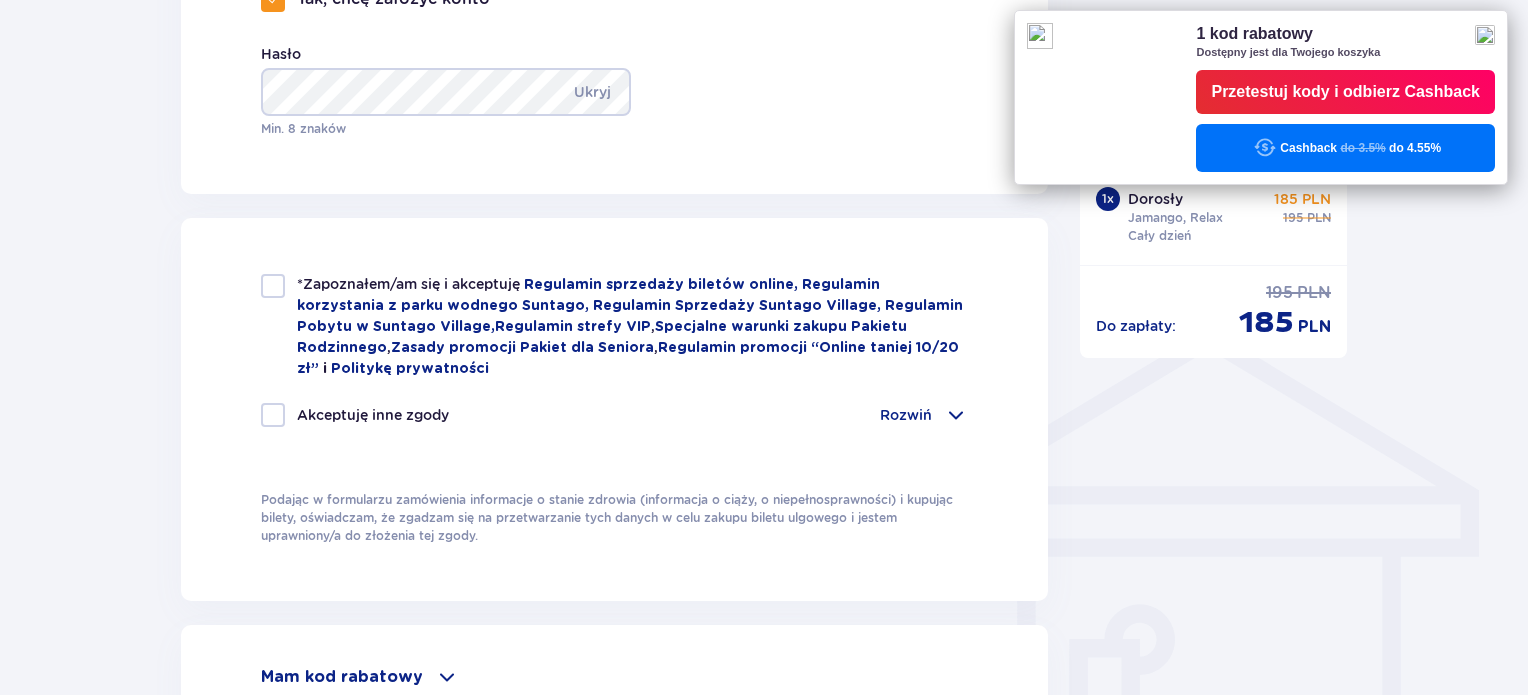 click at bounding box center [273, 286] 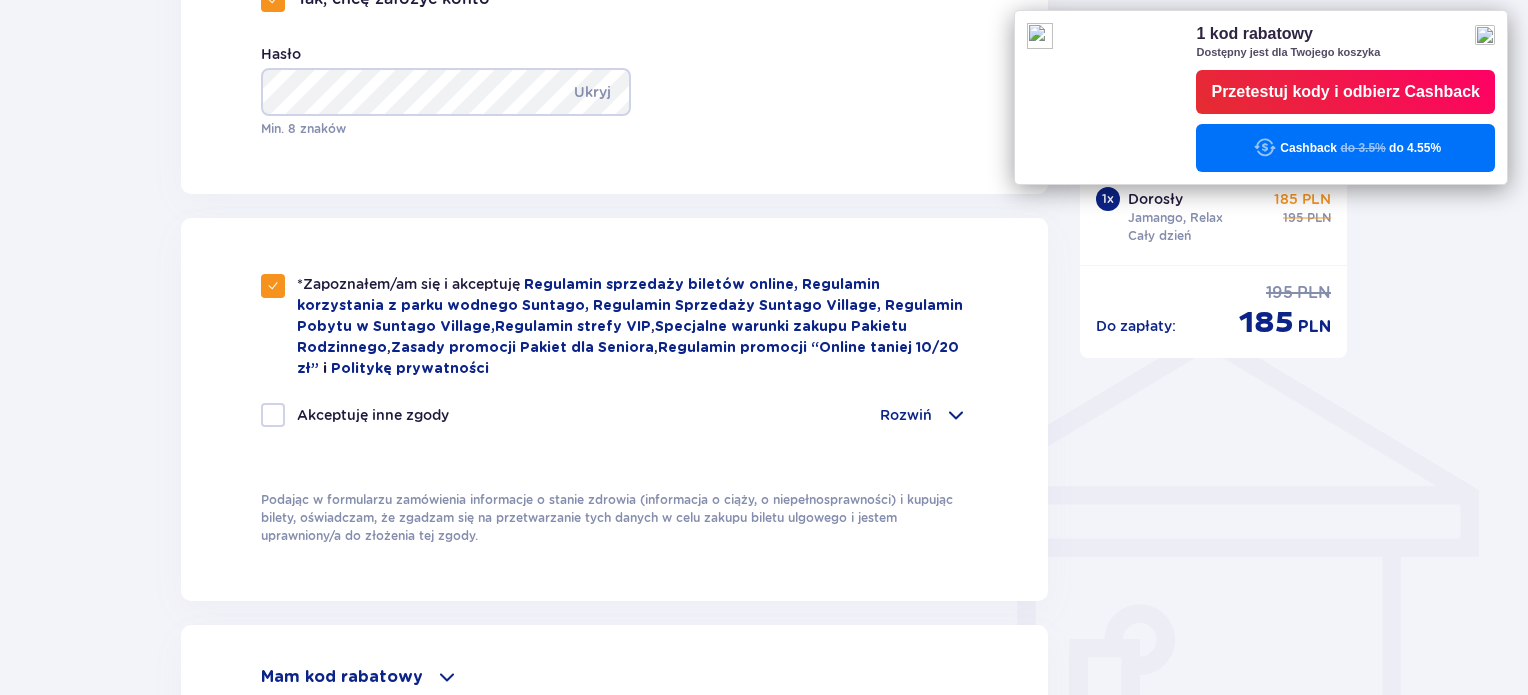 click on "Akceptuję inne zgody" at bounding box center [355, 415] 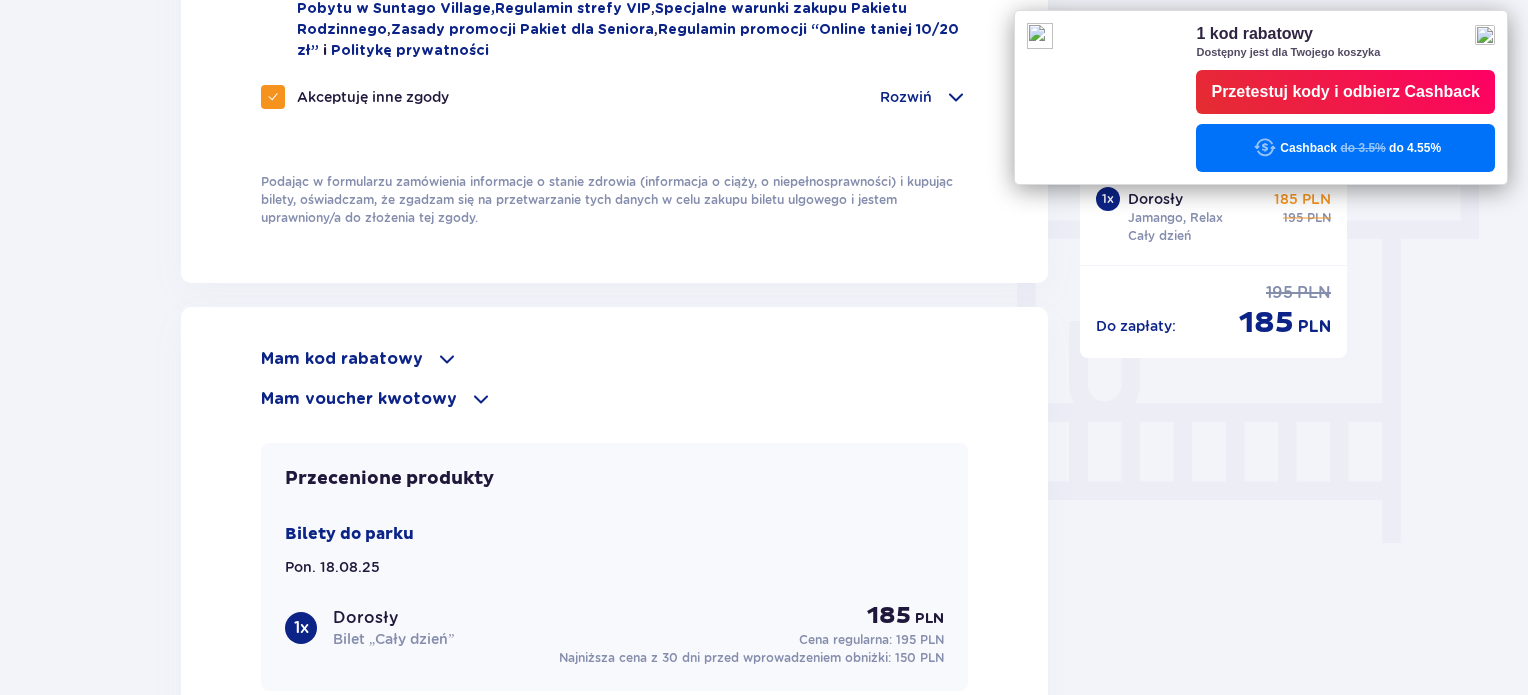 scroll, scrollTop: 1616, scrollLeft: 0, axis: vertical 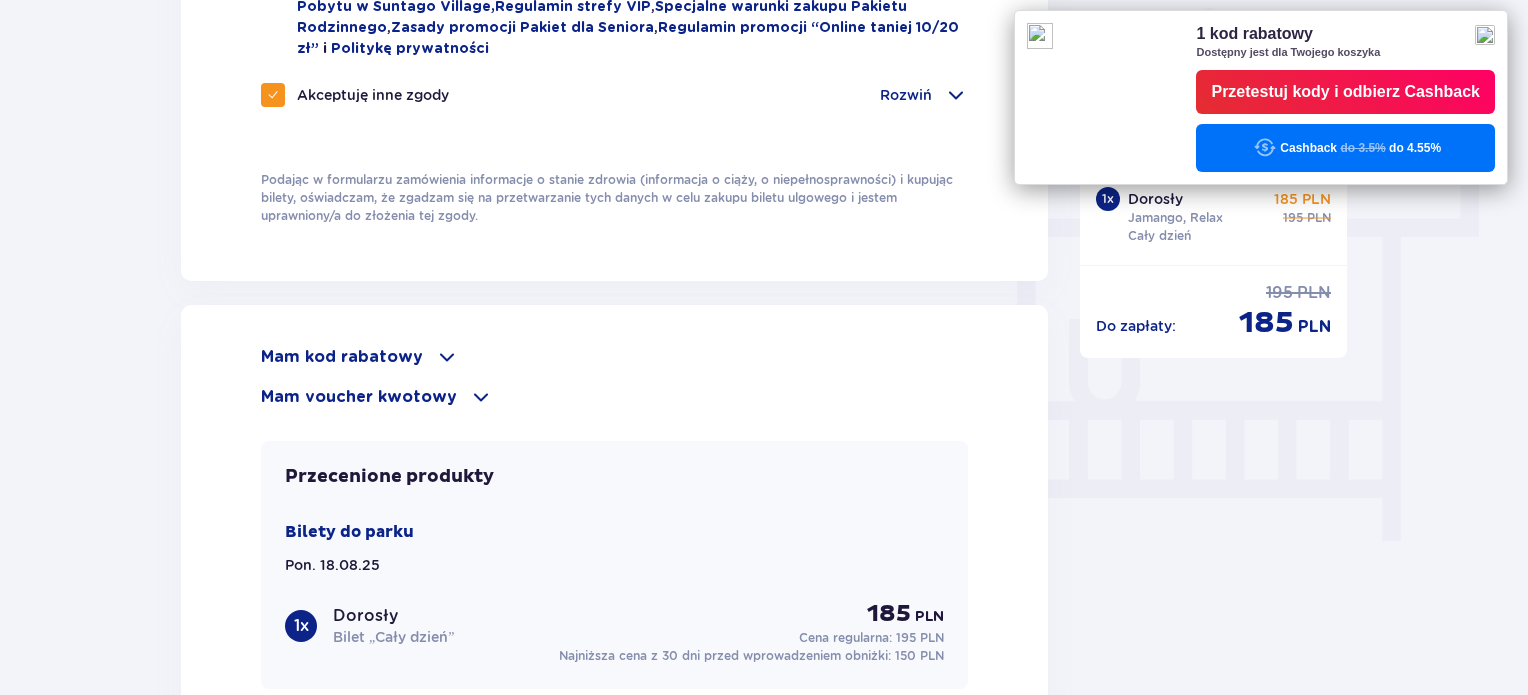 click on "Mam kod rabatowy" at bounding box center [342, 357] 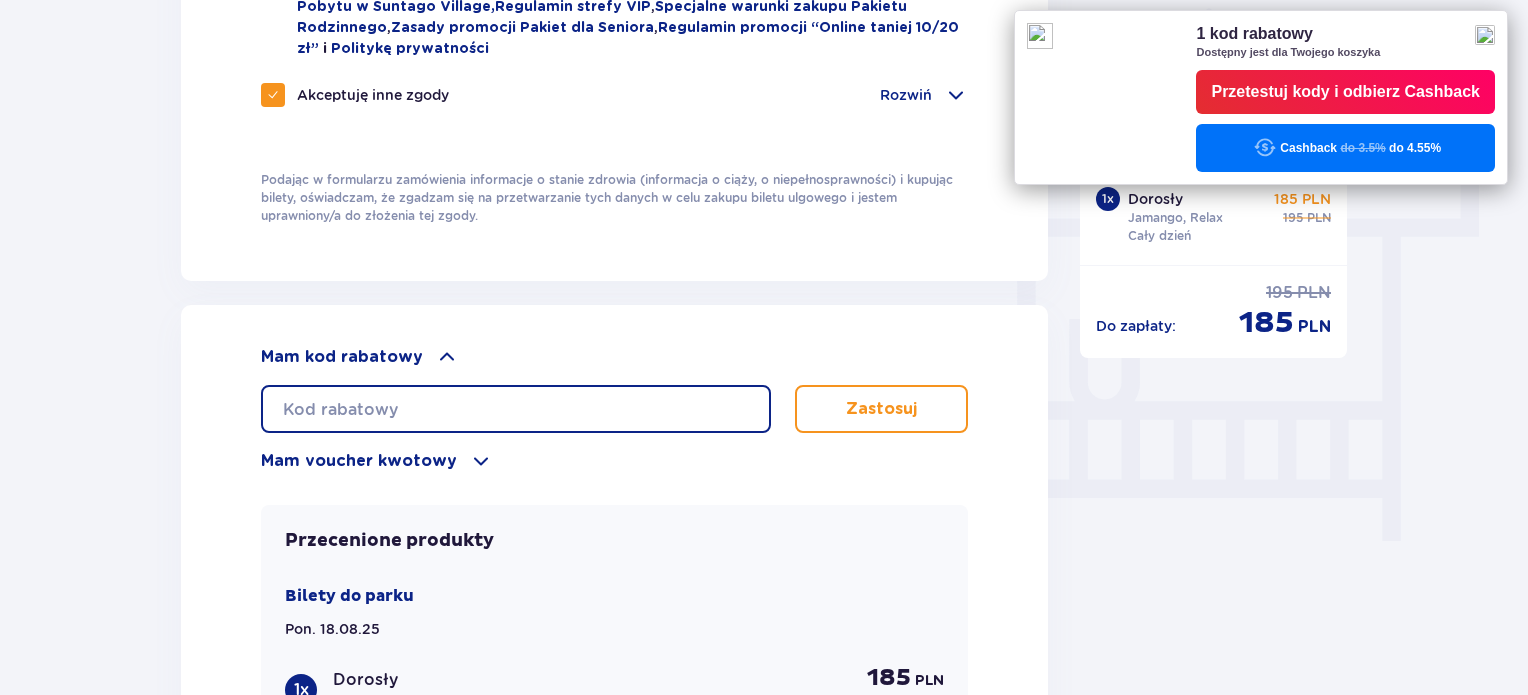 click at bounding box center [516, 409] 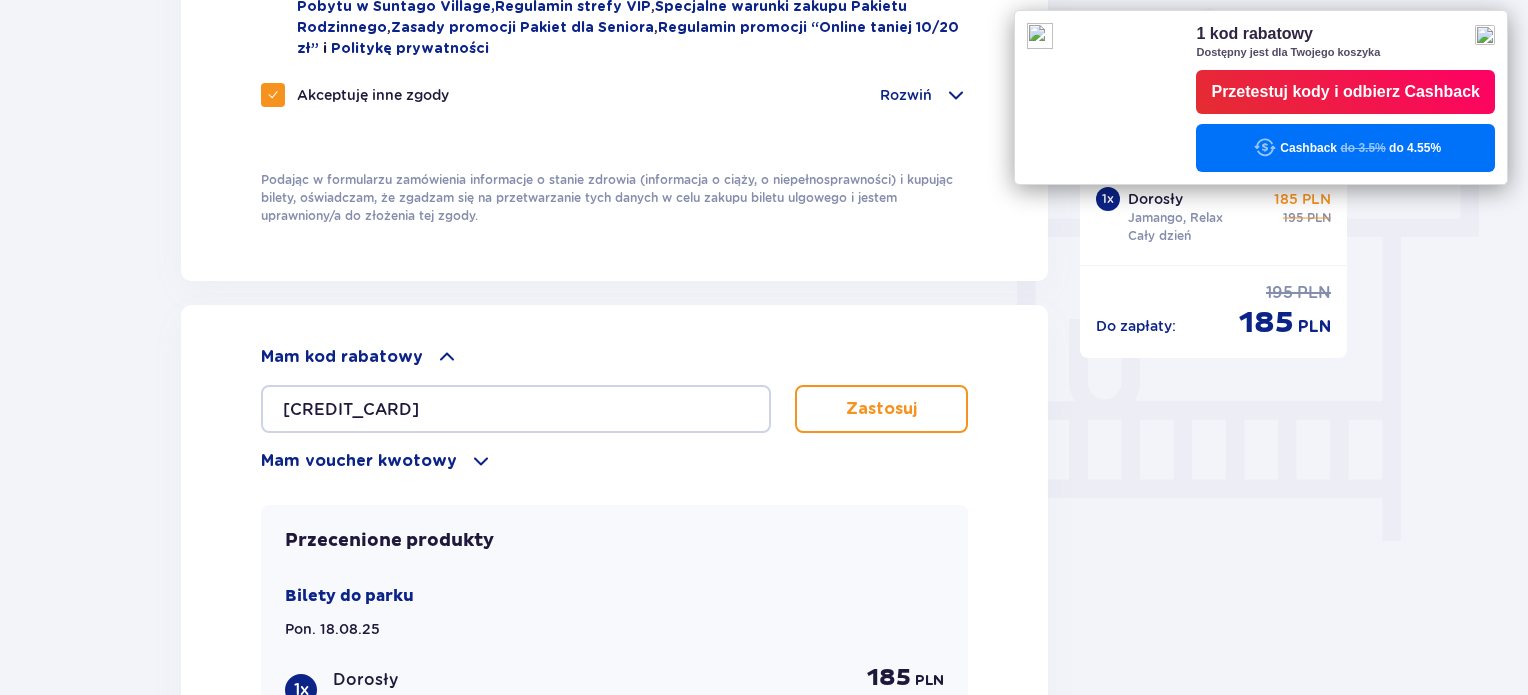 click on "Zastosuj" at bounding box center (881, 409) 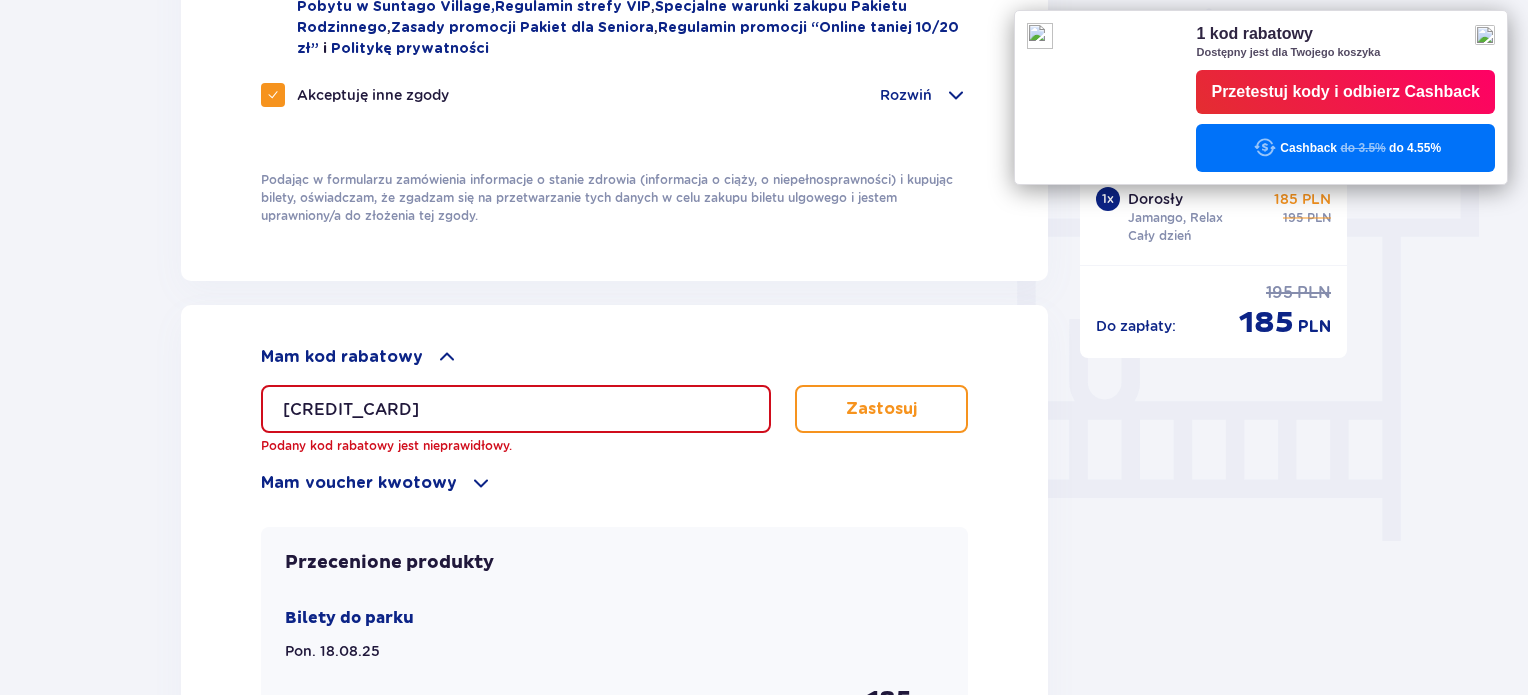 click on "0680009092405161" at bounding box center (516, 409) 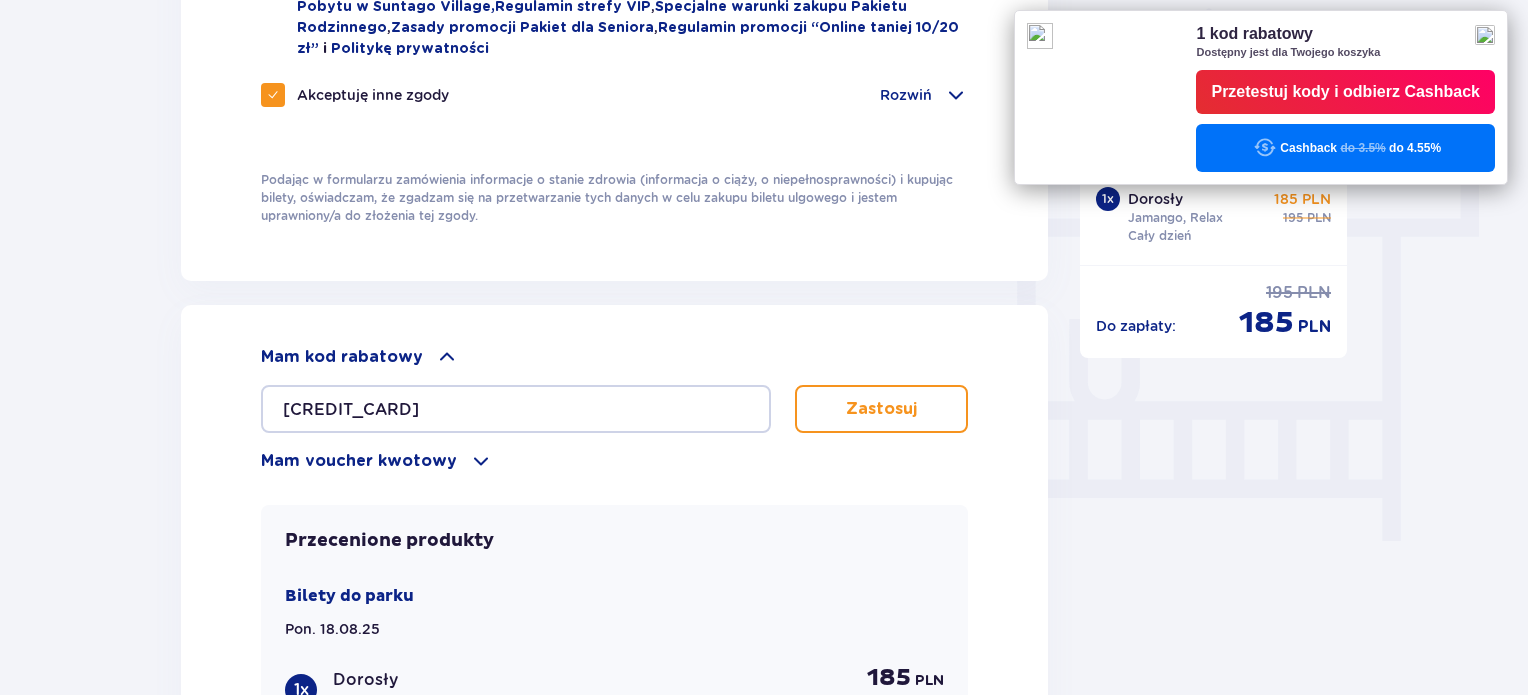 click on "Zastosuj" at bounding box center (881, 409) 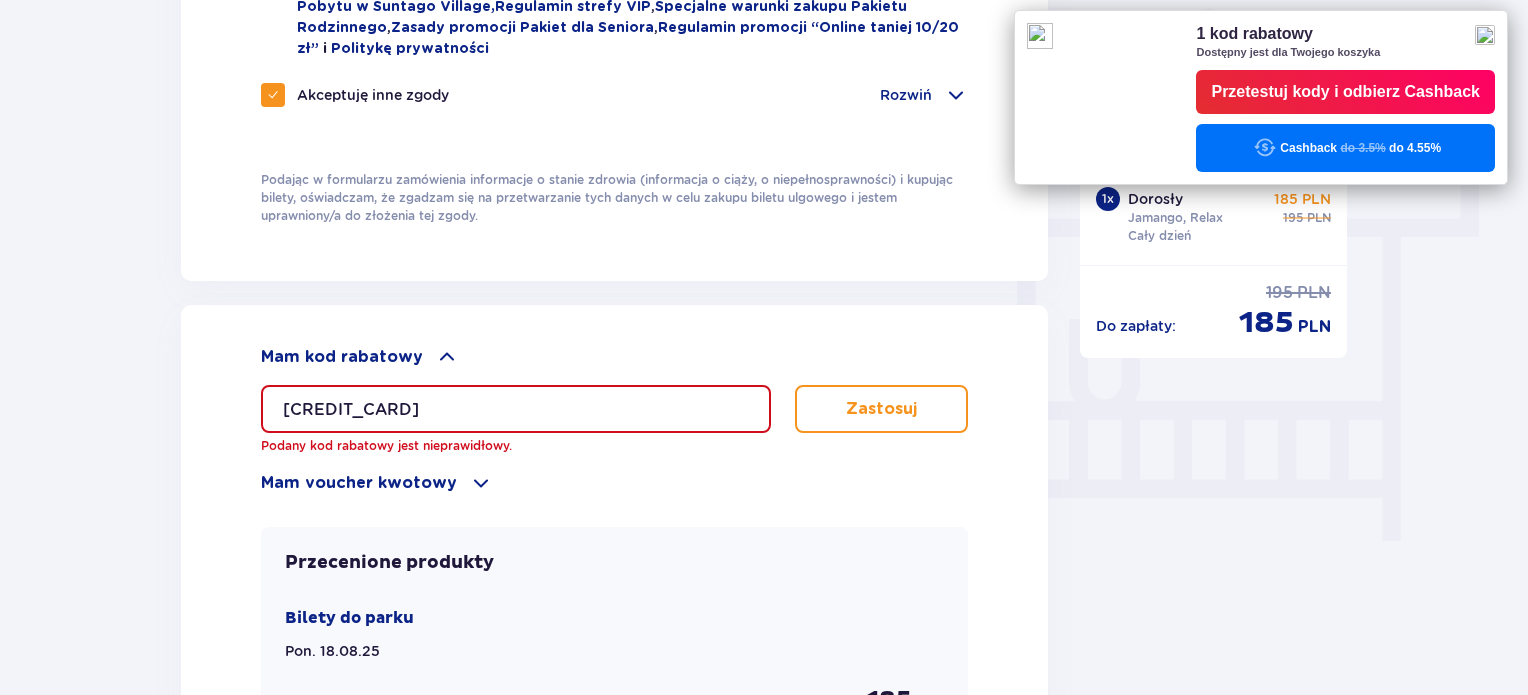 drag, startPoint x: 444, startPoint y: 401, endPoint x: 24, endPoint y: 359, distance: 422.0948 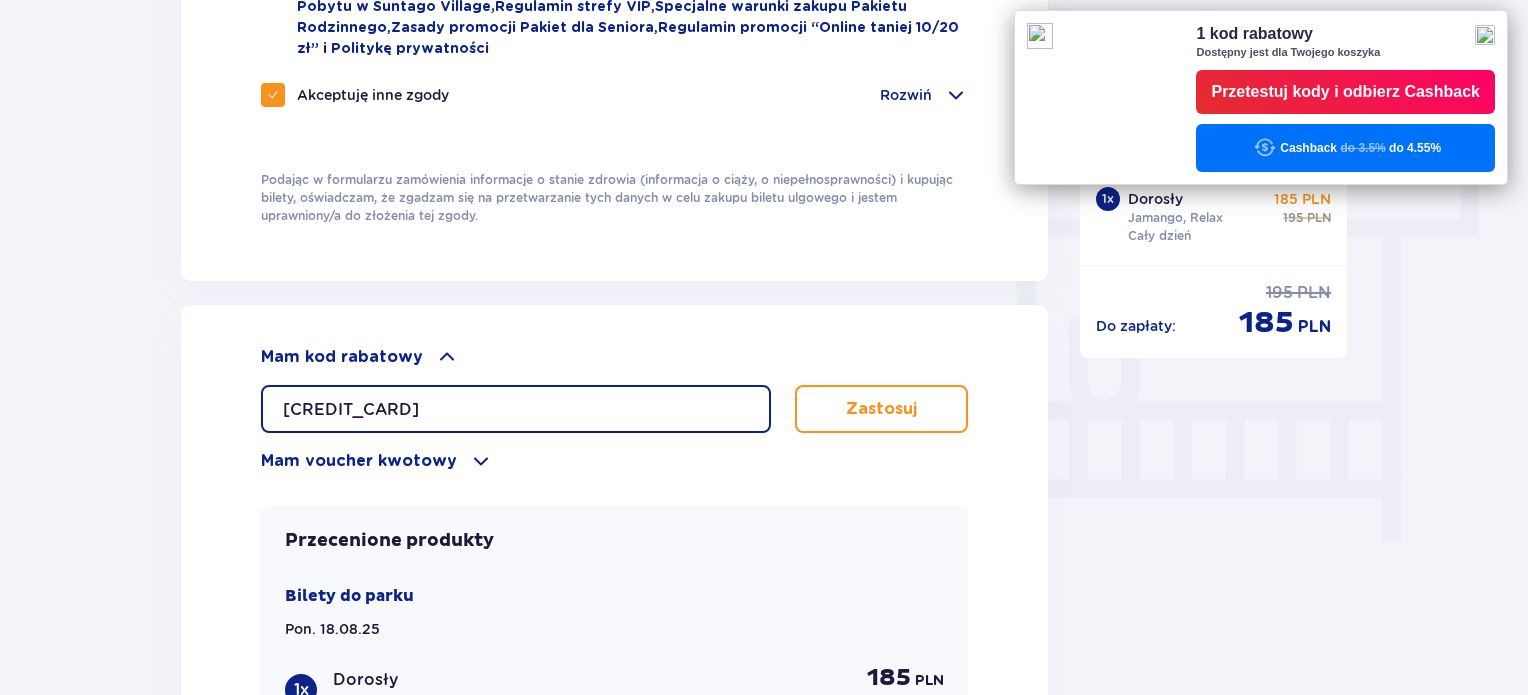 type on "0680009092405161" 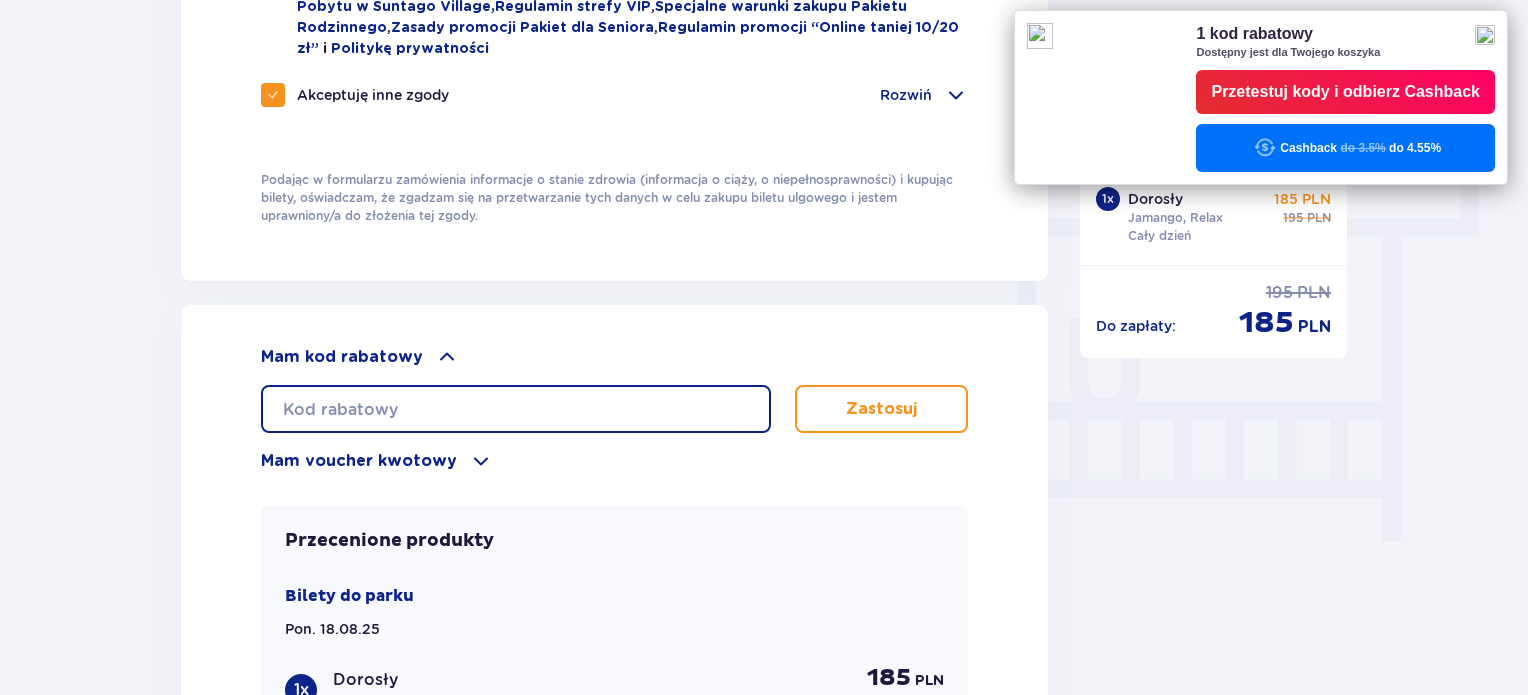 type 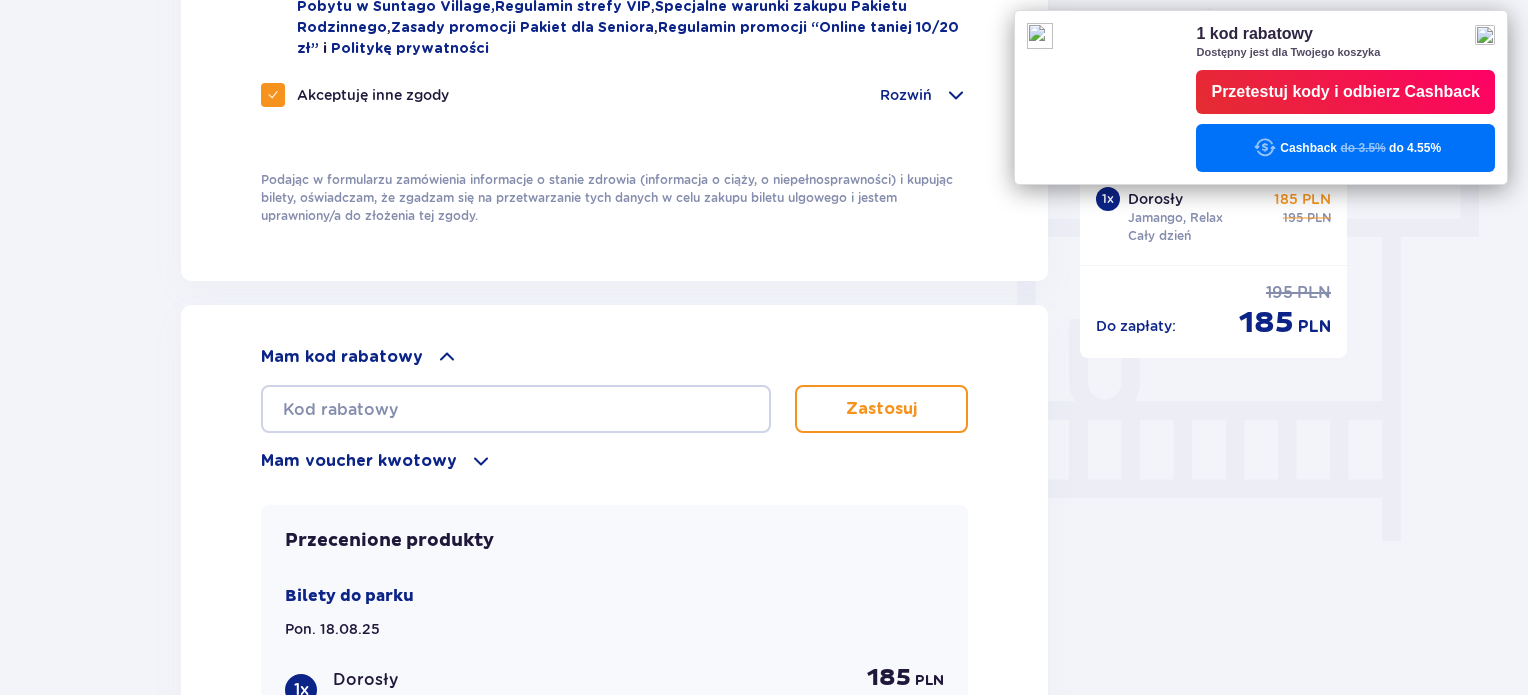 click on "Mam voucher kwotowy" at bounding box center [359, 461] 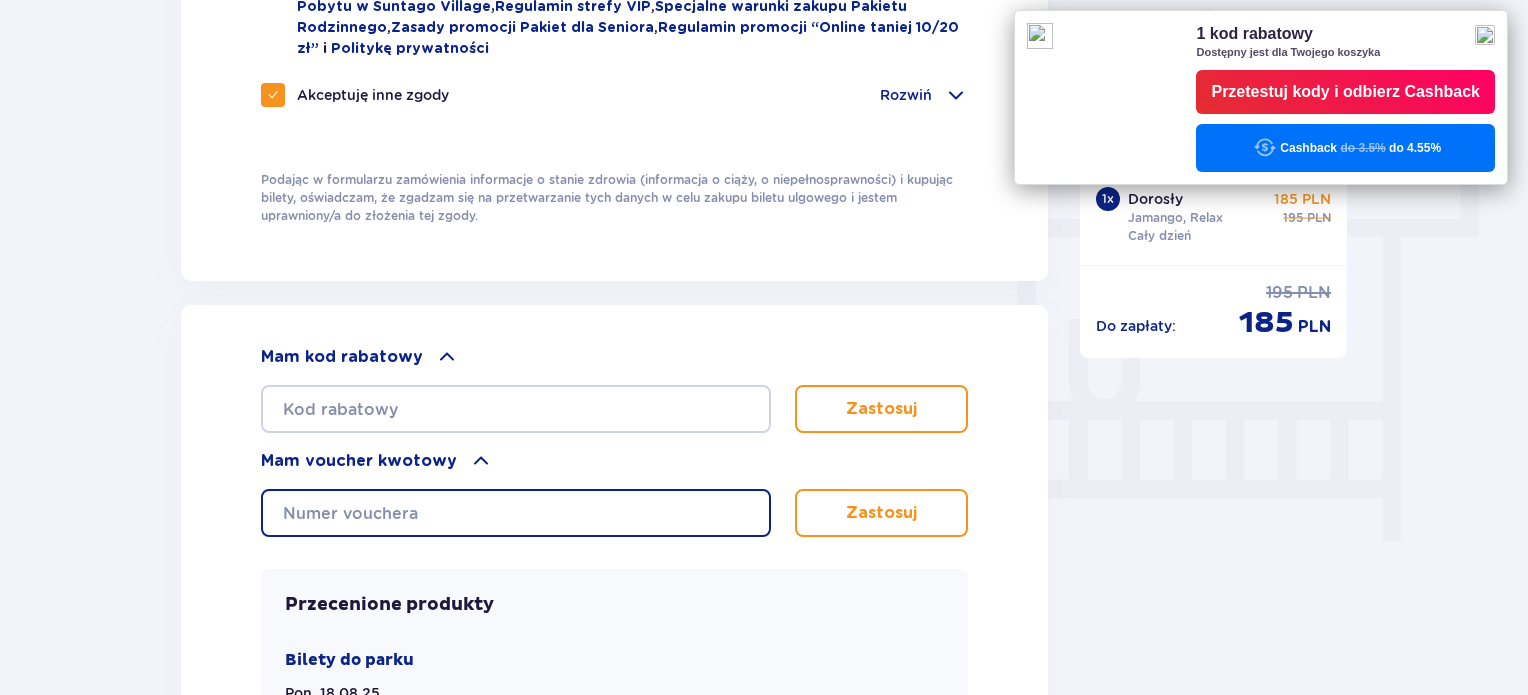 click at bounding box center (516, 513) 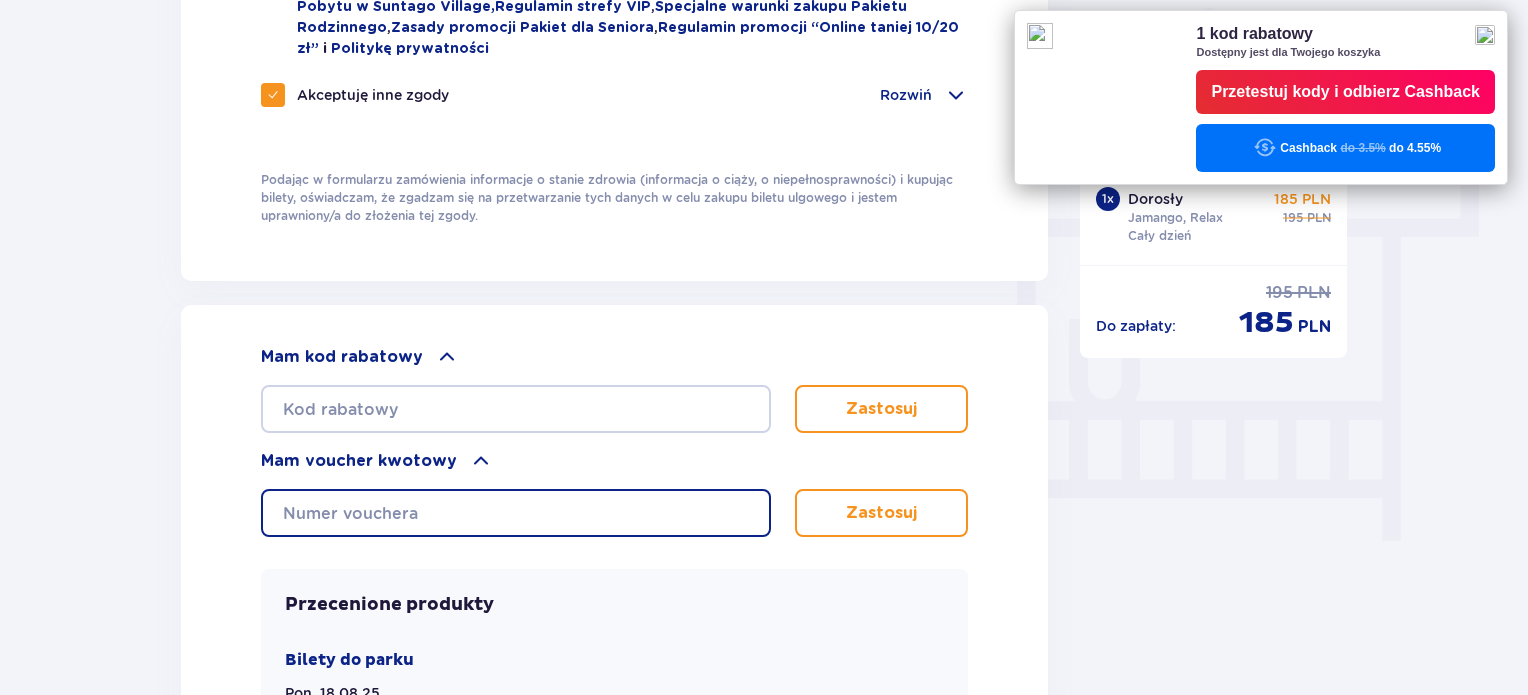 type on "0680009092405161" 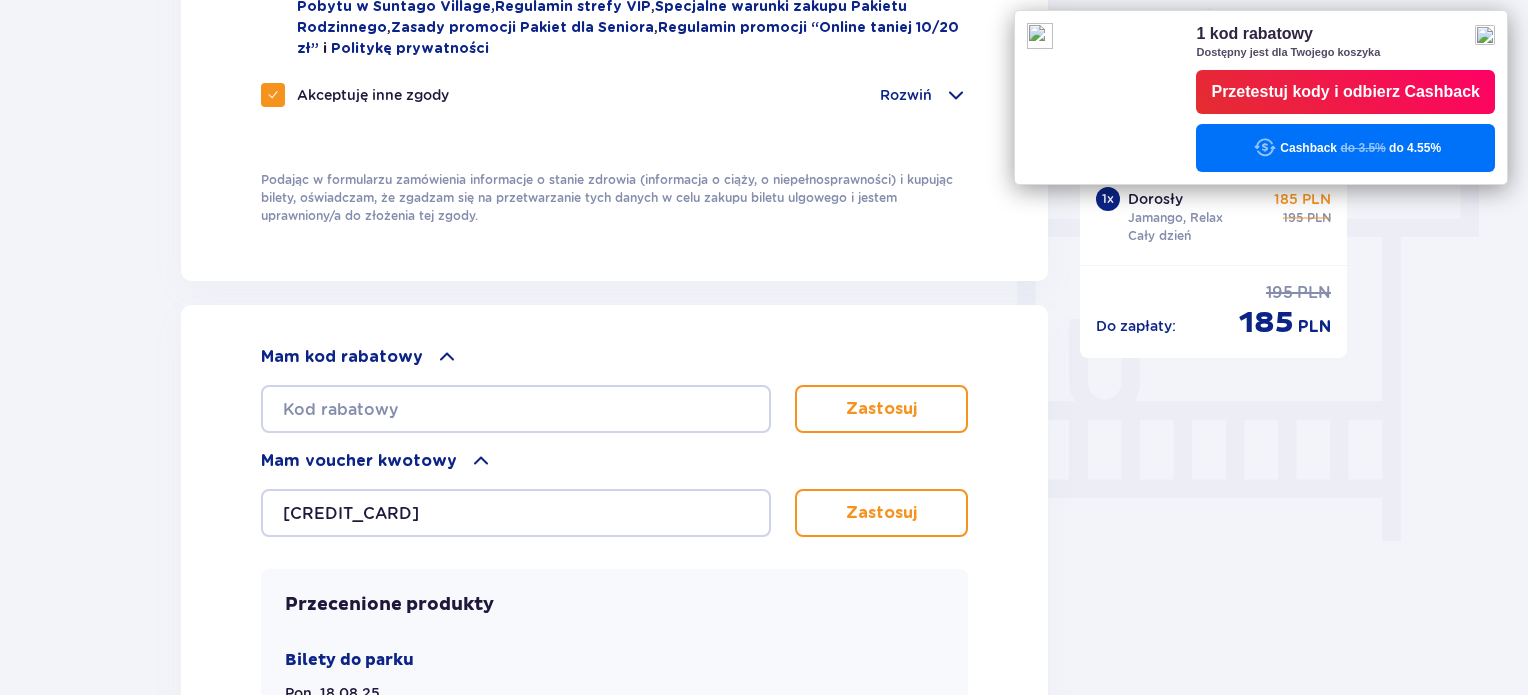 click on "Zastosuj" at bounding box center (881, 513) 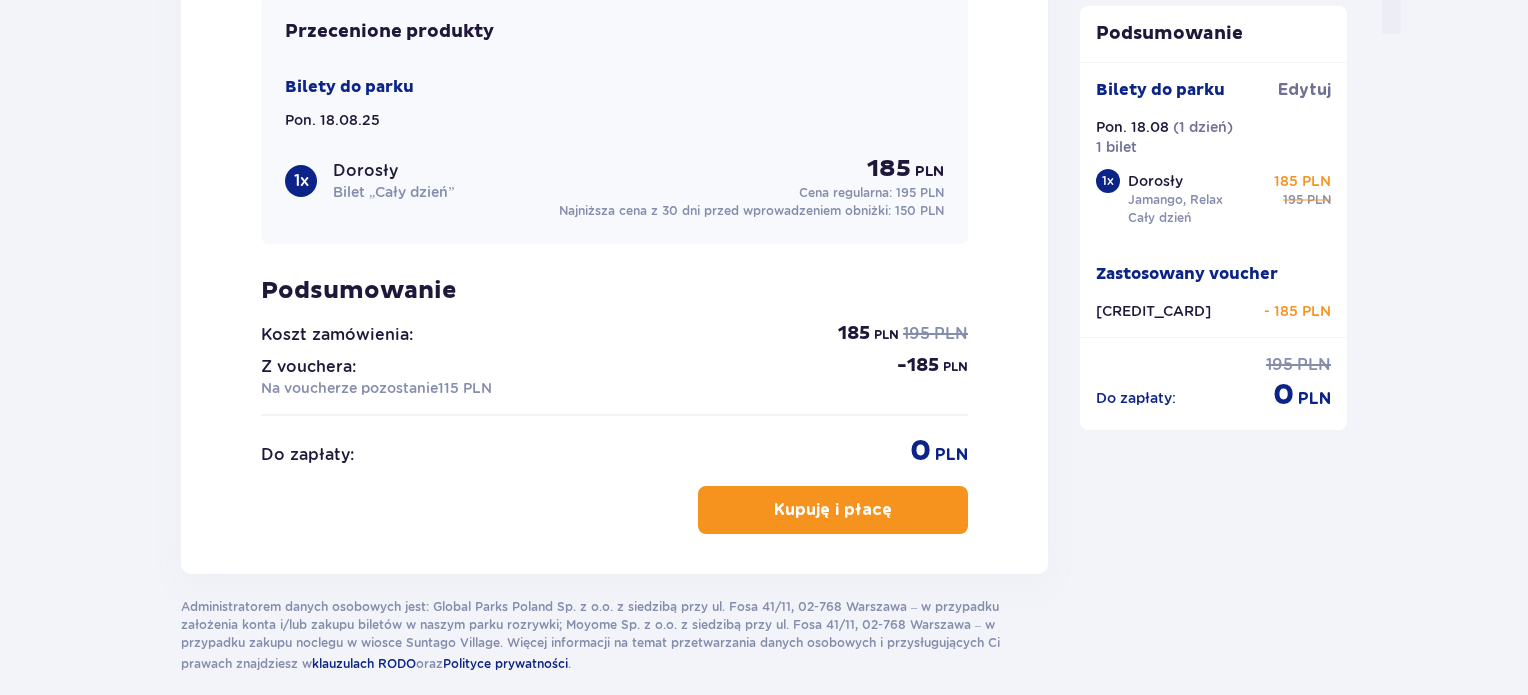 scroll, scrollTop: 2120, scrollLeft: 0, axis: vertical 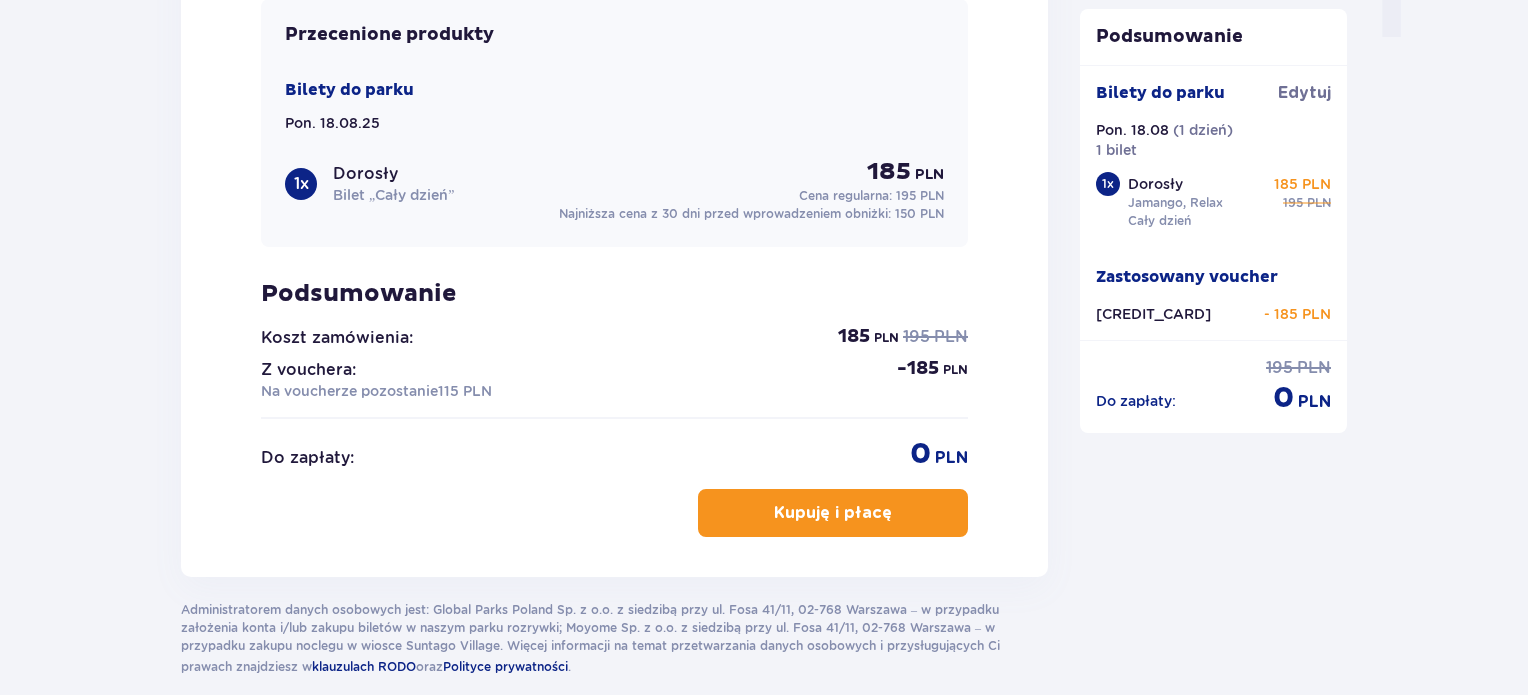 click on "Kupuję i płacę" at bounding box center [833, 513] 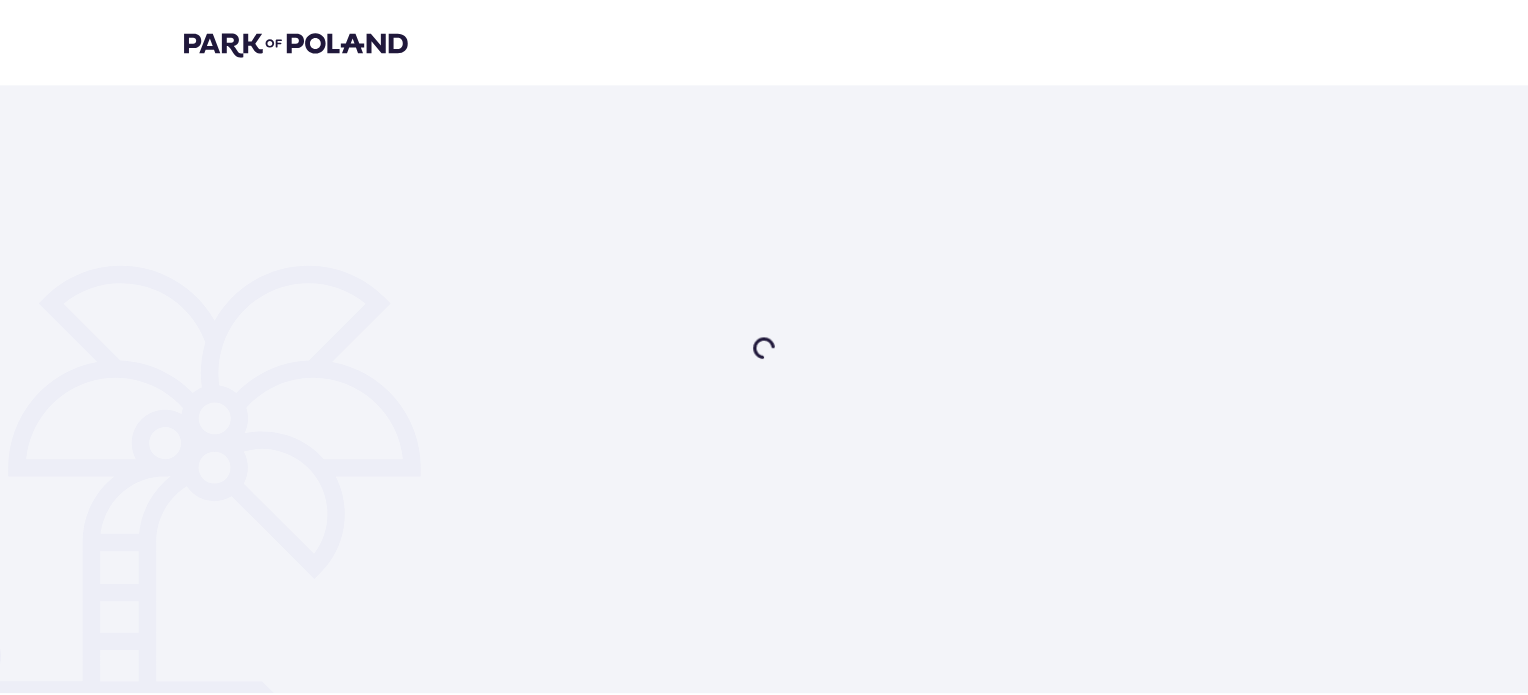scroll, scrollTop: 0, scrollLeft: 0, axis: both 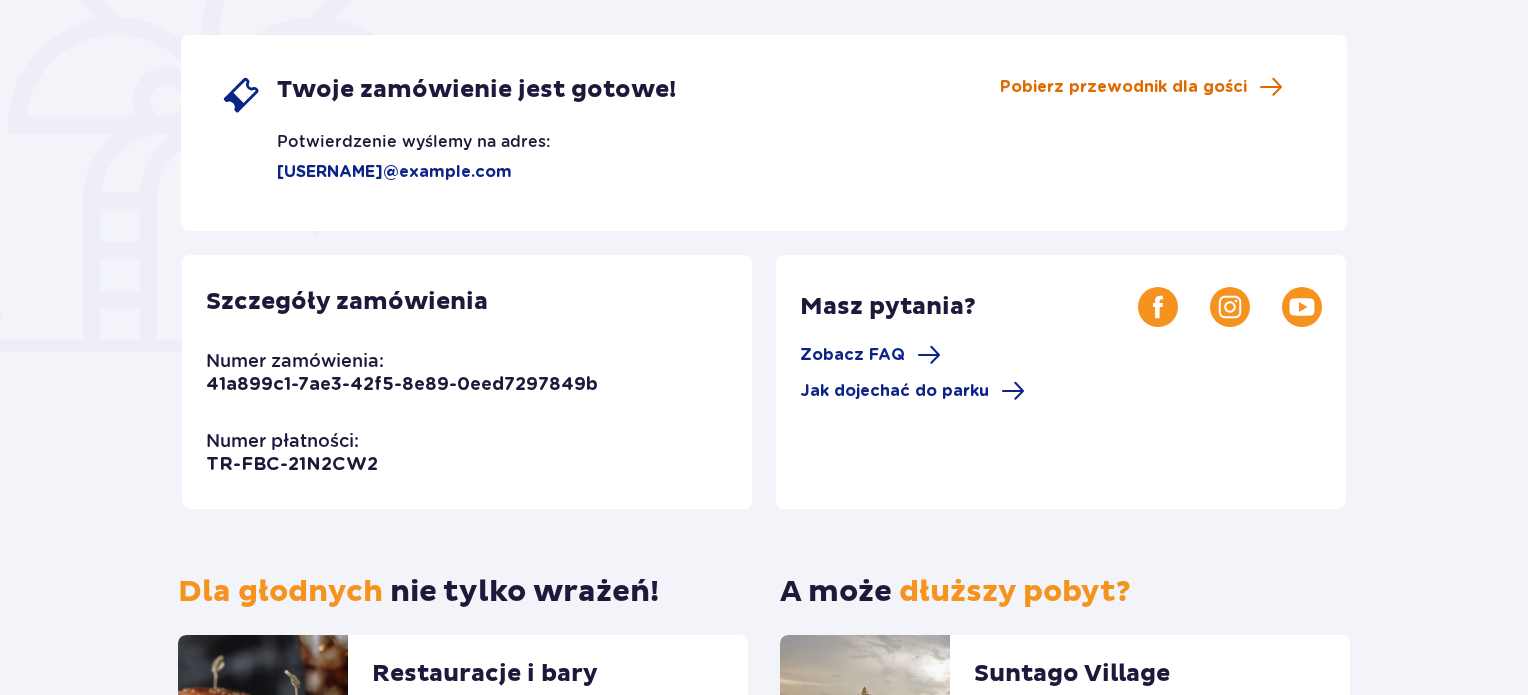click on "Pobierz przewodnik dla gości" at bounding box center [1123, 87] 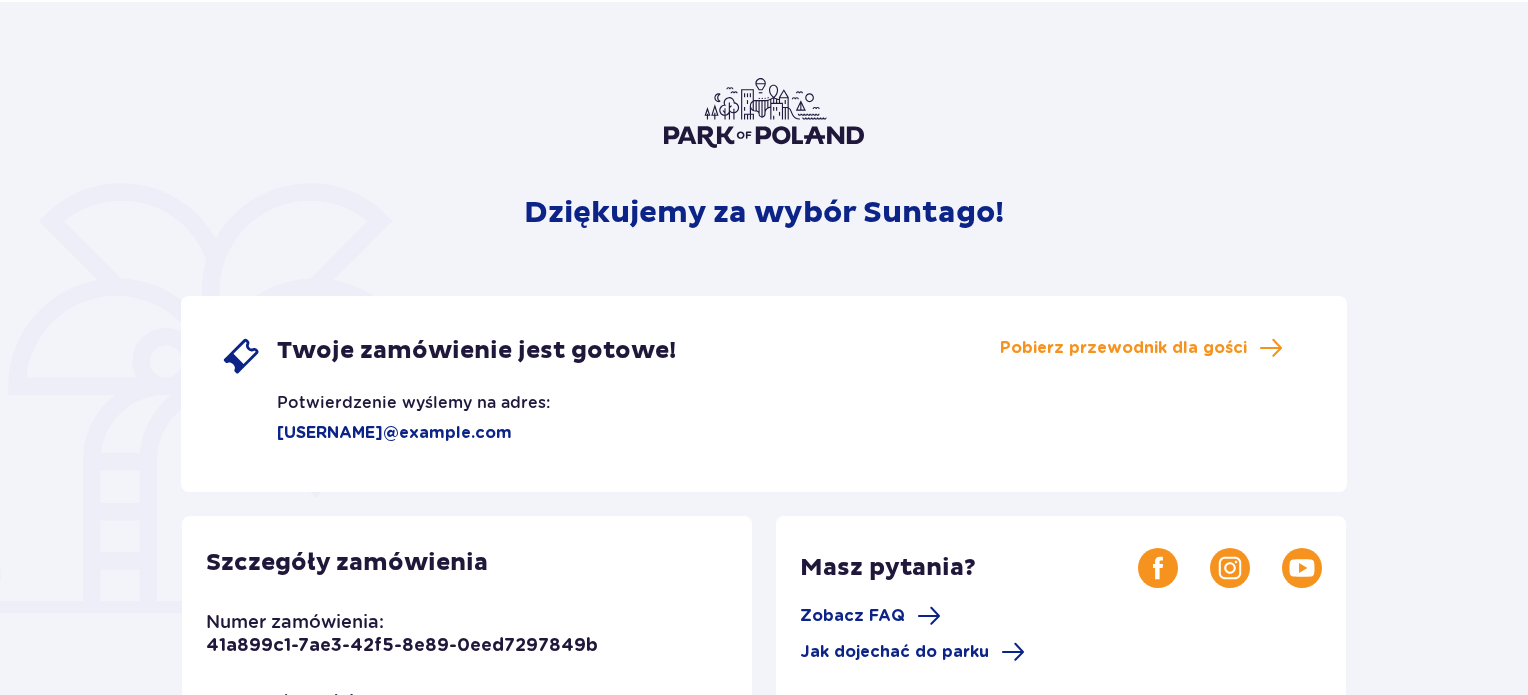 scroll, scrollTop: 0, scrollLeft: 0, axis: both 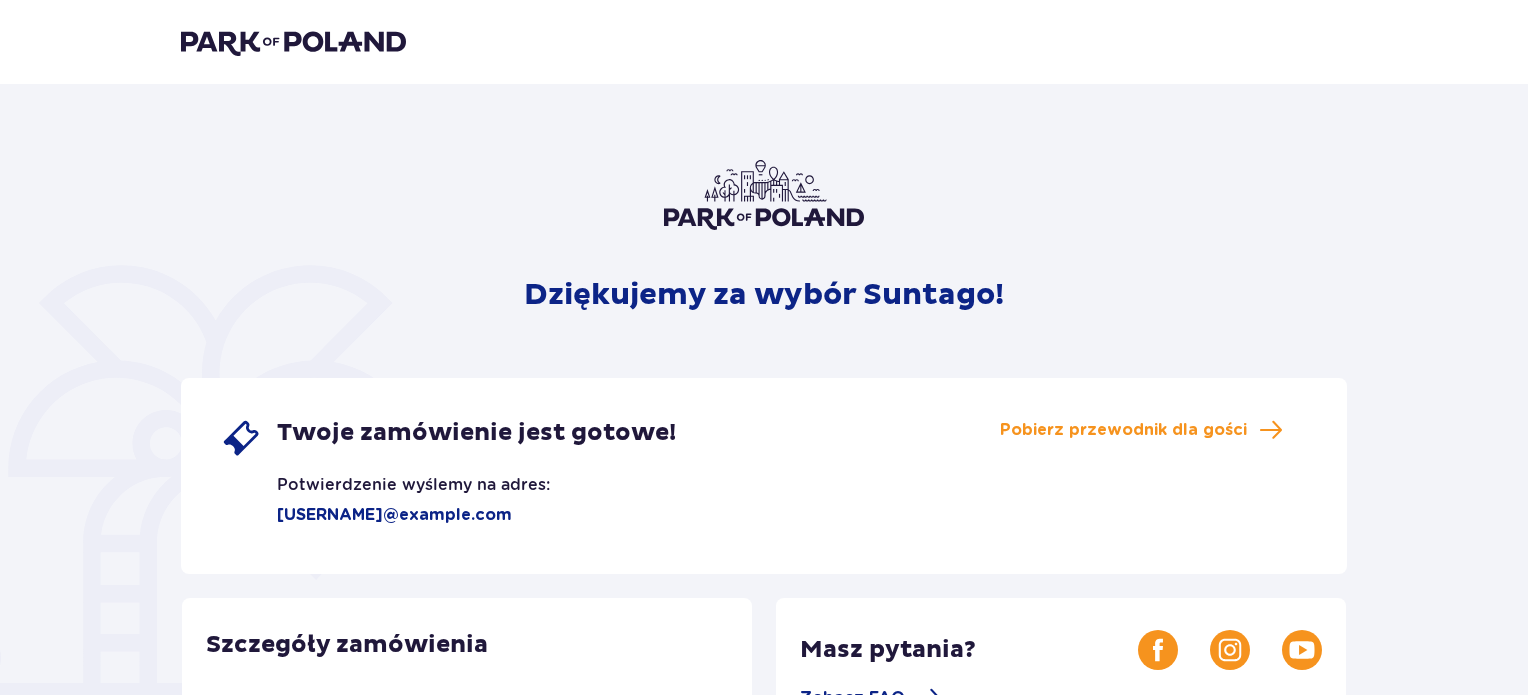 click at bounding box center (293, 42) 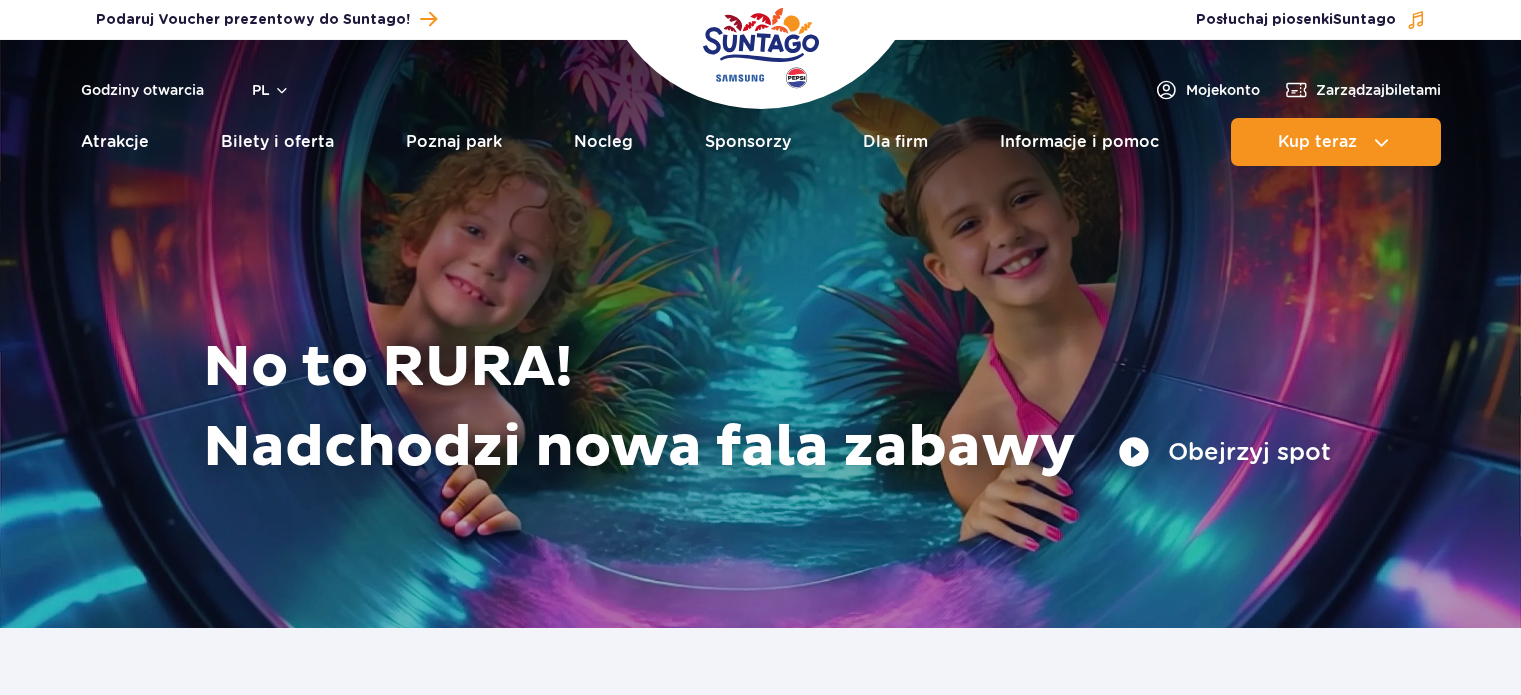 scroll, scrollTop: 0, scrollLeft: 0, axis: both 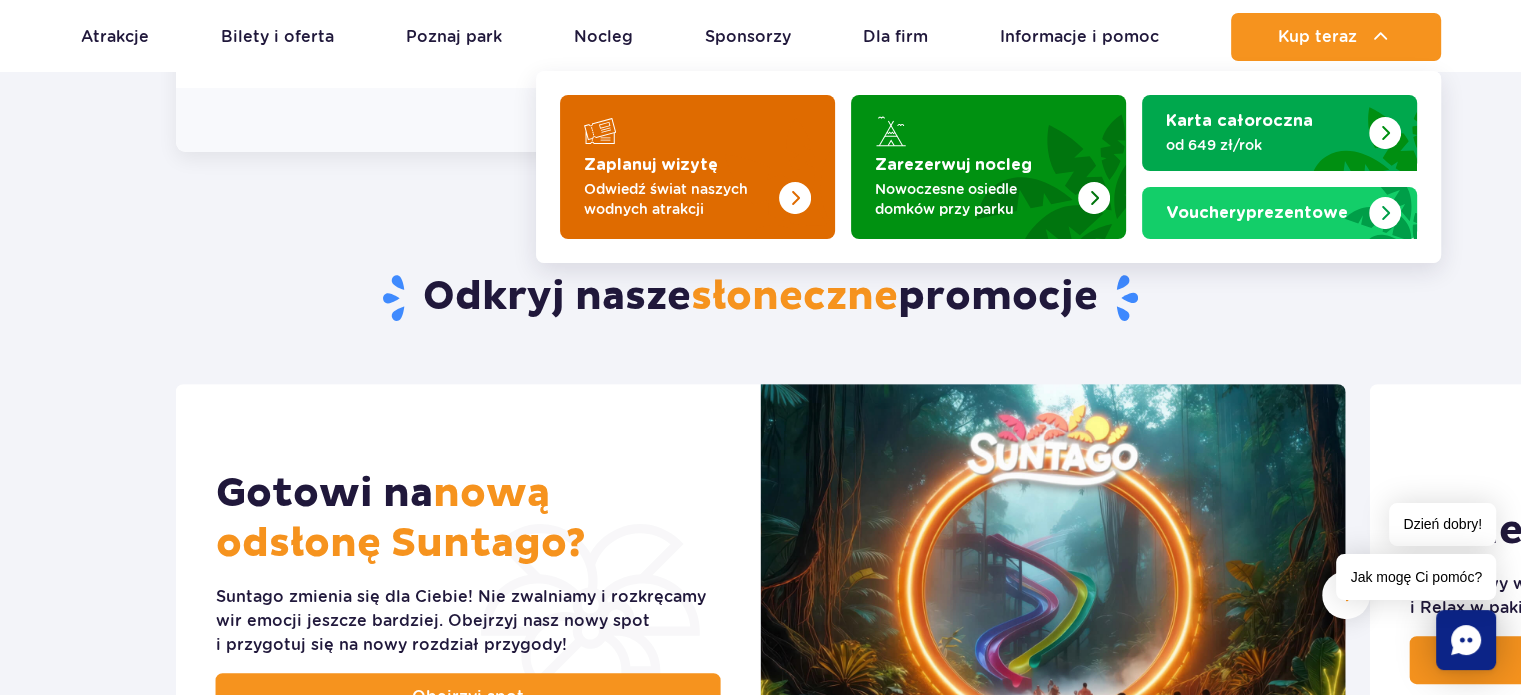 click at bounding box center (755, 161) 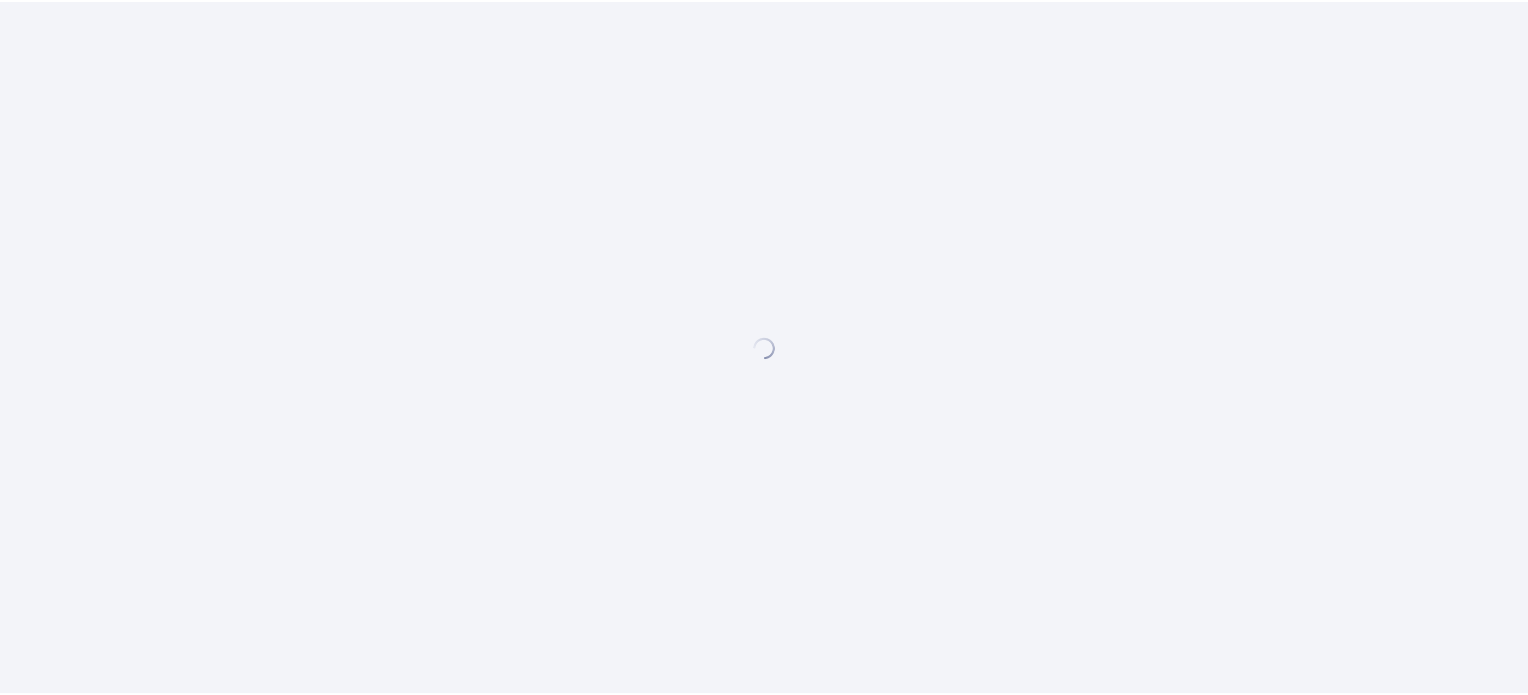 scroll, scrollTop: 0, scrollLeft: 0, axis: both 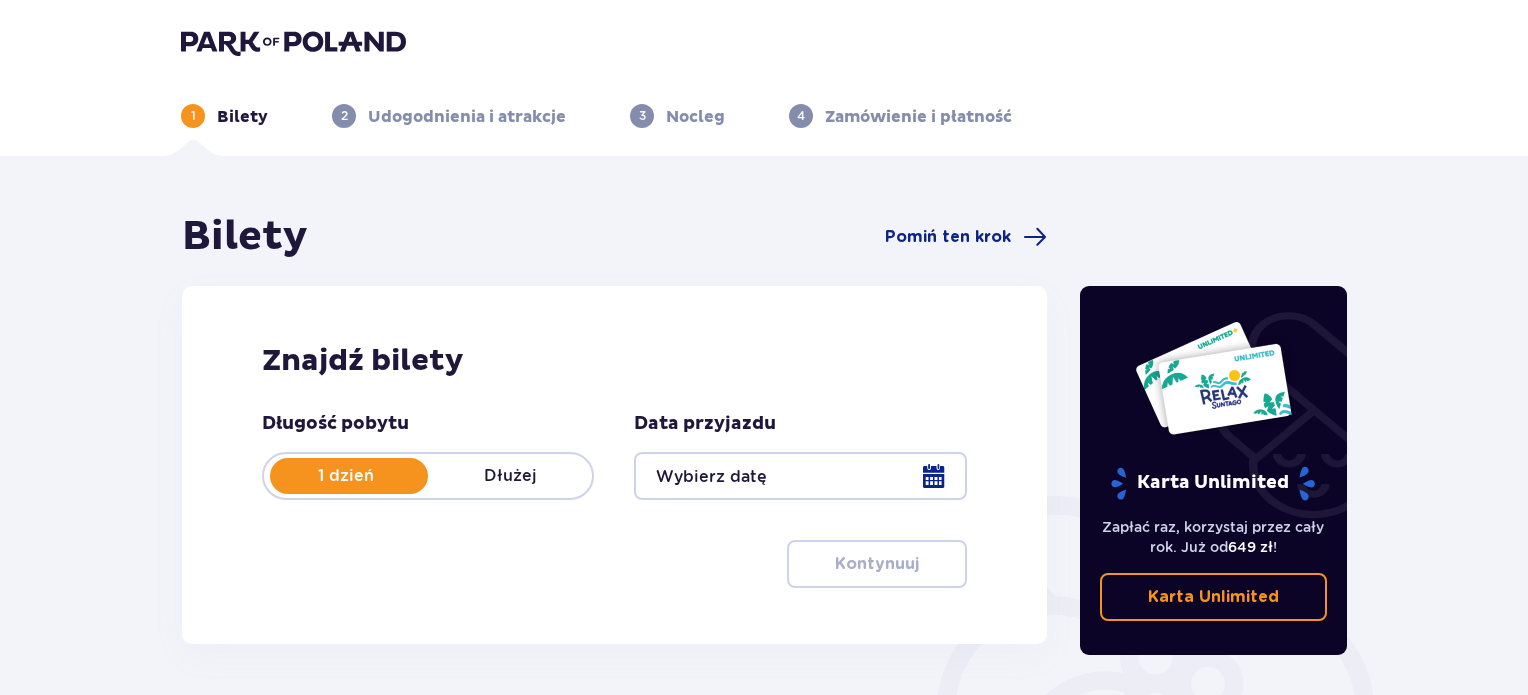 click at bounding box center [800, 476] 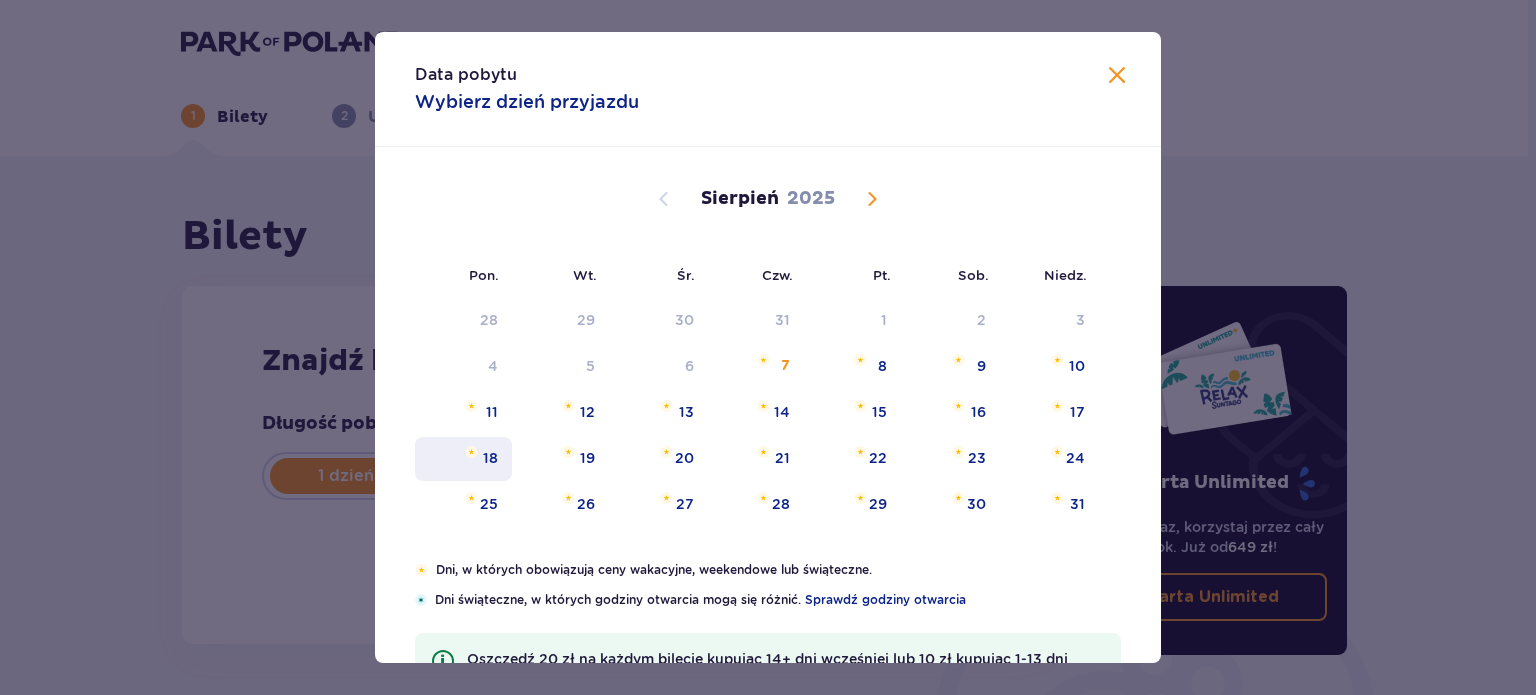 click at bounding box center [471, 452] 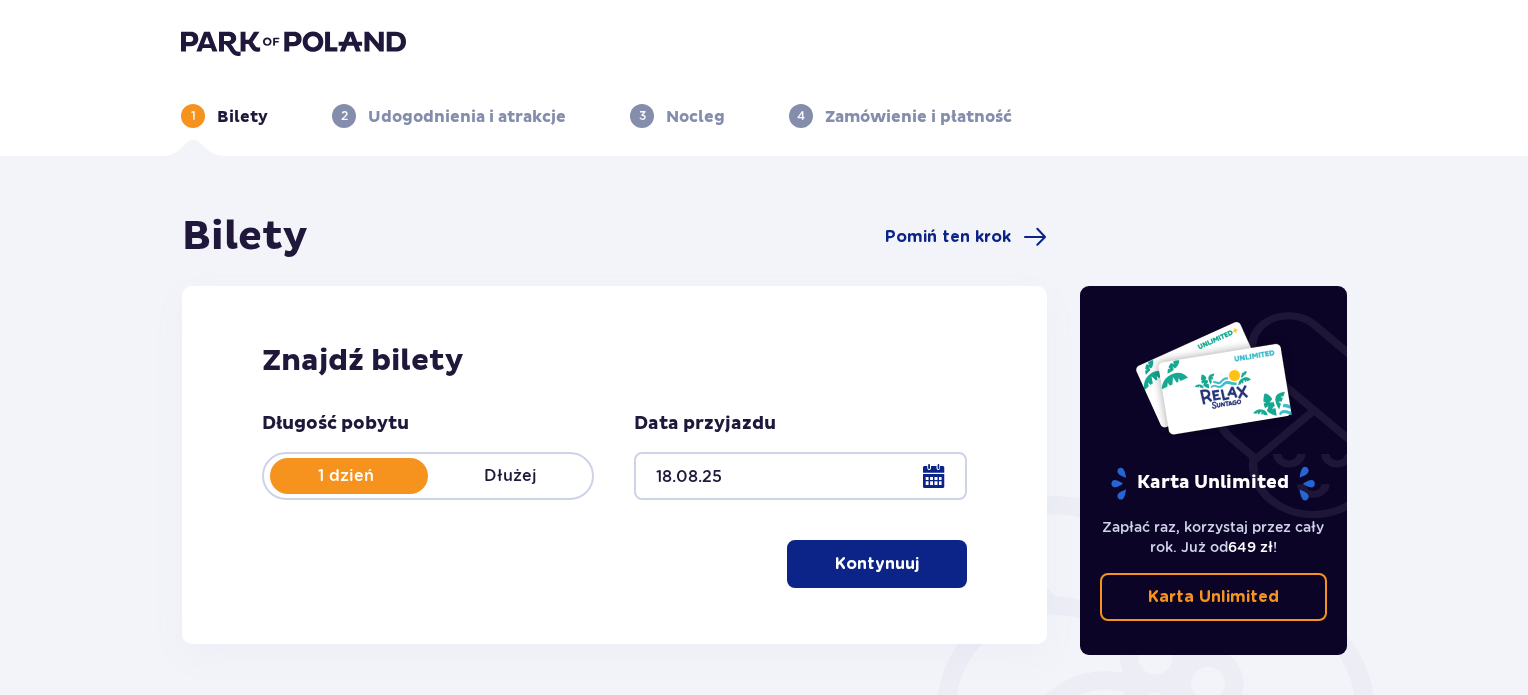 click on "Bilety Pomiń ten krok Znajdź bilety Długość pobytu 1 dzień Dłużej Data przyjazdu 18.08.25 Kontynuuj Karta Unlimited Zapłać raz, korzystaj przez cały rok. Już od  649 zł ! Karta Unlimited" at bounding box center [764, 587] 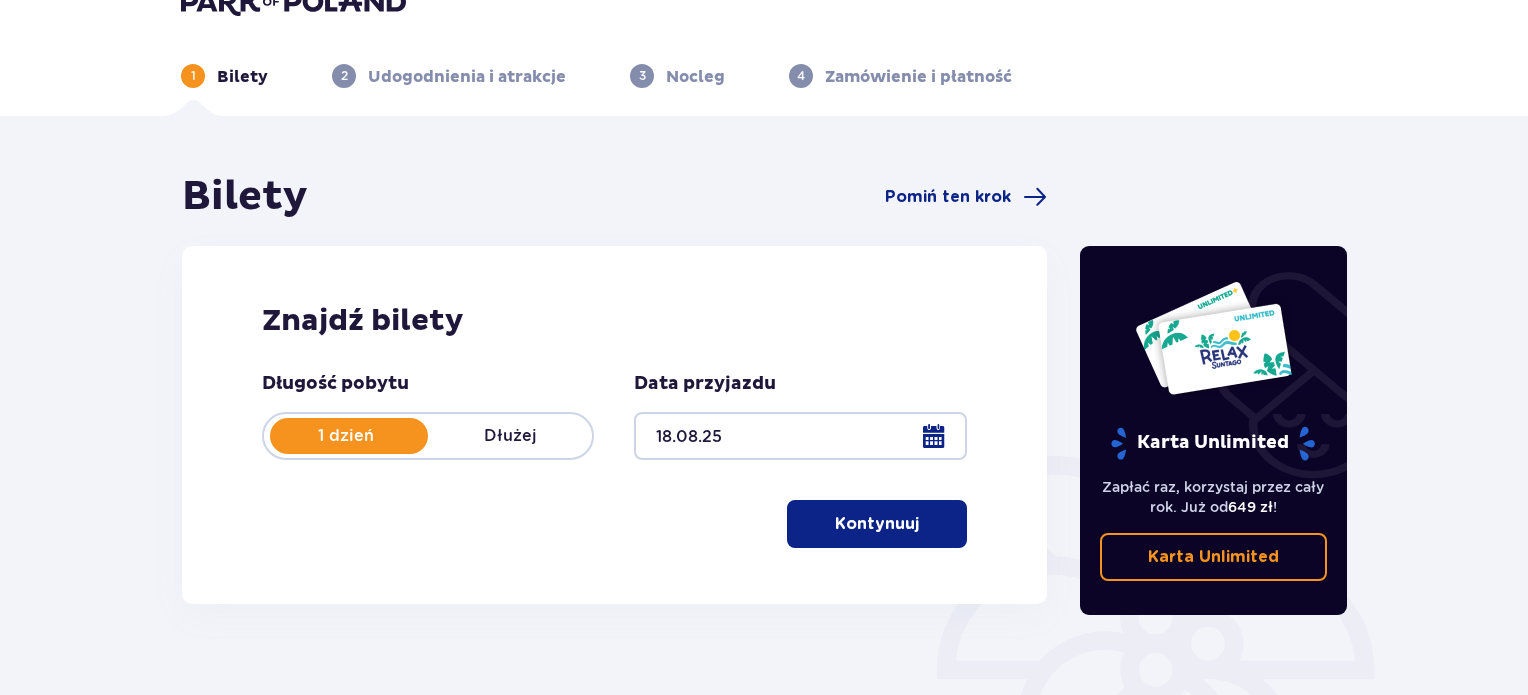 click at bounding box center [923, 524] 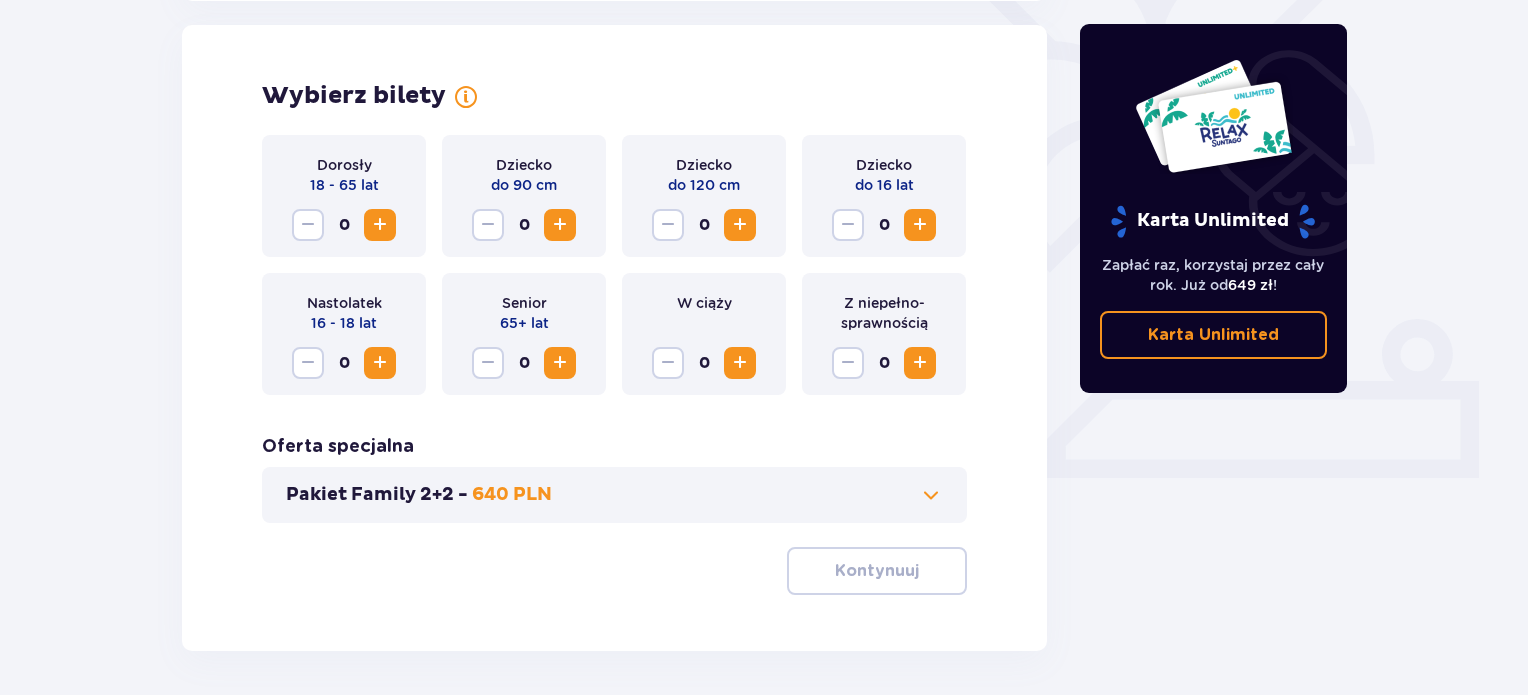 scroll, scrollTop: 556, scrollLeft: 0, axis: vertical 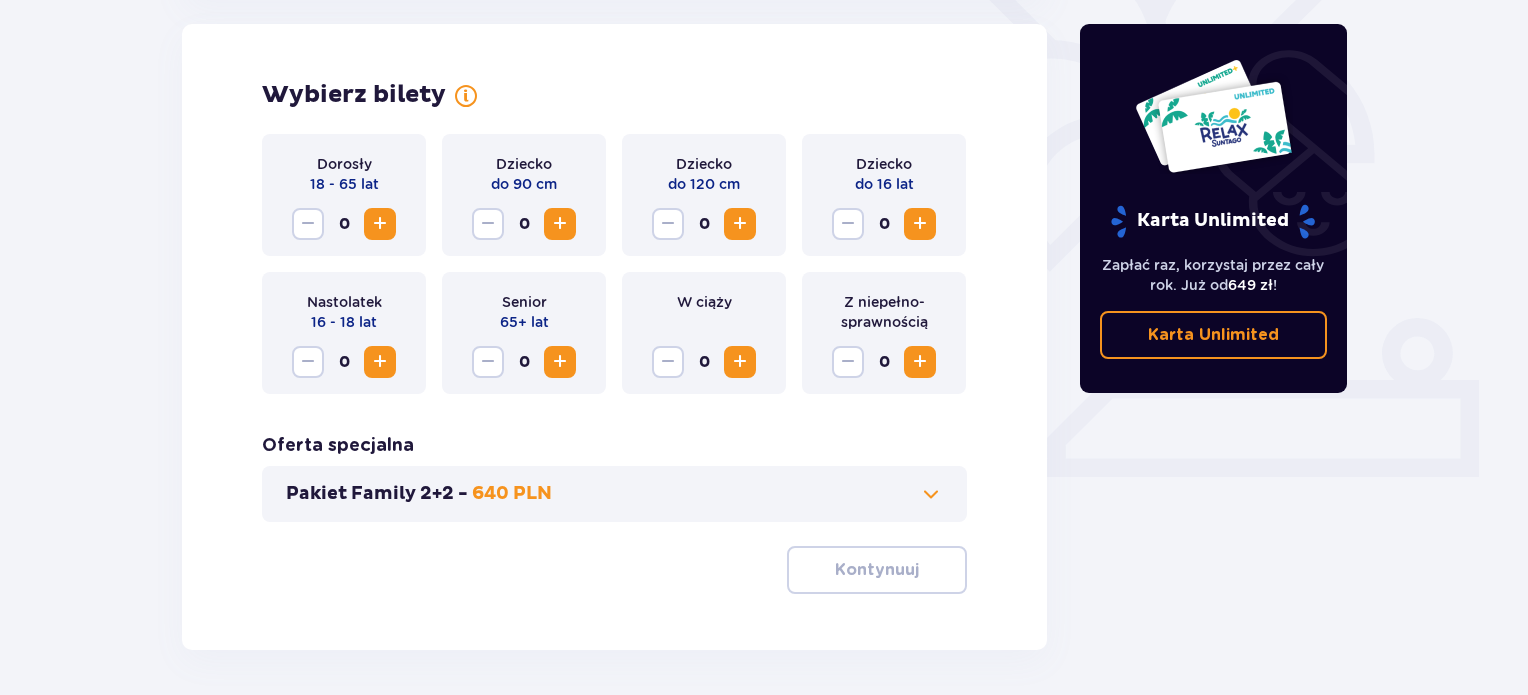 click at bounding box center (380, 224) 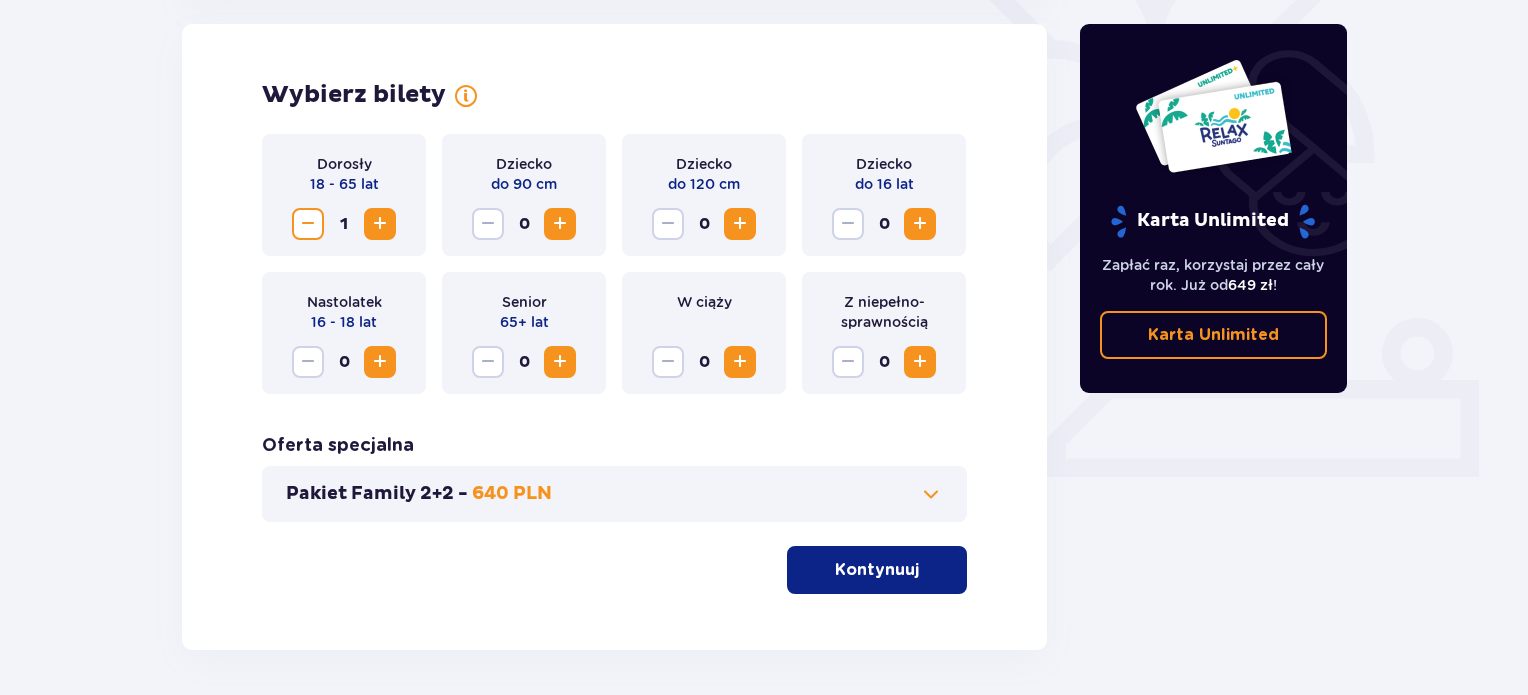 click on "Wybierz bilety Dorosły 18 - 65 lat 1 Dziecko do 90 cm 0 Dziecko do 120 cm 0 Dziecko do 16 lat 0 Nastolatek 16 - 18 lat 0 Senior 65+ lat 0 W ciąży 0 Z niepełno­sprawnością 0 Oferta specjalna Pakiet Family 2+2 - 640 PLN Kontynuuj" at bounding box center [614, 337] 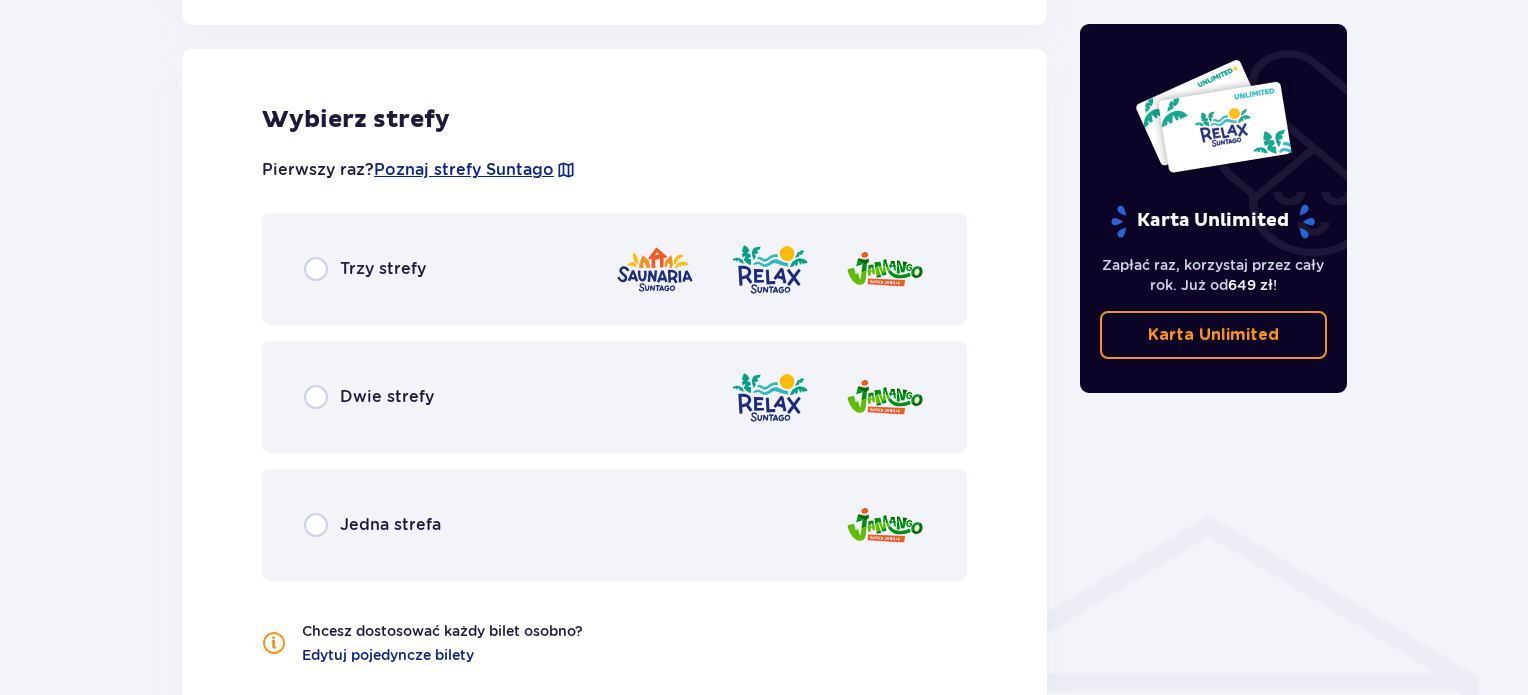 scroll, scrollTop: 1110, scrollLeft: 0, axis: vertical 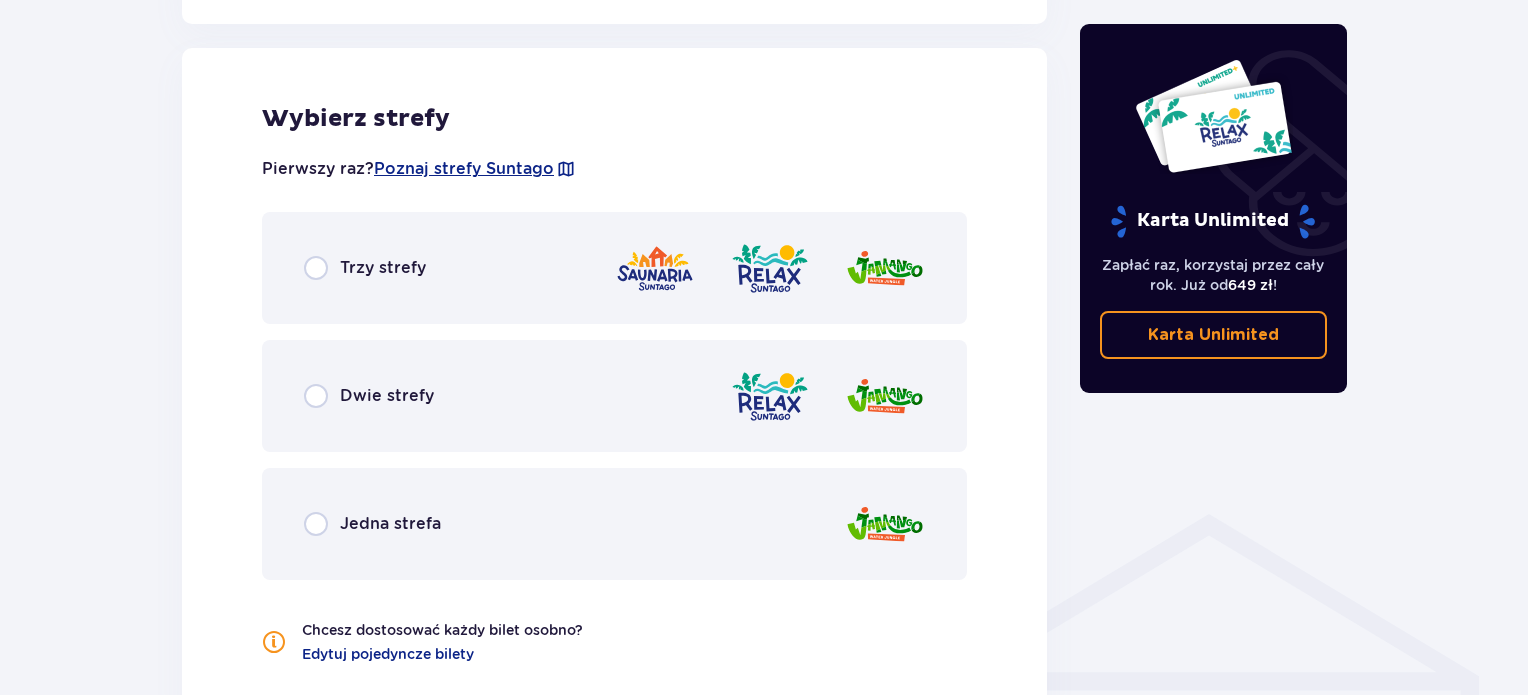 click on "Dwie strefy" at bounding box center (614, 396) 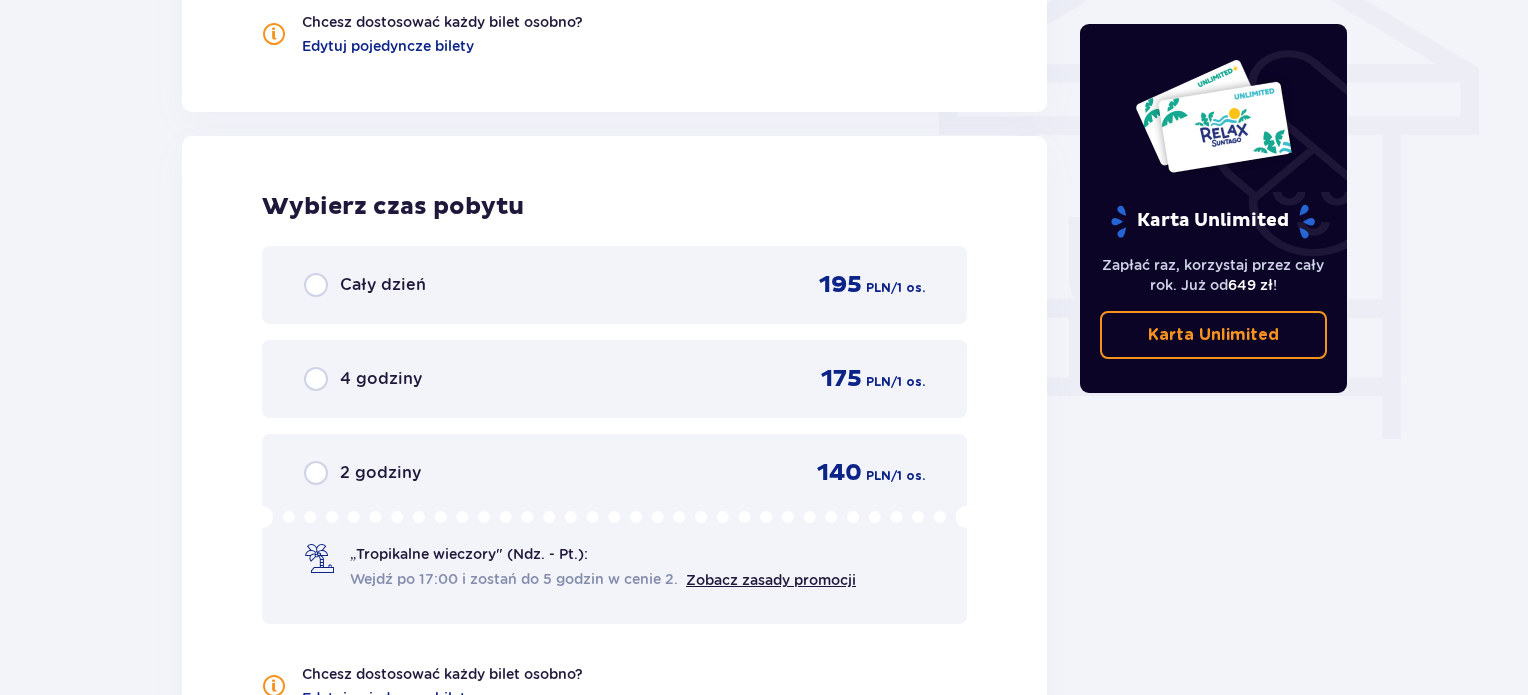scroll, scrollTop: 1806, scrollLeft: 0, axis: vertical 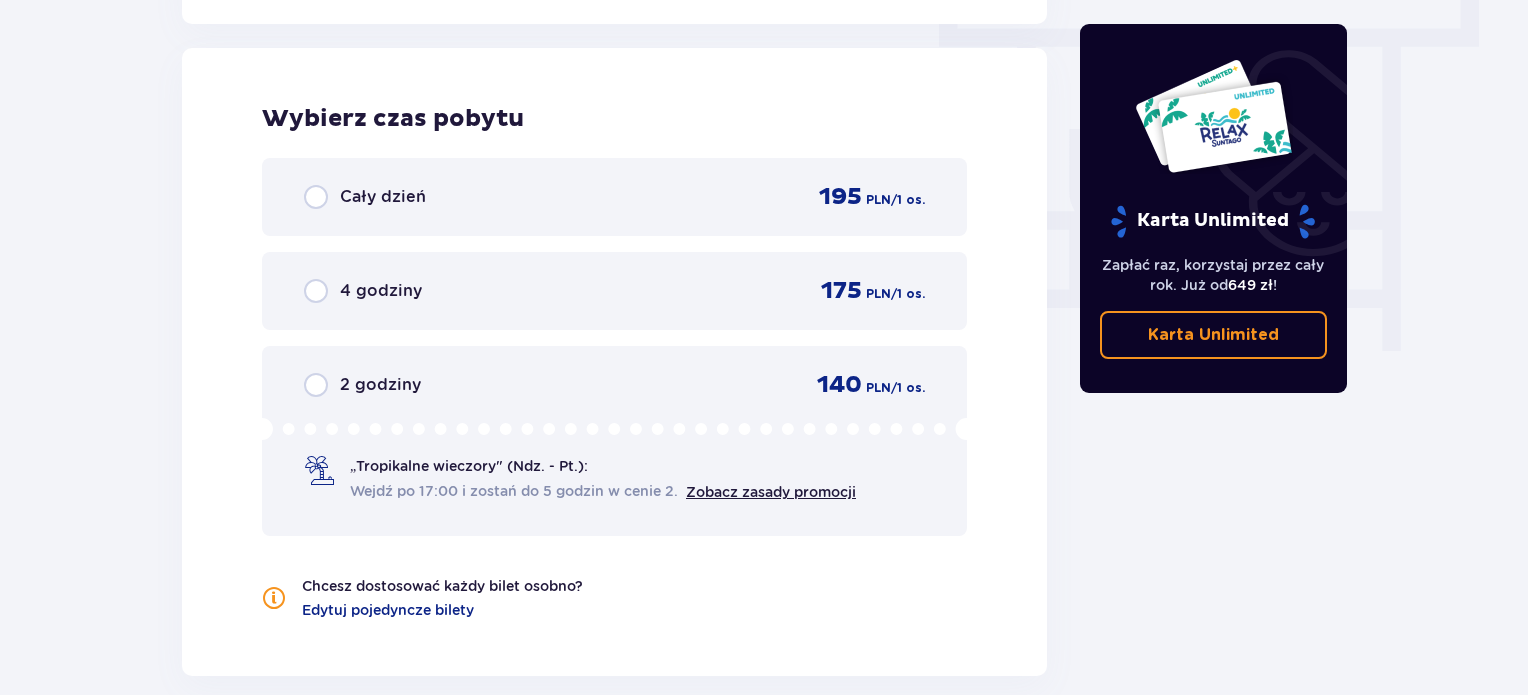 click on "Cały dzień   195 PLN / 1 os." at bounding box center (614, 197) 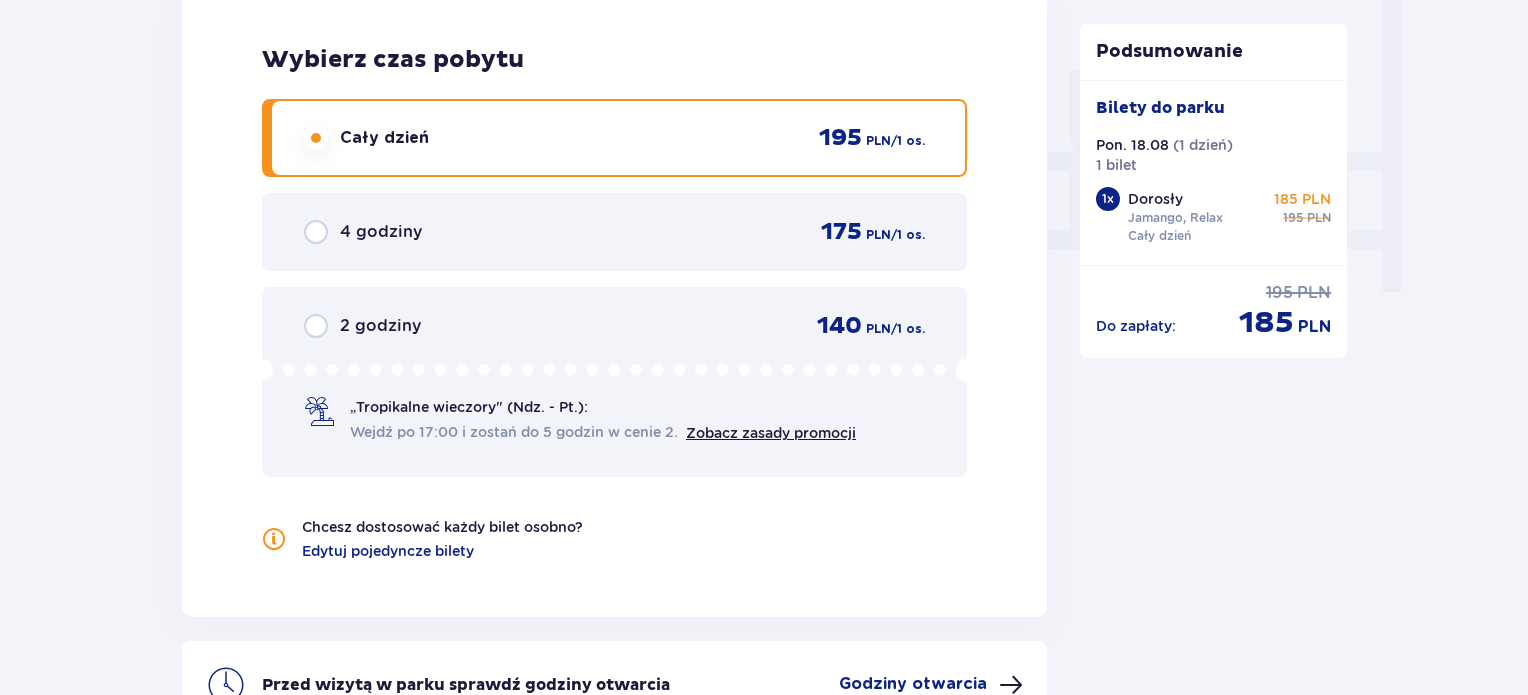 scroll, scrollTop: 2088, scrollLeft: 0, axis: vertical 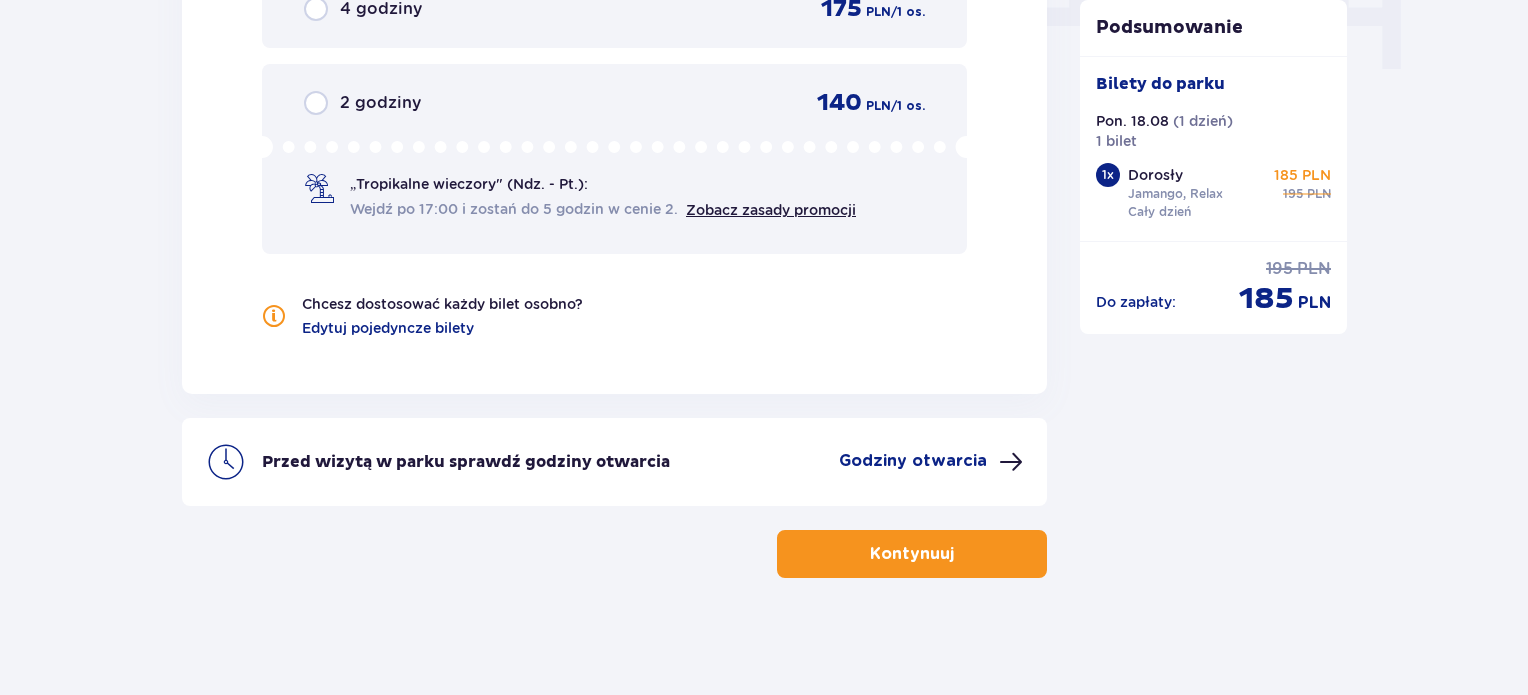 click on "Kontynuuj" at bounding box center [912, 554] 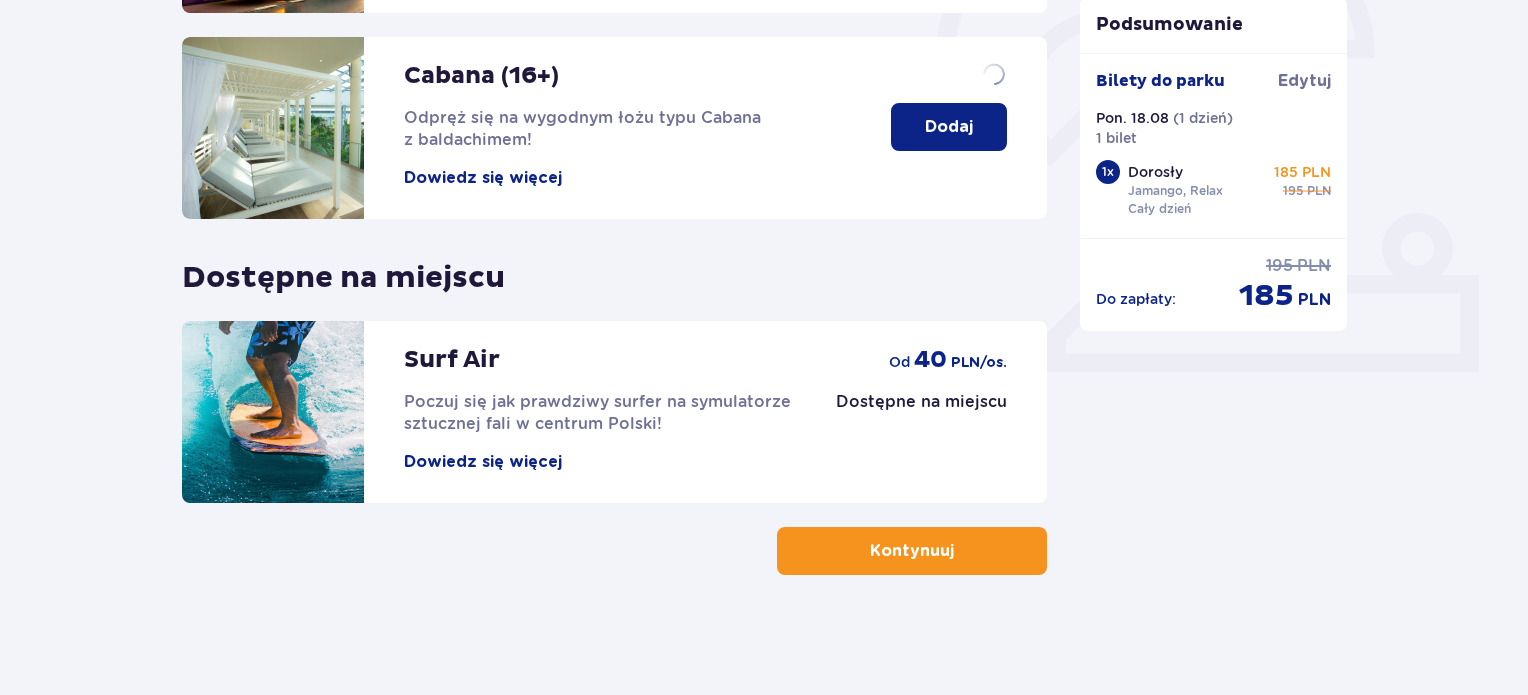 scroll, scrollTop: 0, scrollLeft: 0, axis: both 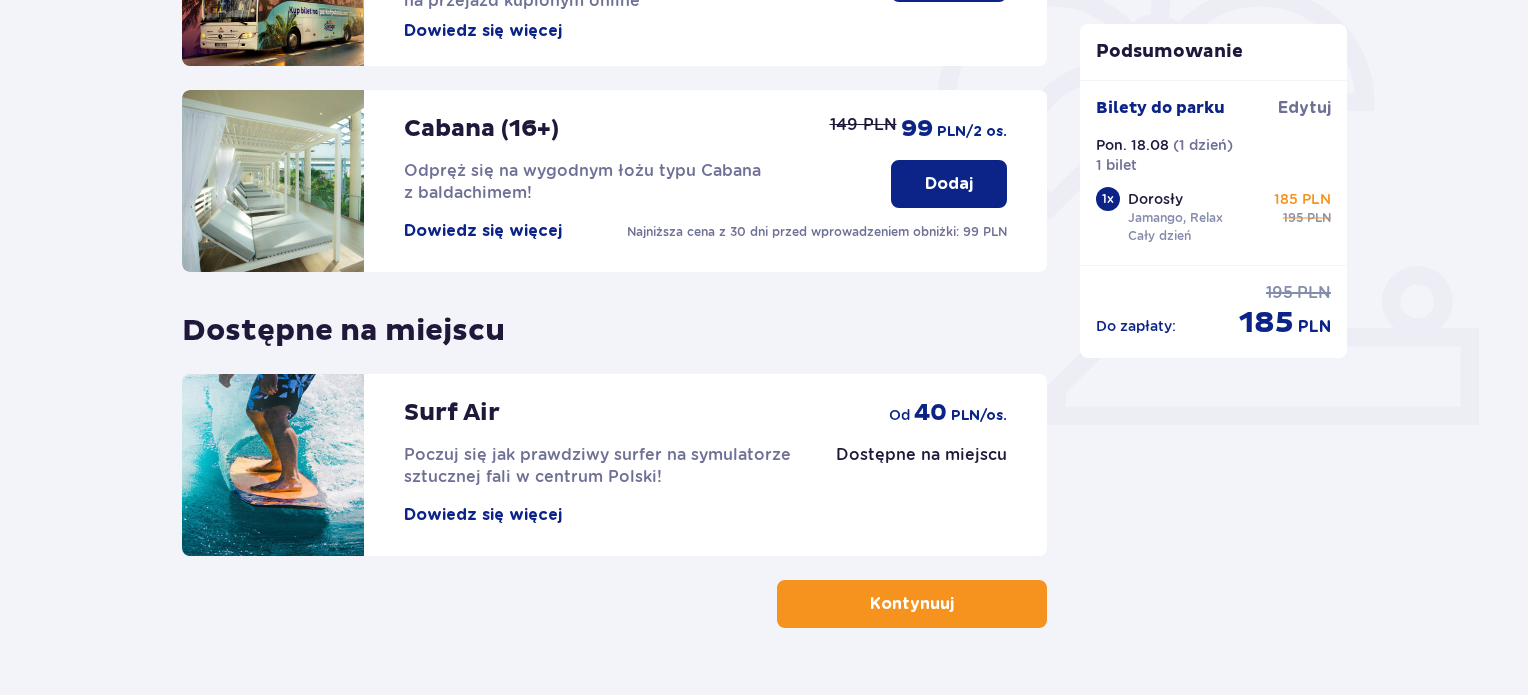 click on "Kontynuuj" at bounding box center [912, 604] 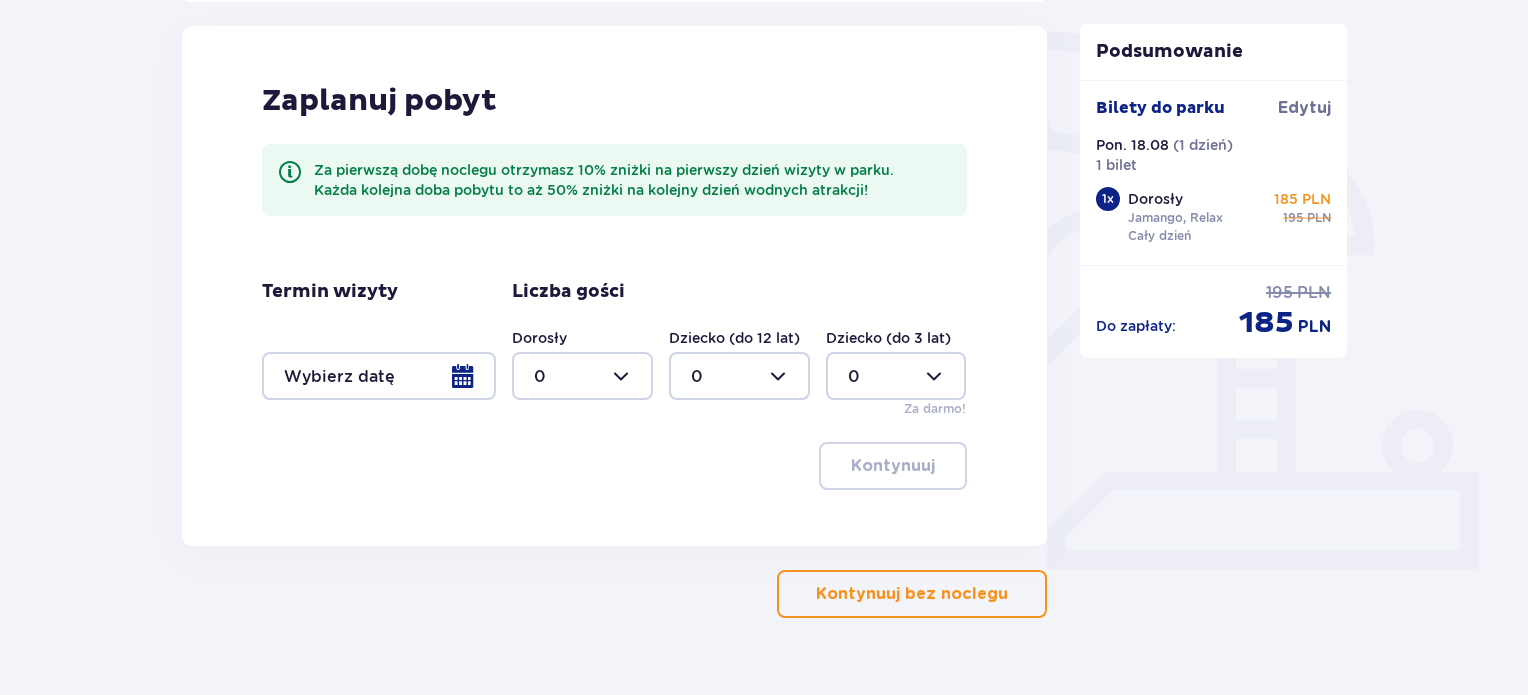 scroll, scrollTop: 507, scrollLeft: 0, axis: vertical 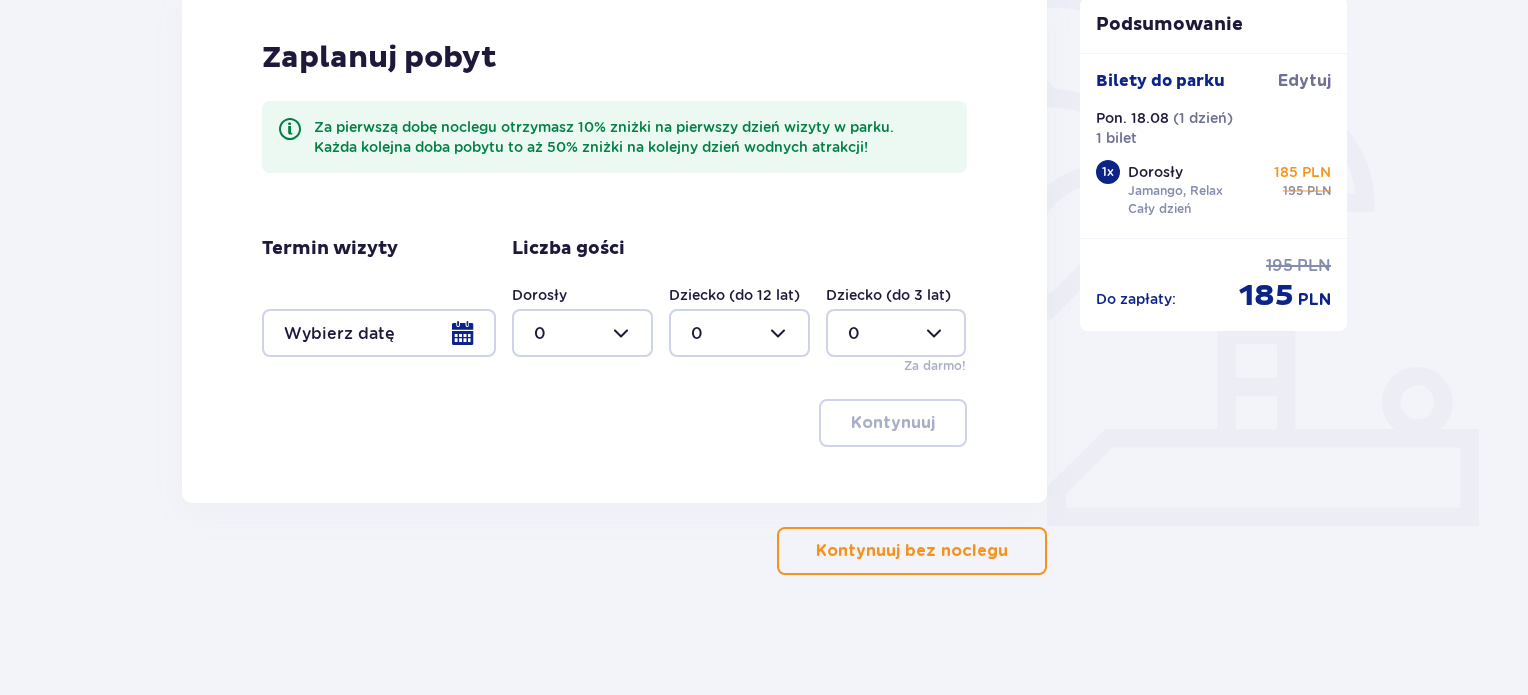 click on "Kontynuuj bez noclegu" at bounding box center [912, 551] 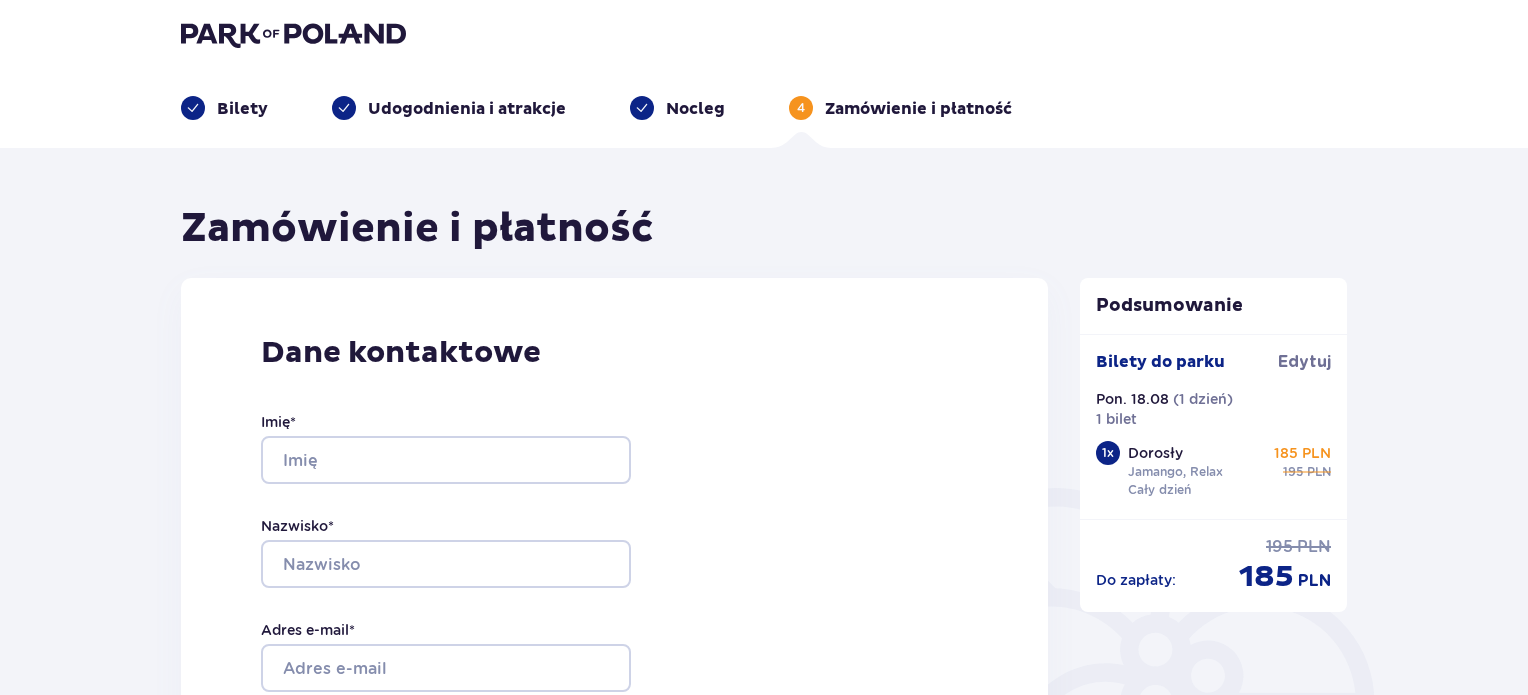 scroll, scrollTop: 0, scrollLeft: 0, axis: both 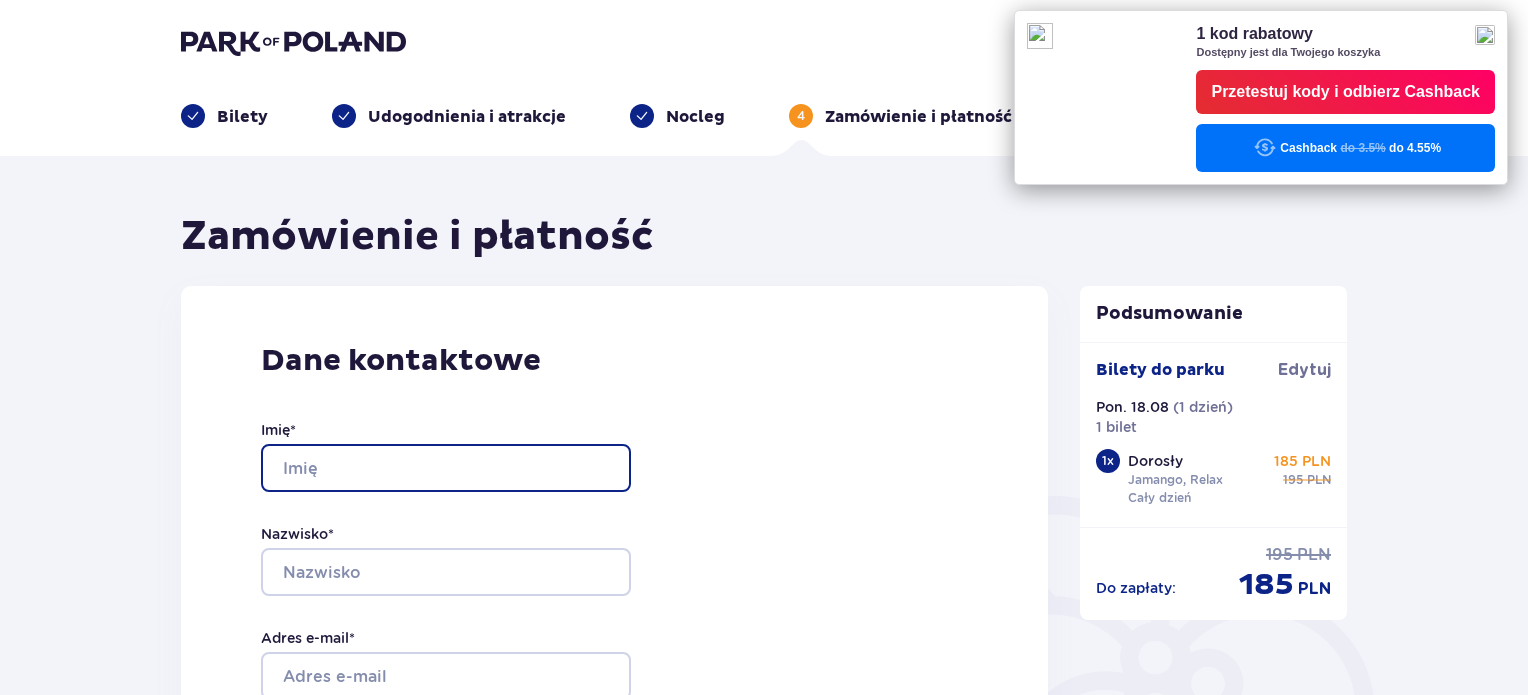 click on "Imię *" at bounding box center [446, 468] 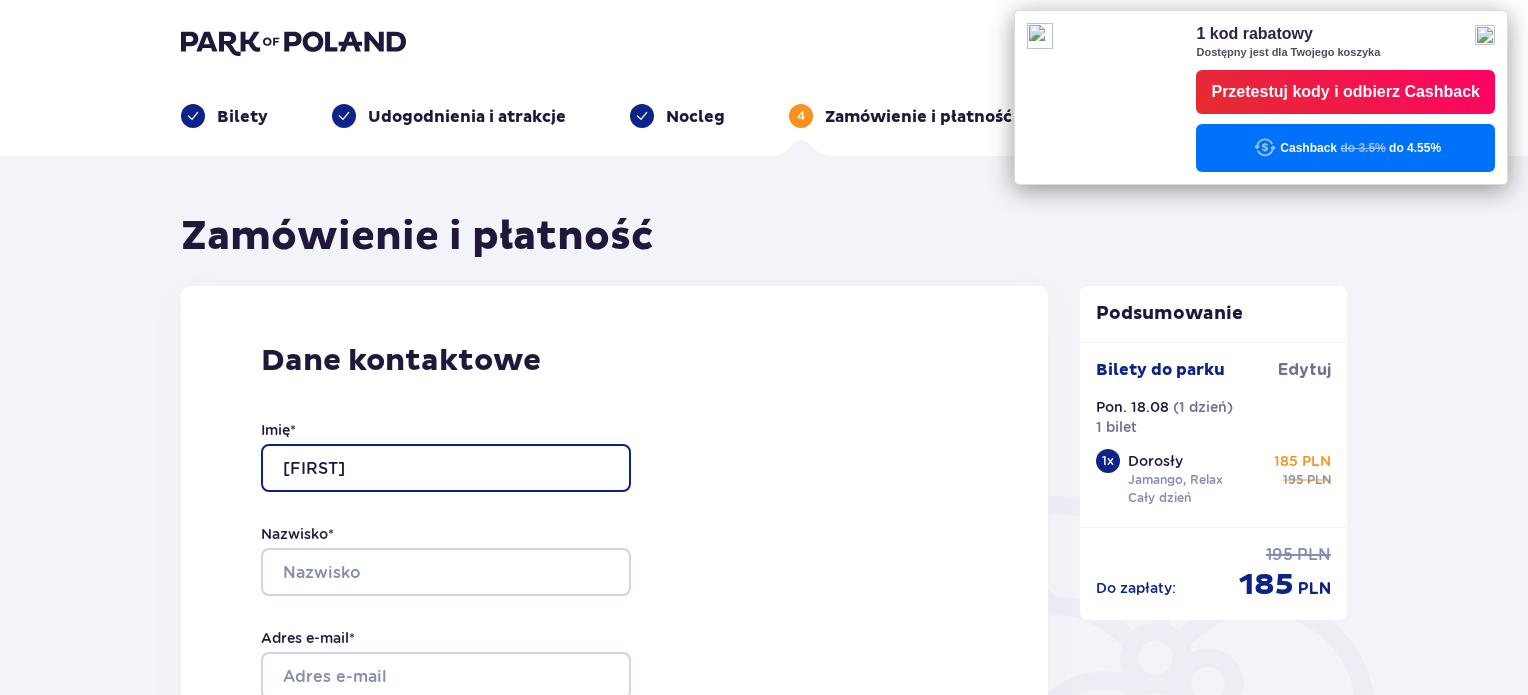 type on "Hubert" 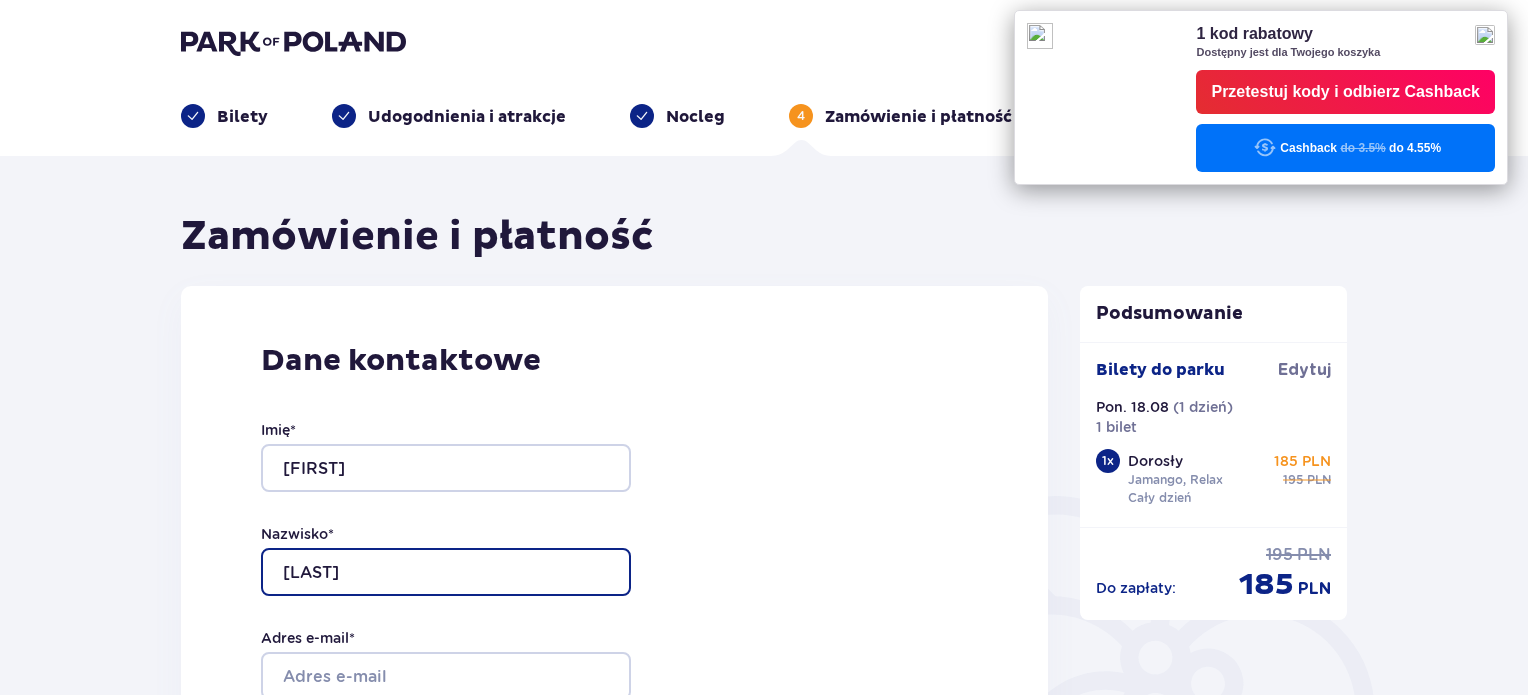 type on "Pączkowski" 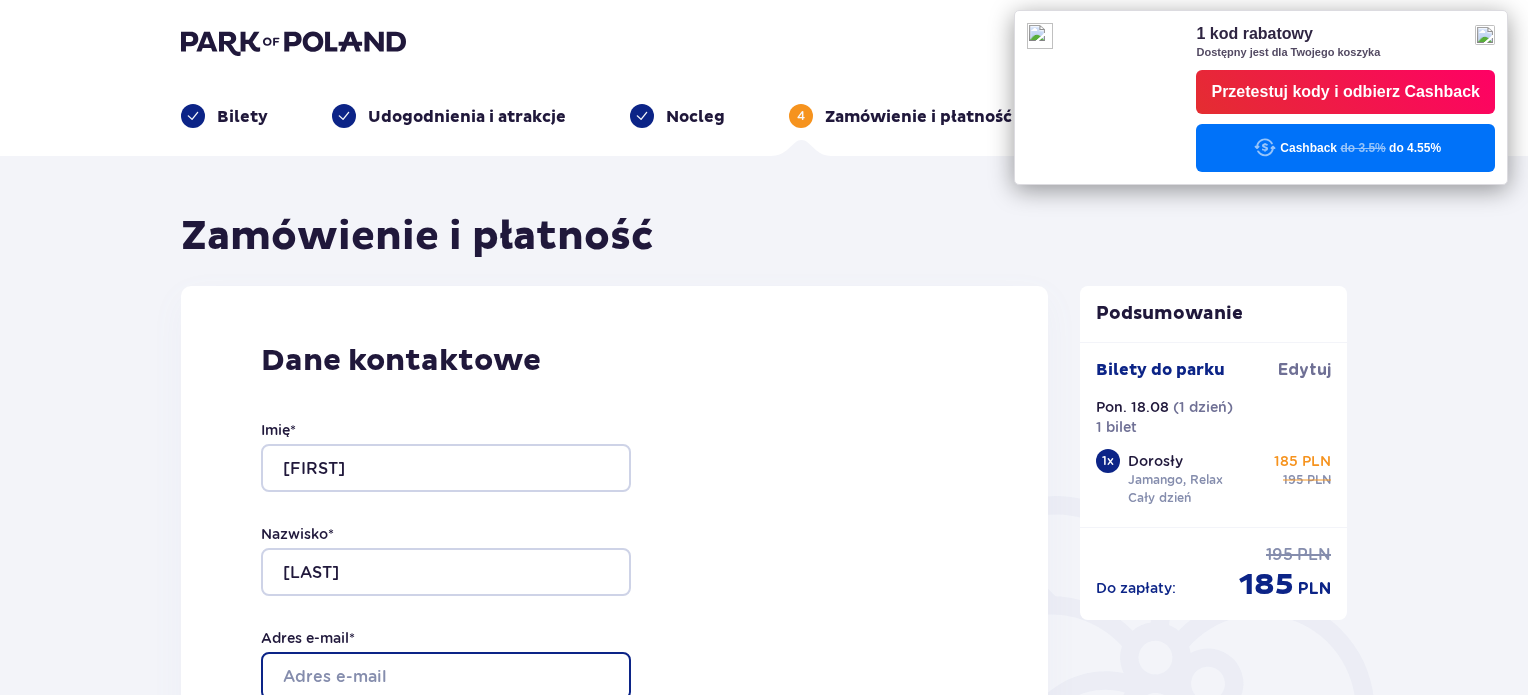 scroll, scrollTop: 4, scrollLeft: 0, axis: vertical 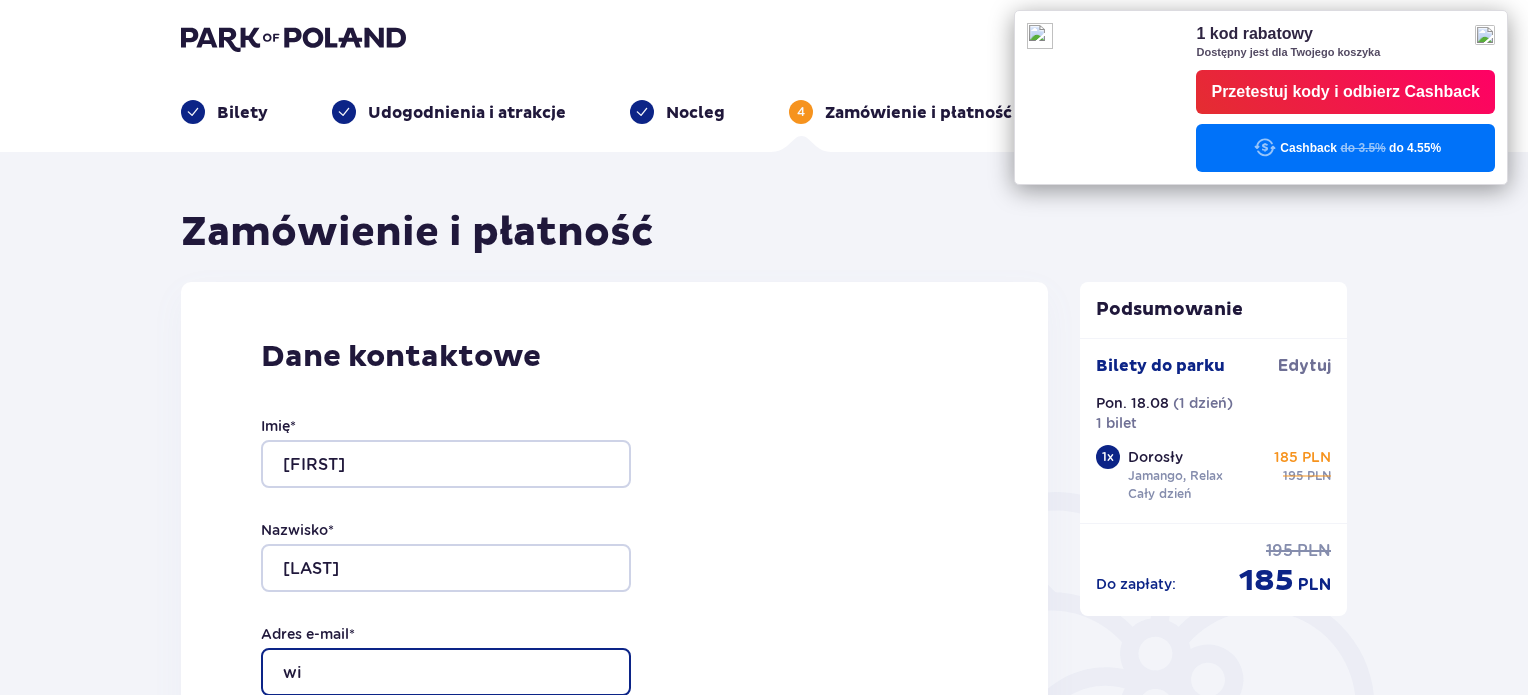 type on "[EMAIL]" 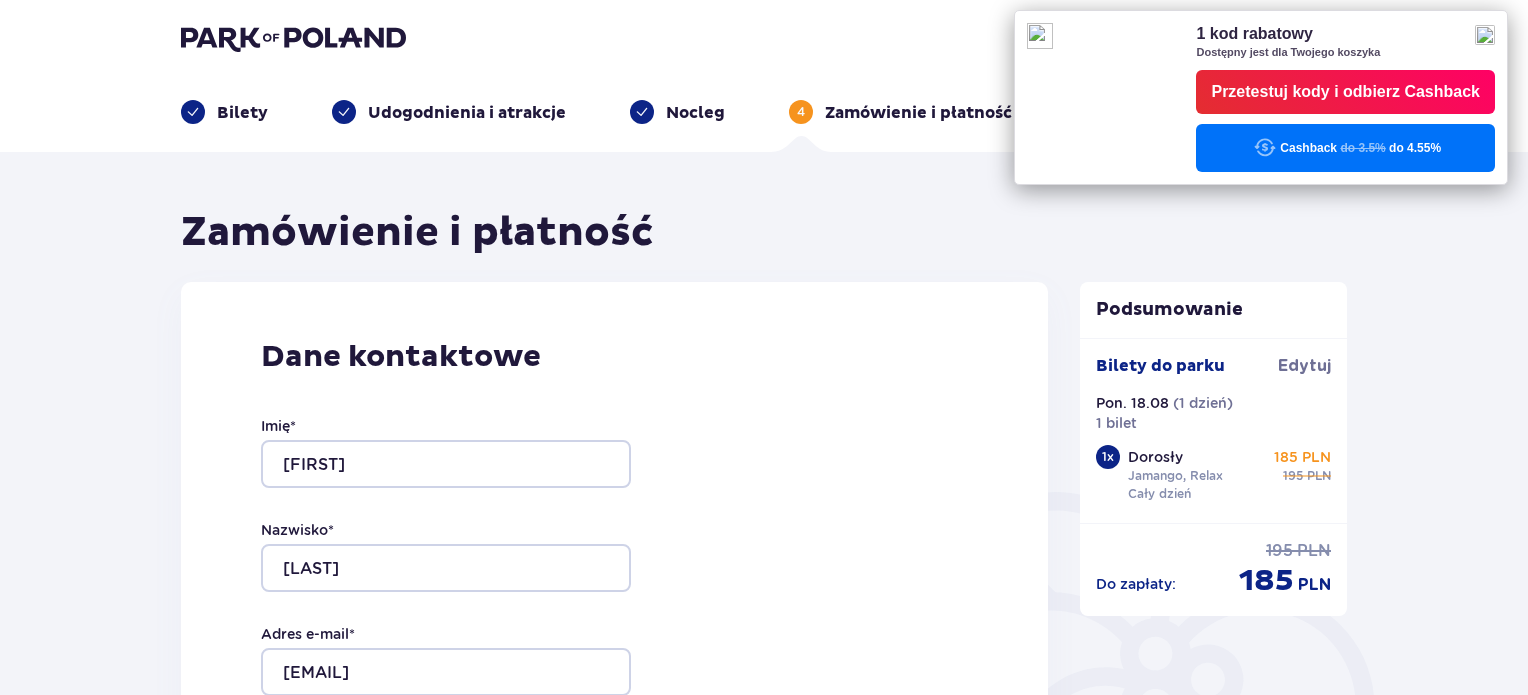 type on "[EMAIL]" 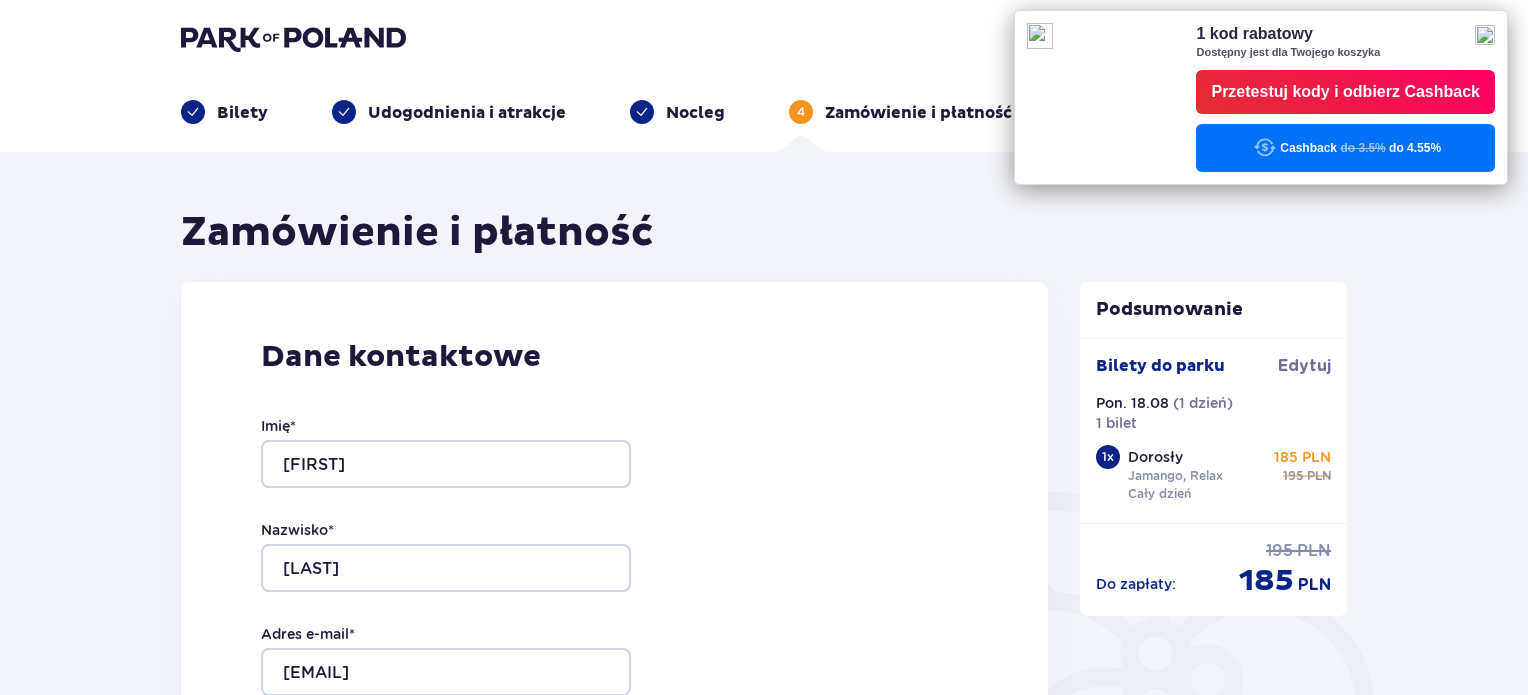 type on "692782861" 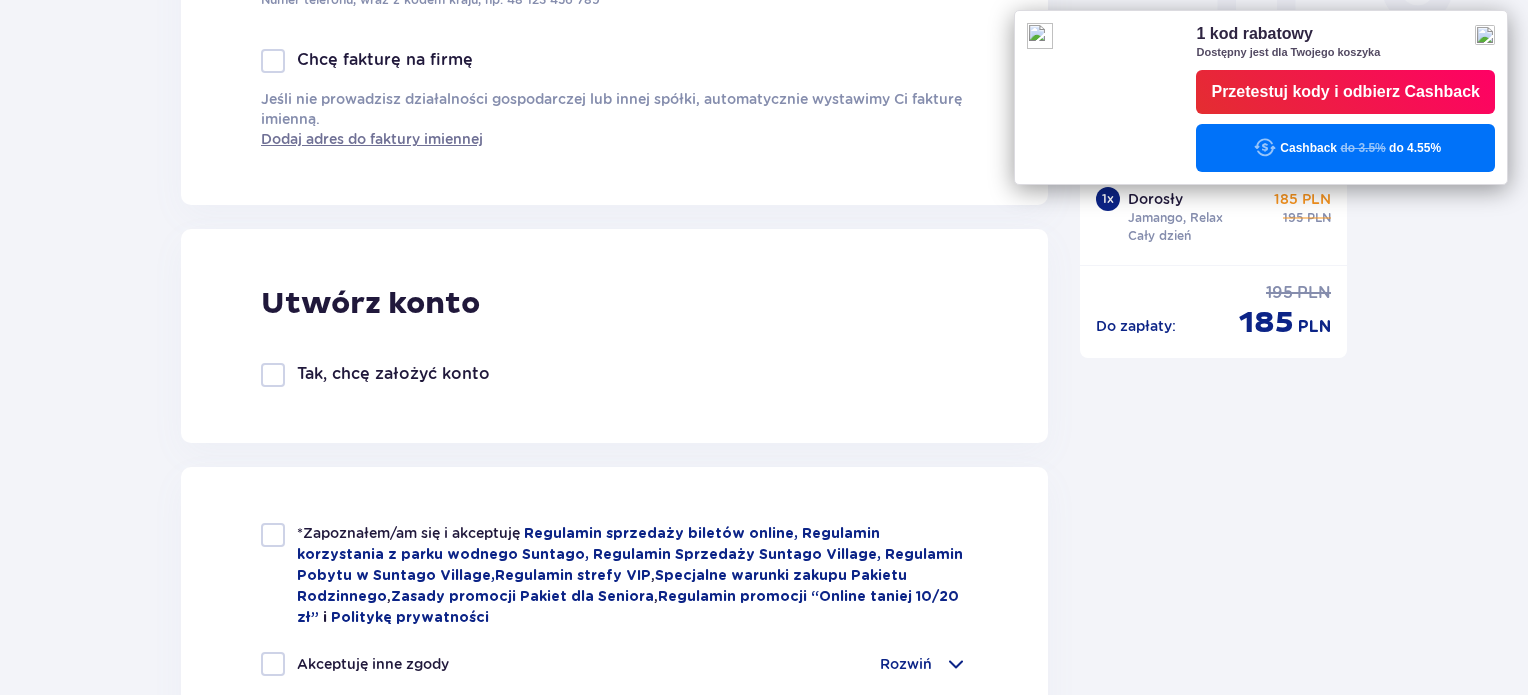 scroll, scrollTop: 1004, scrollLeft: 0, axis: vertical 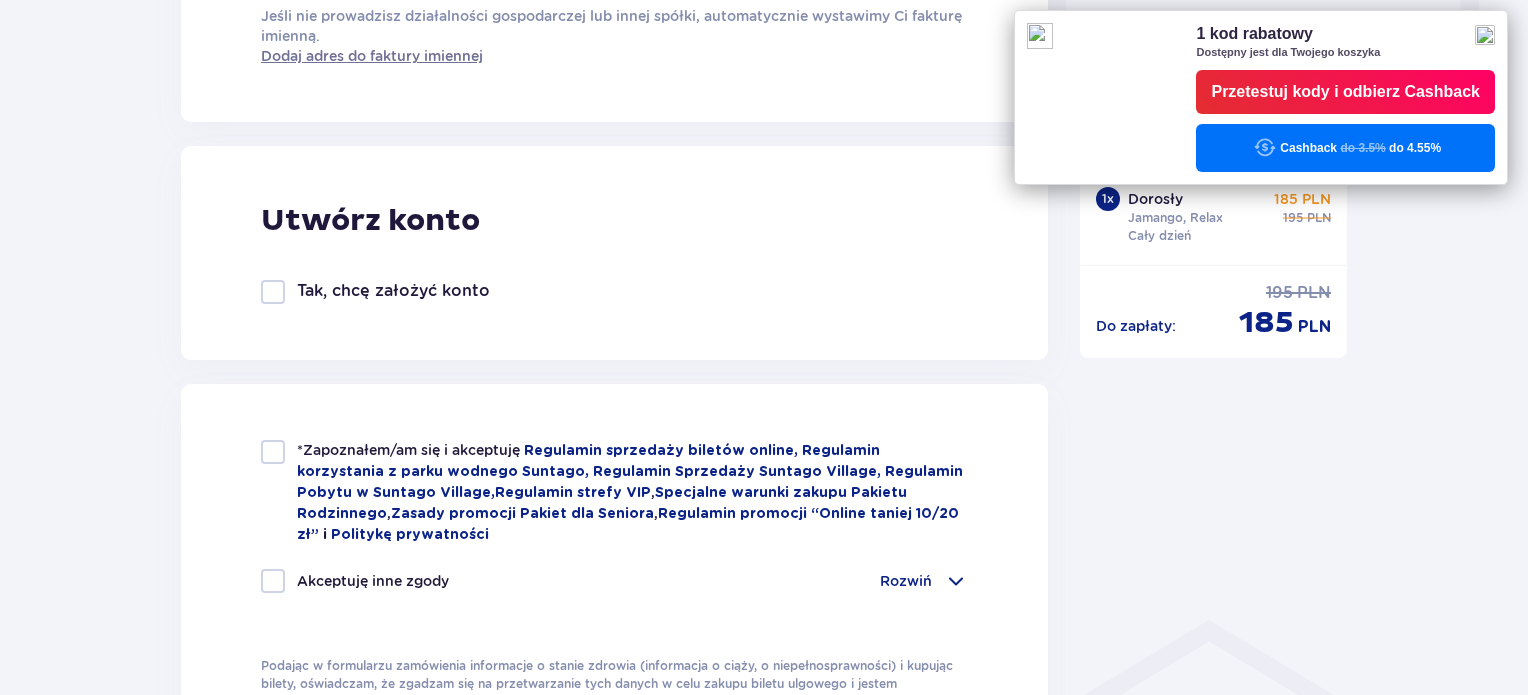 click at bounding box center (273, 452) 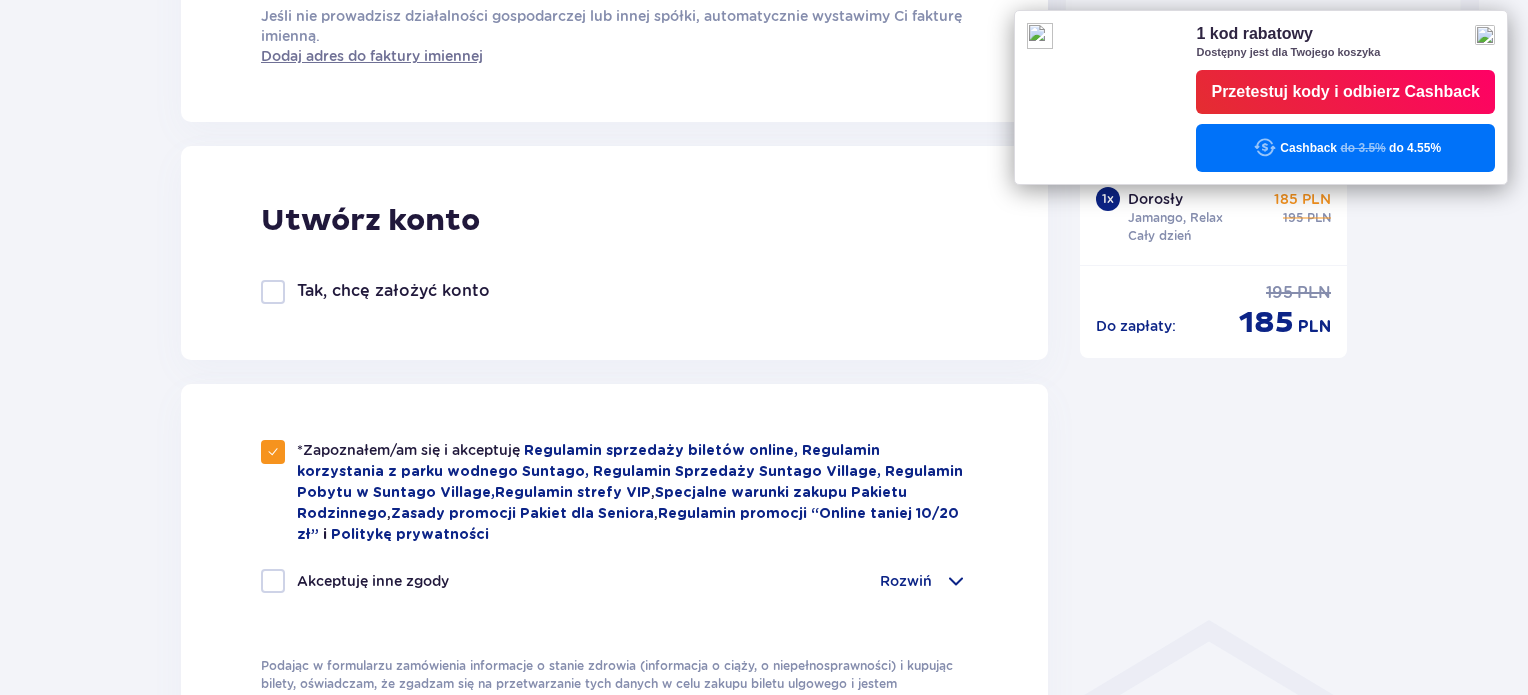 click at bounding box center [273, 581] 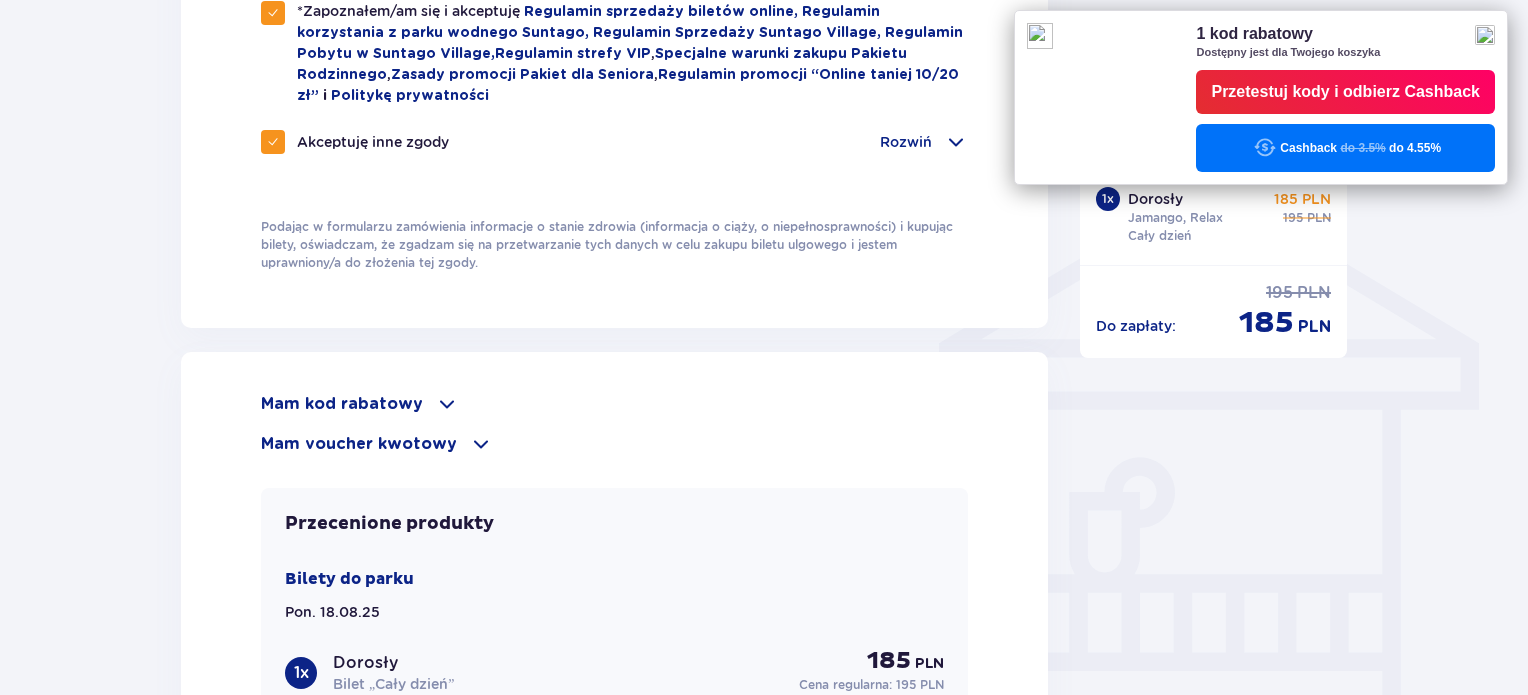 scroll, scrollTop: 1444, scrollLeft: 0, axis: vertical 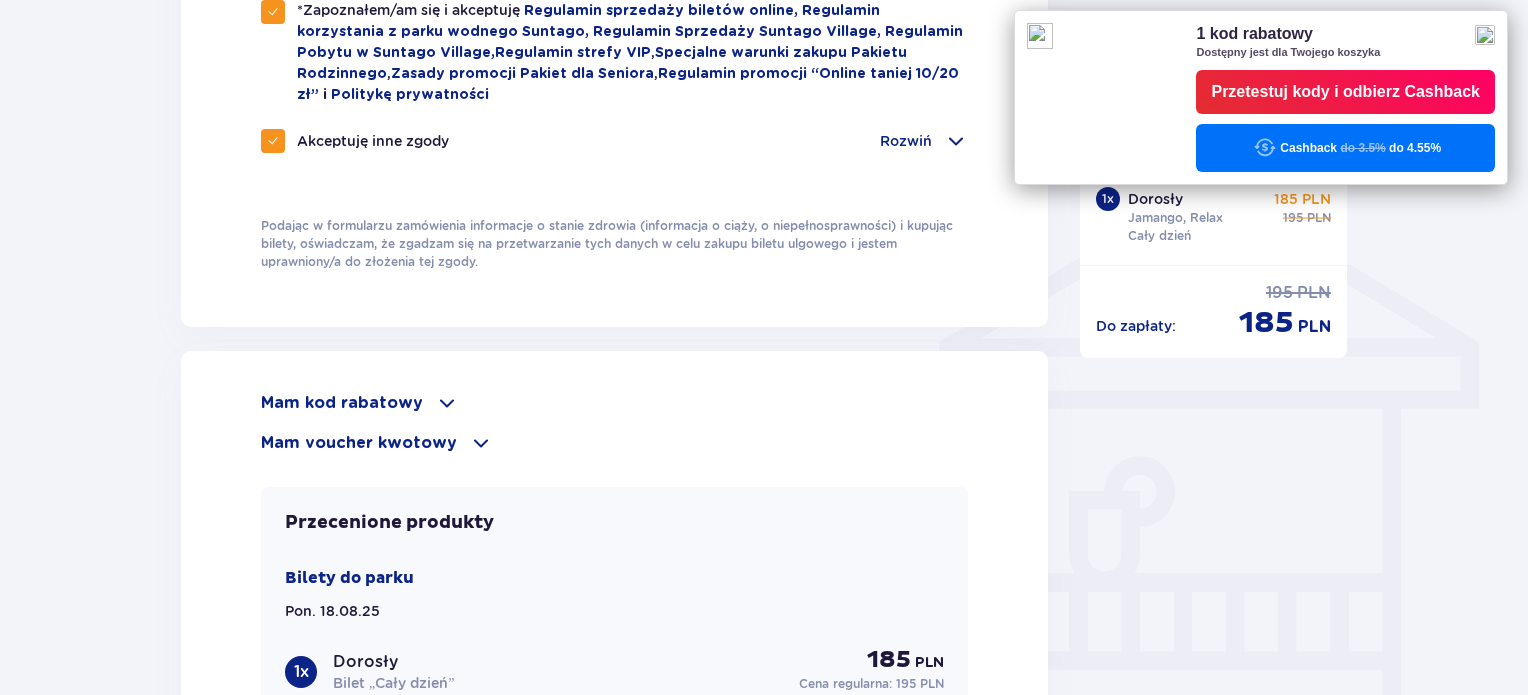 click on "Mam voucher kwotowy" at bounding box center (359, 443) 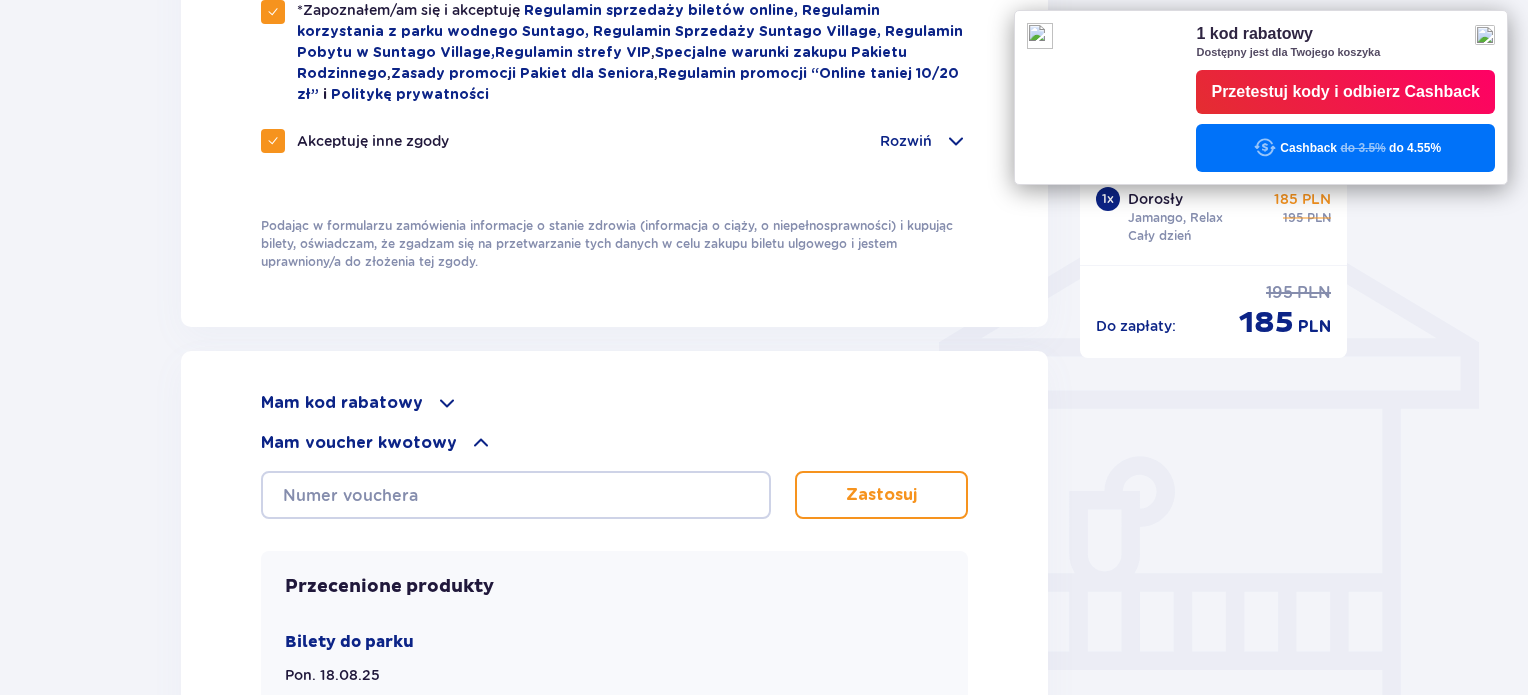 scroll, scrollTop: 1484, scrollLeft: 0, axis: vertical 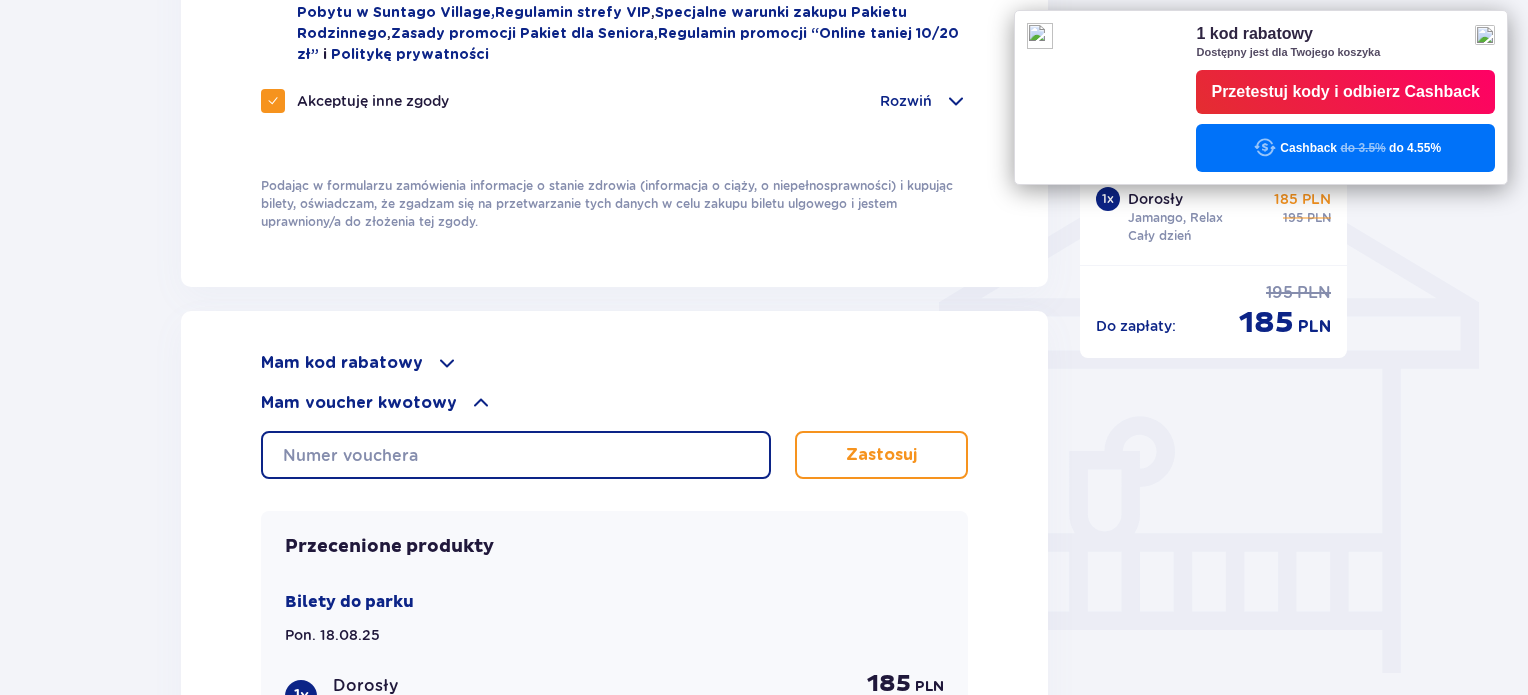 click at bounding box center (516, 455) 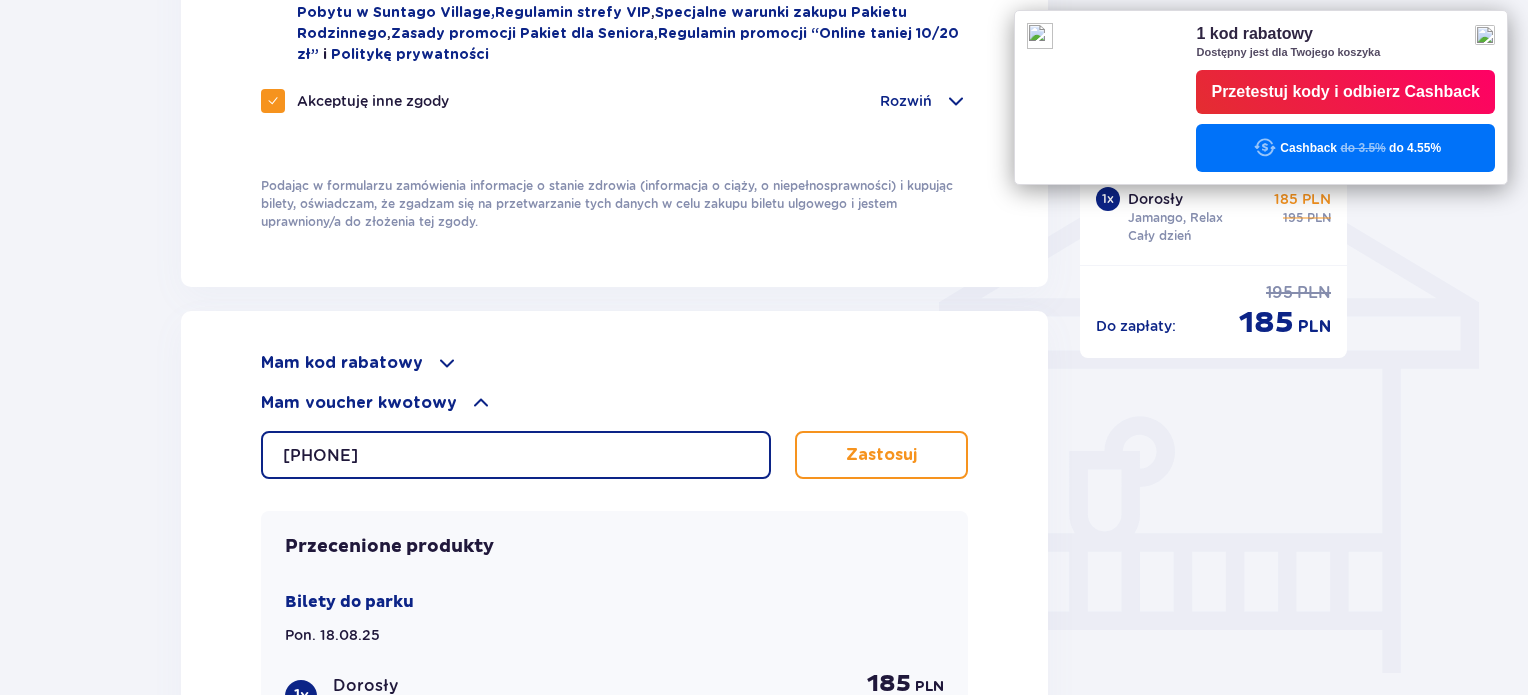 type on "0680000092201361" 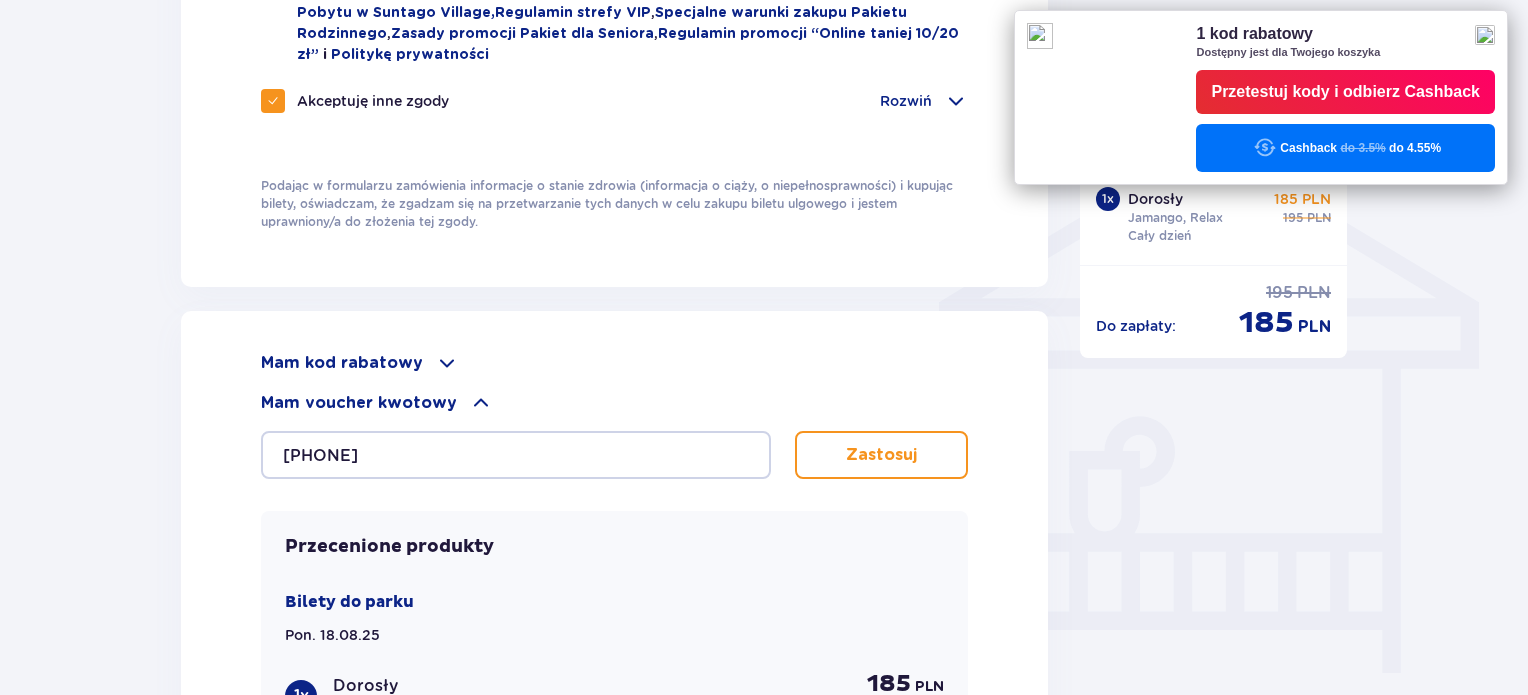click on "Zastosuj" at bounding box center (881, 455) 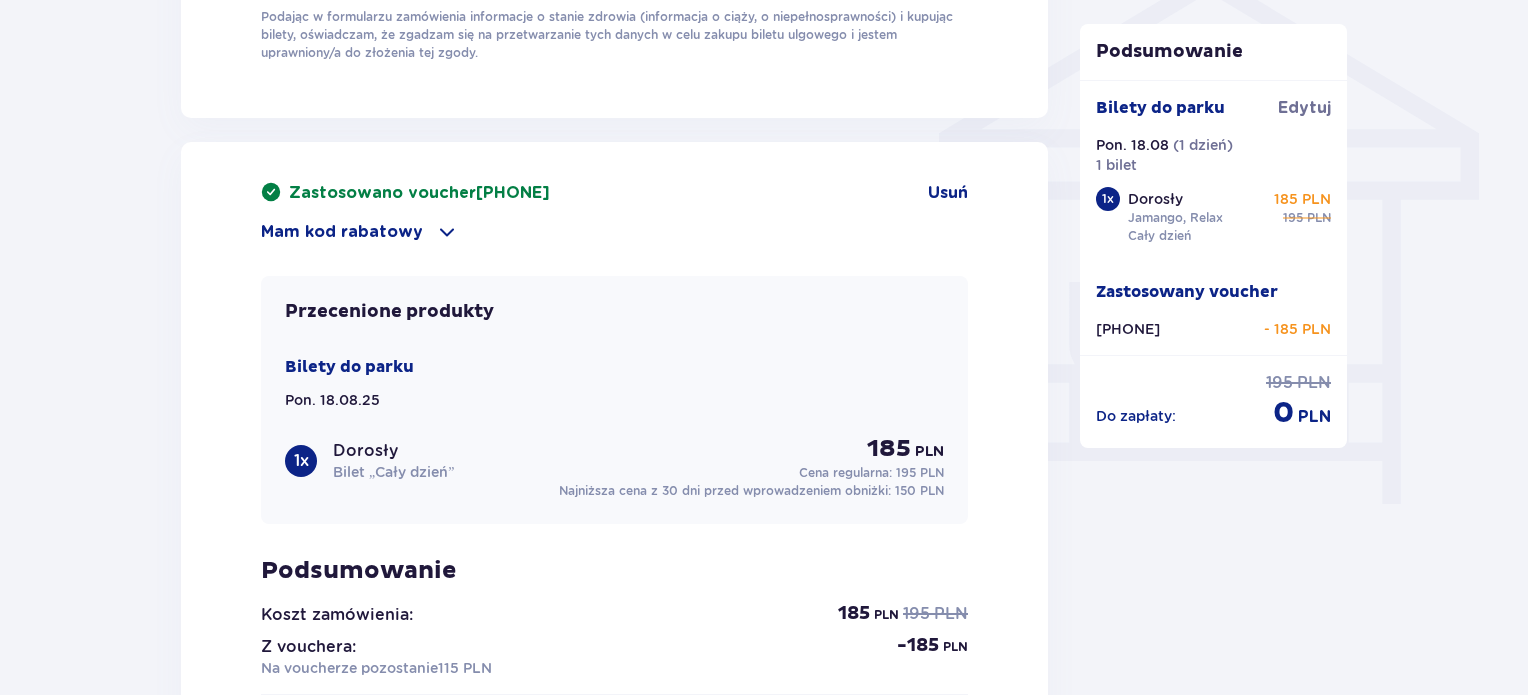 scroll, scrollTop: 1819, scrollLeft: 0, axis: vertical 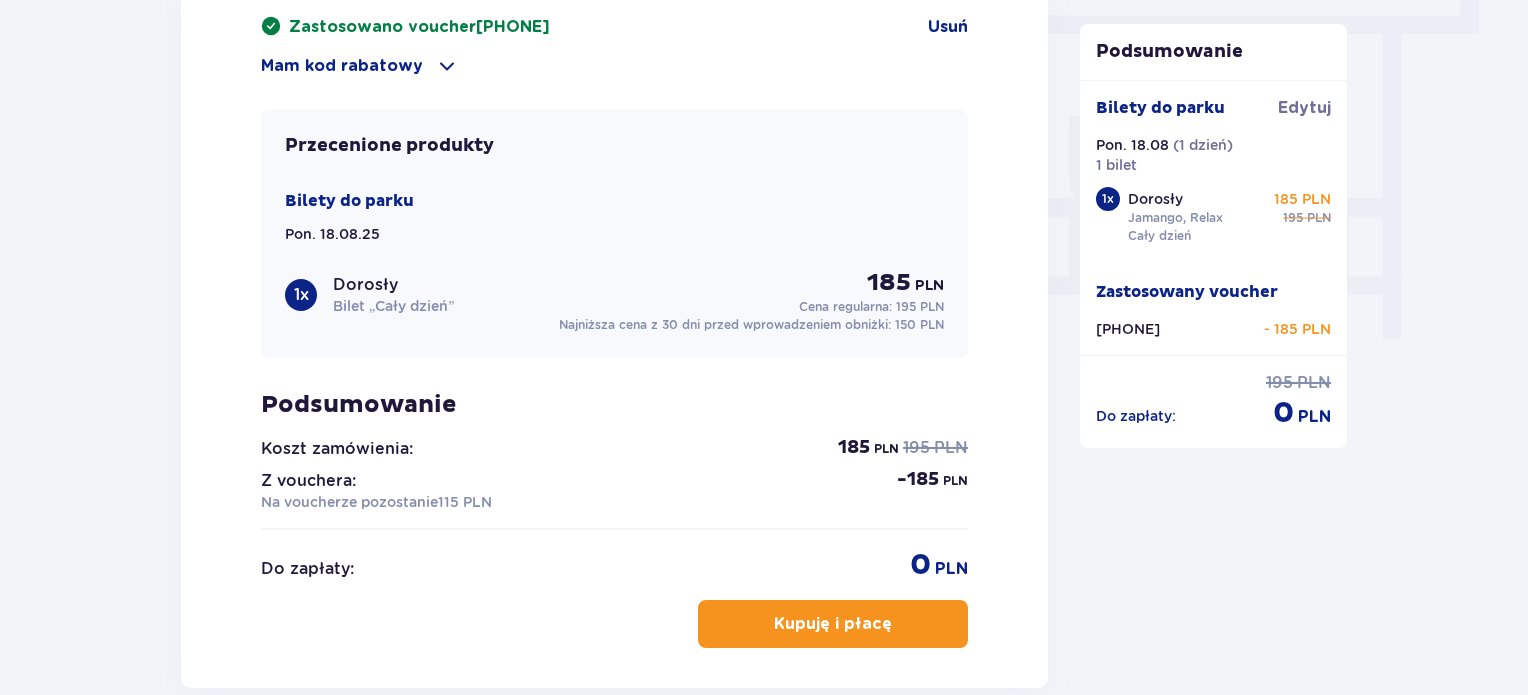 click at bounding box center (896, 624) 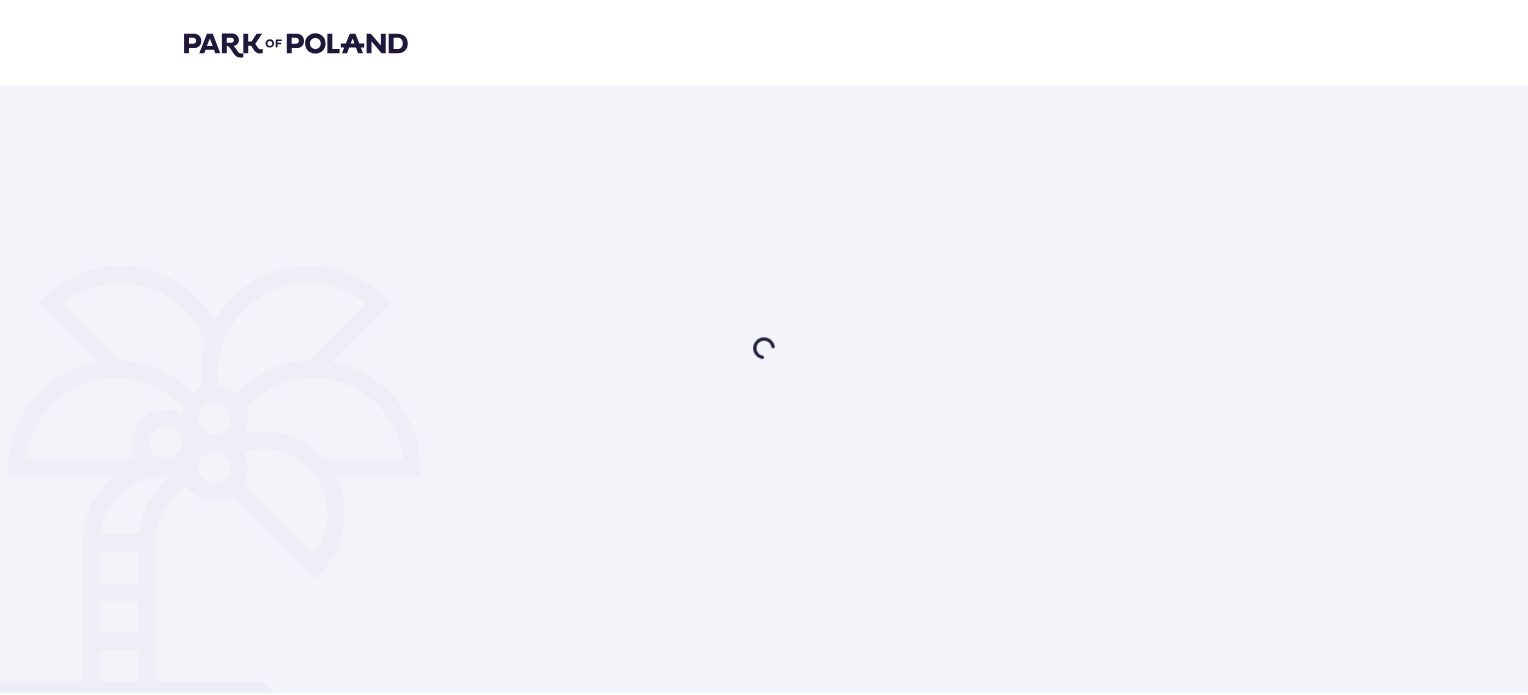 scroll, scrollTop: 0, scrollLeft: 0, axis: both 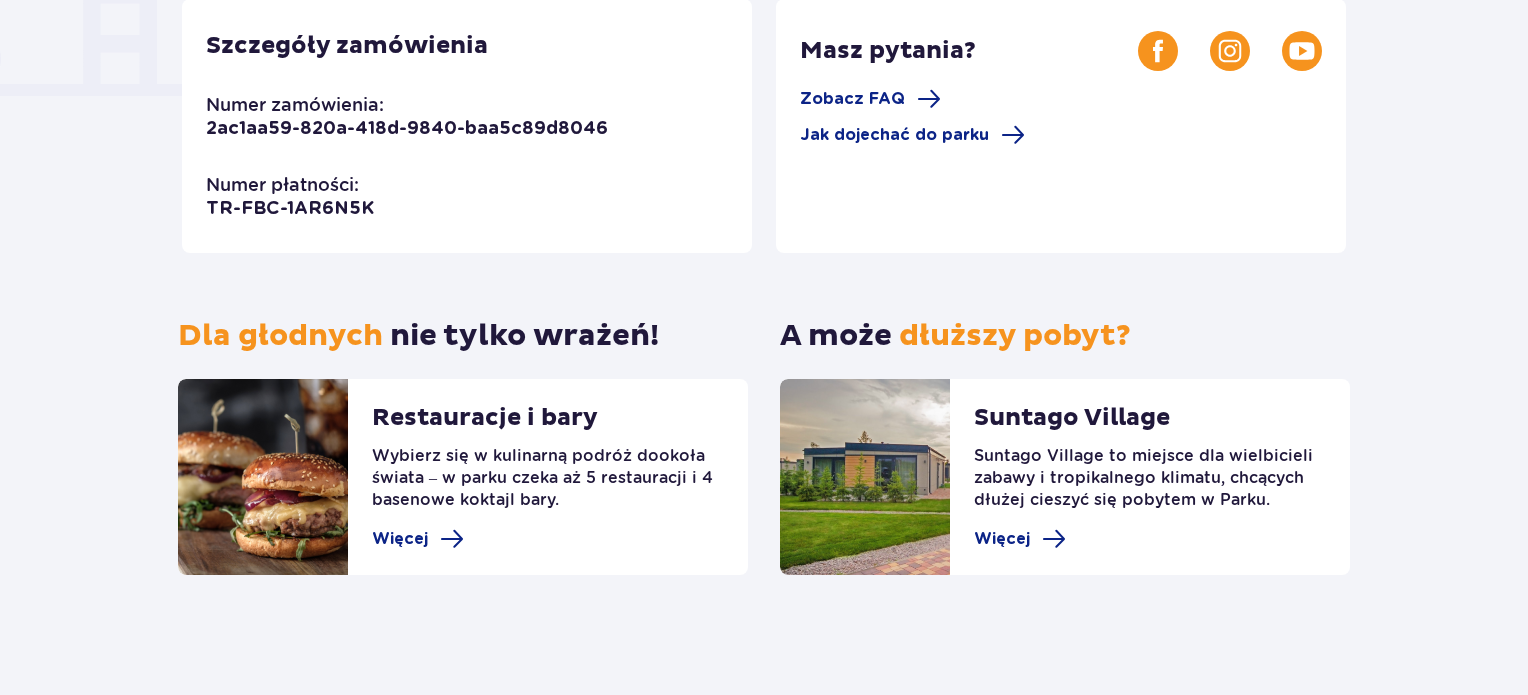 click on "Dziękujemy za wybór Suntago! Twoje zamówienie jest gotowe!   Potwierdzenie wyślemy na adres: [EMAIL] Szczegóły zamówienia Numer zamówienia: [ORDER_ID] Numer płatności: [PAYMENT_ID] Masz pytania? Zobacz FAQ Jak dojechać do parku Dla głodnych   nie tylko wrażeń! Restauracje i bary Wybierz się w kulinarną podróż dookoła świata – w parku czeka aż 5 restauracji i 4 basenowe koktajl bary. Więcej A może   dłuższy pobyt? Suntago Village Suntago Village to miejsce dla wielbicieli zabawy i tropikalnego klimatu, chcących dłużej cieszyć się pobytem w Parku. Więcej" at bounding box center (764, -252) 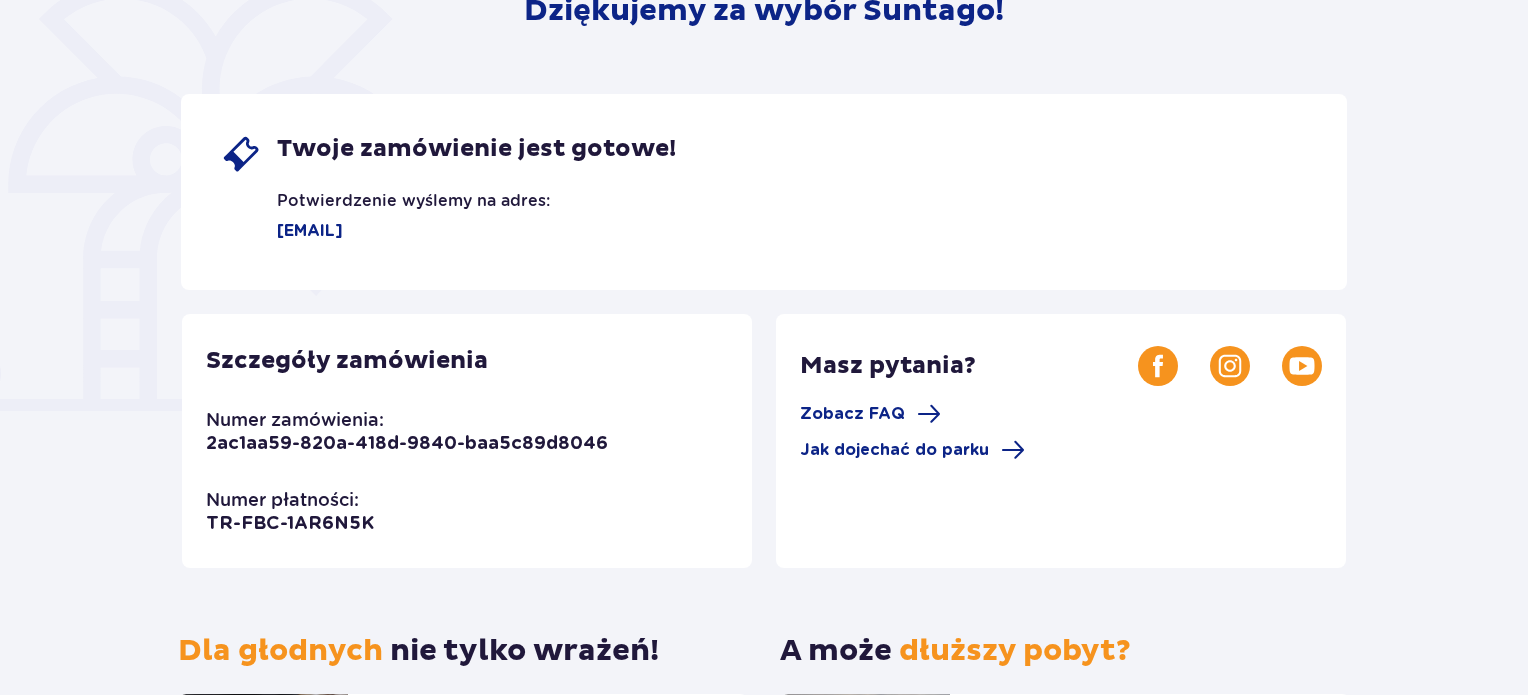 scroll, scrollTop: 281, scrollLeft: 0, axis: vertical 